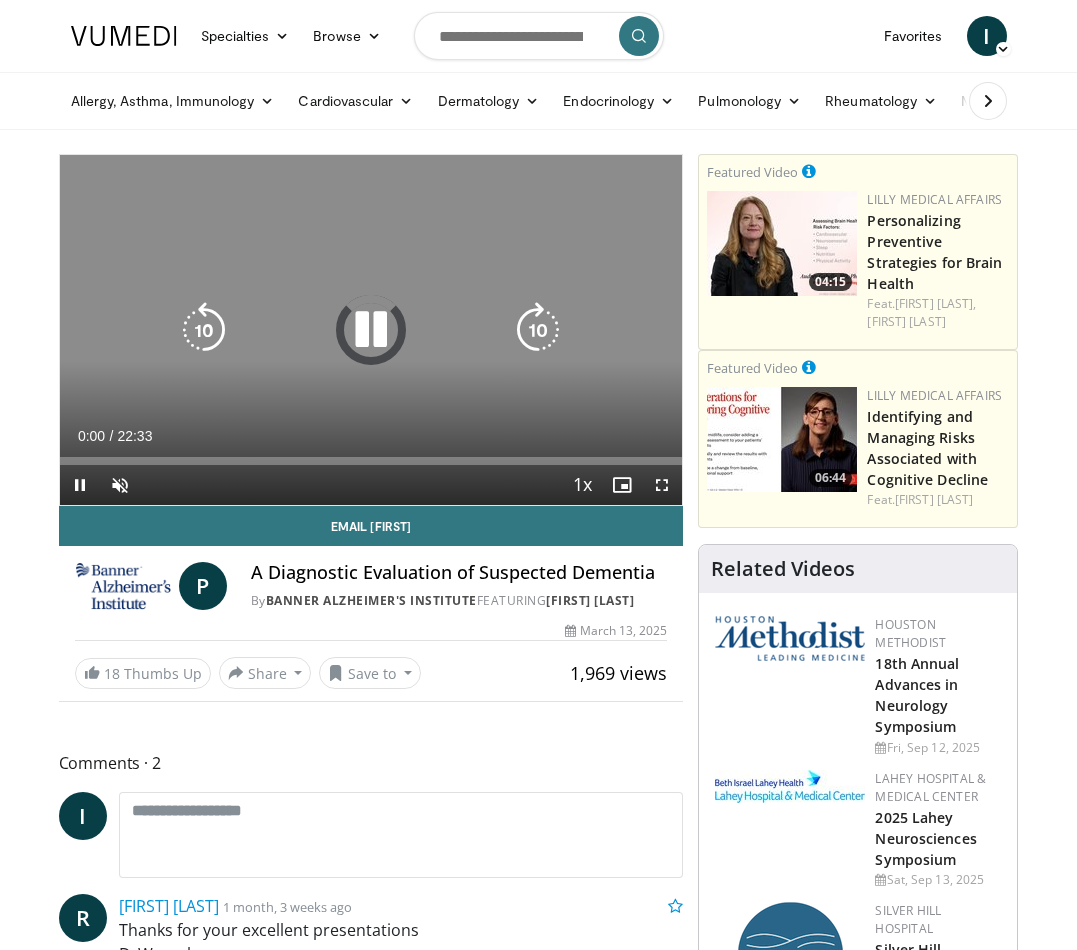 scroll, scrollTop: 0, scrollLeft: 0, axis: both 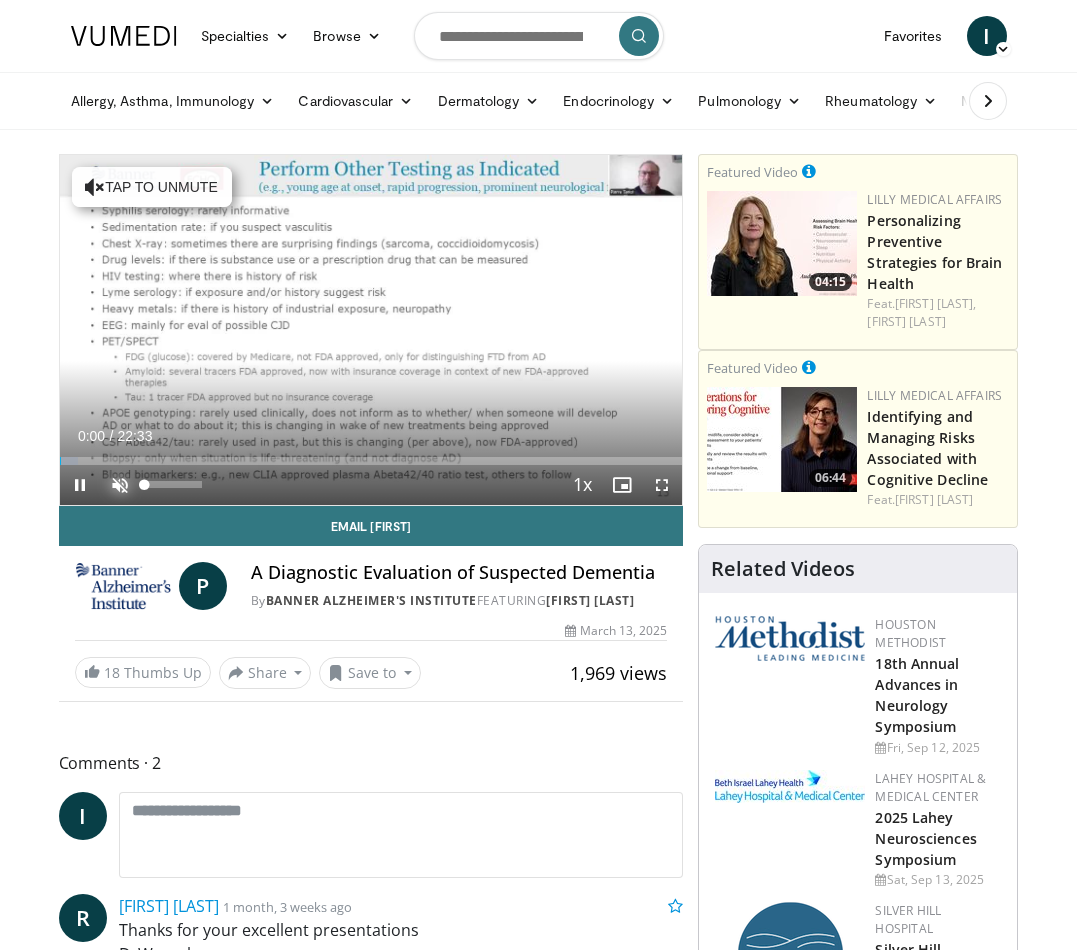 click at bounding box center [120, 485] 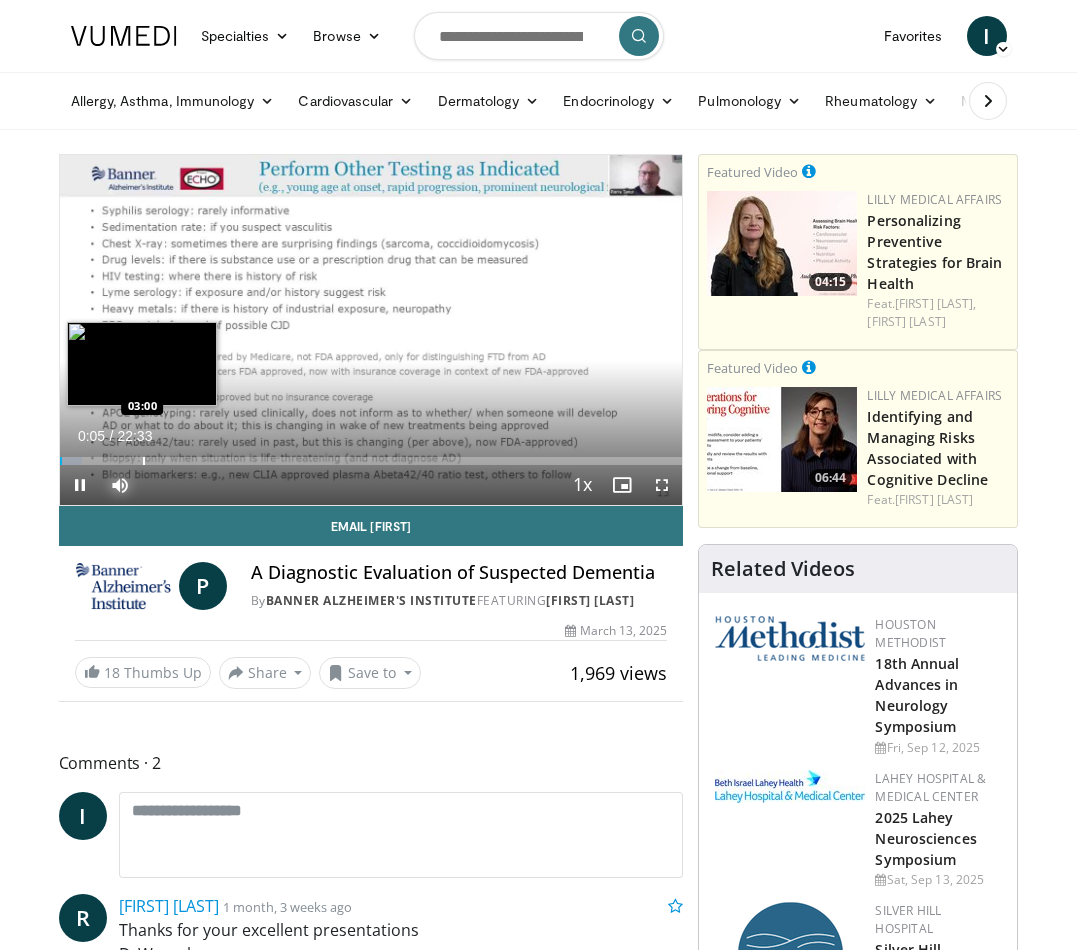 click at bounding box center (144, 461) 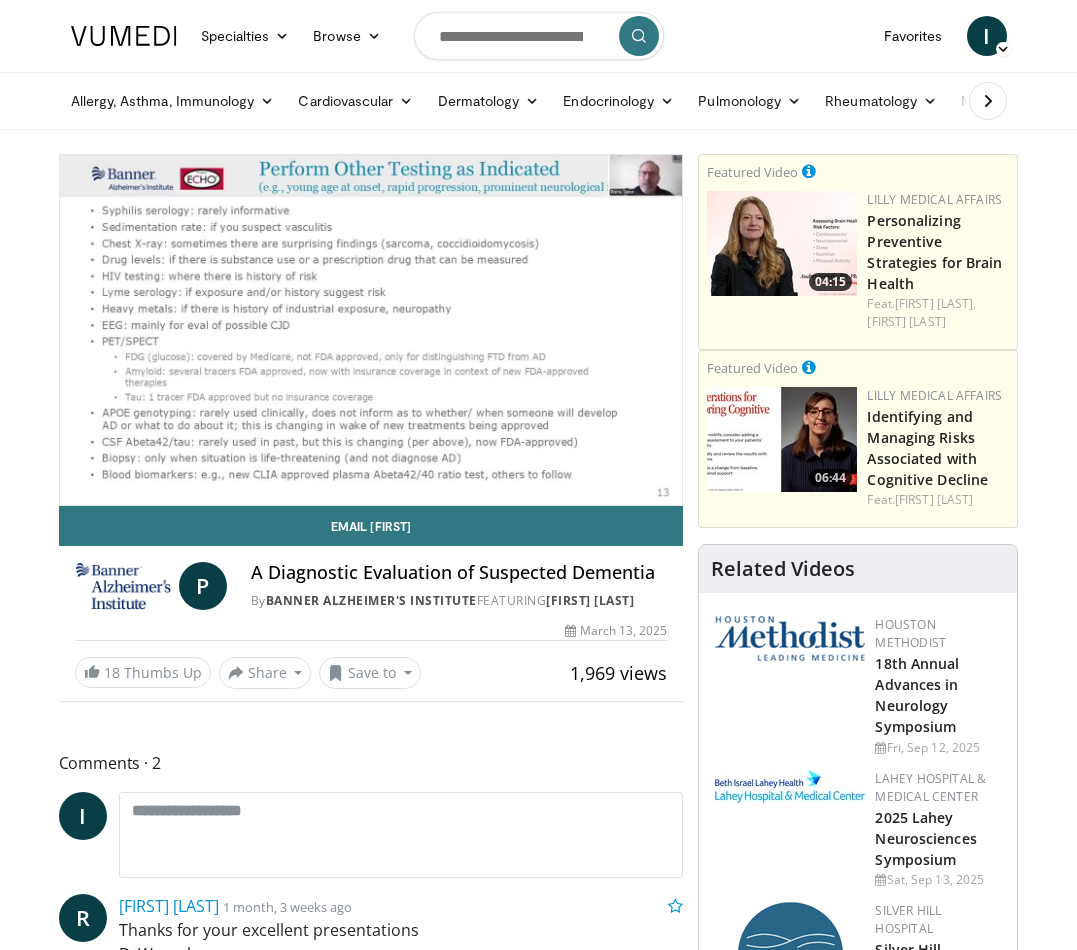 click on "**********" at bounding box center (371, 330) 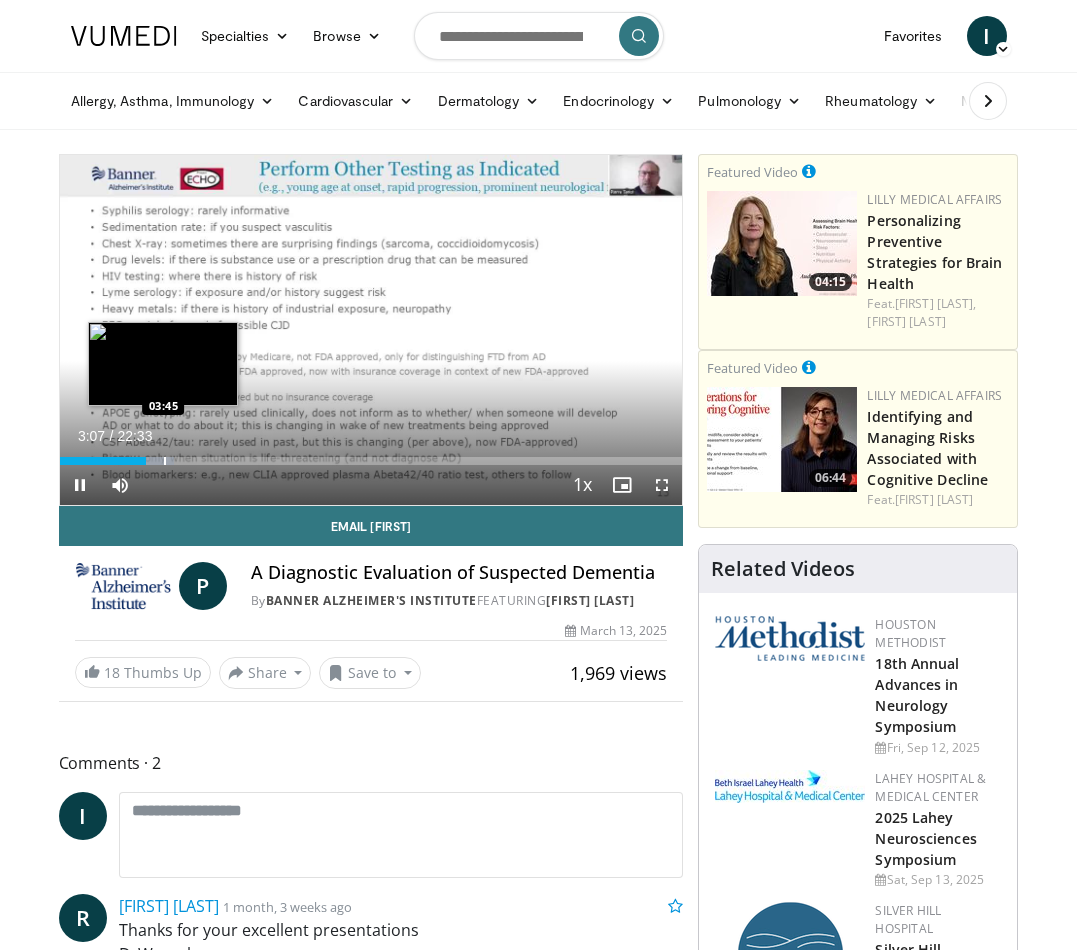 click on "Loaded :  18.32% 03:07 03:45" at bounding box center (371, 461) 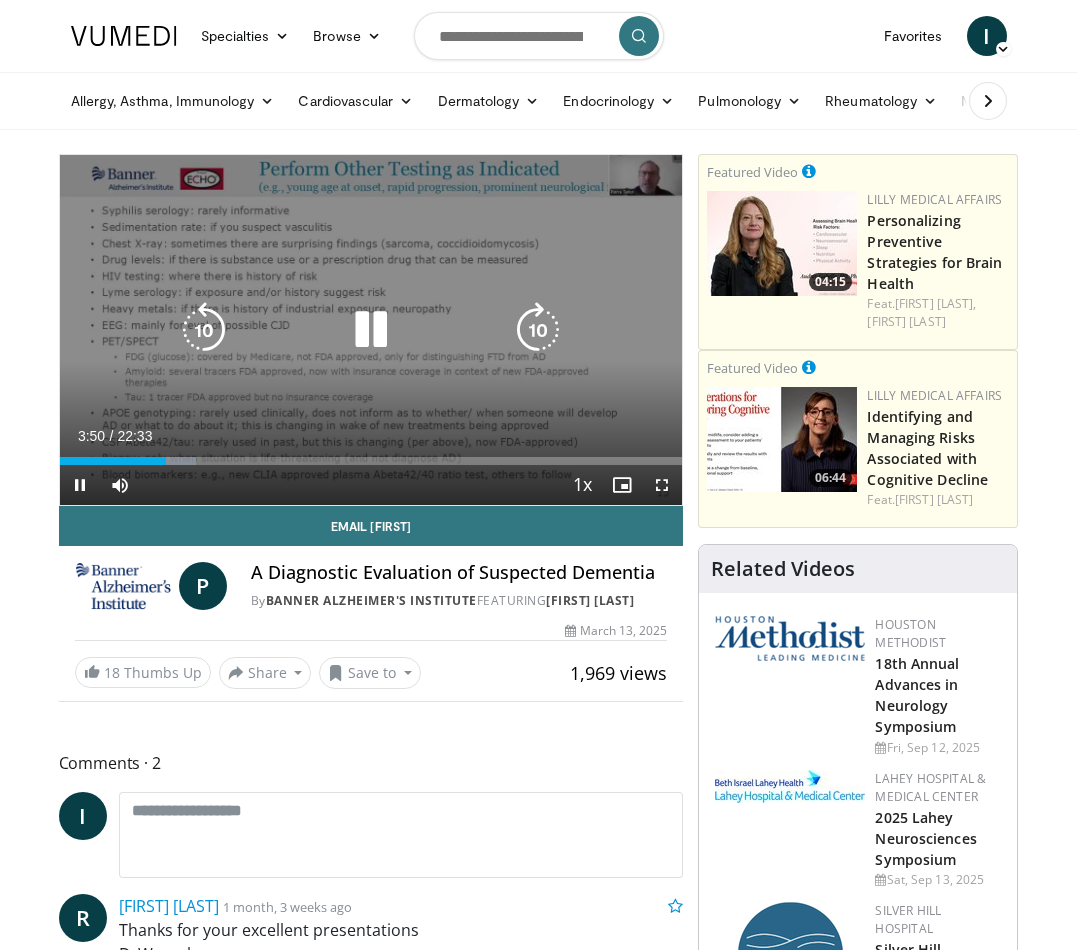 click at bounding box center (371, 330) 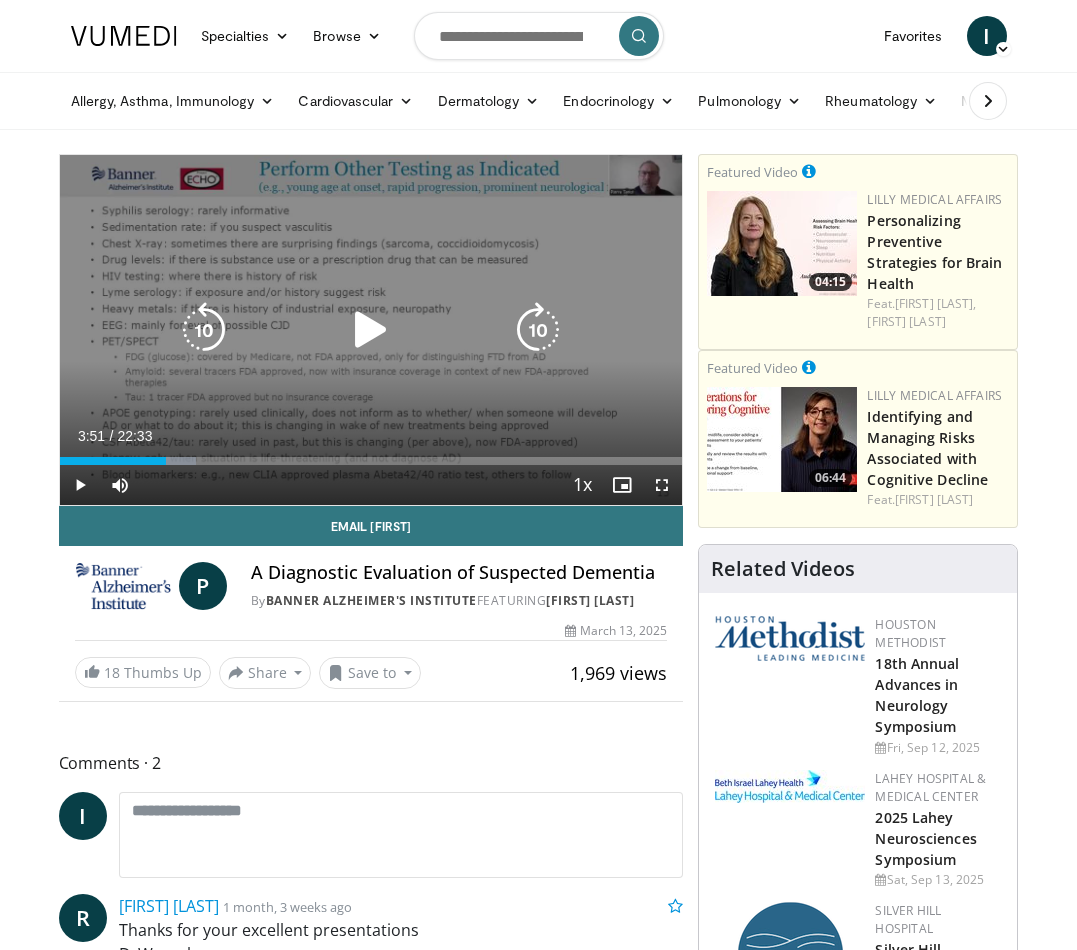 click at bounding box center [371, 330] 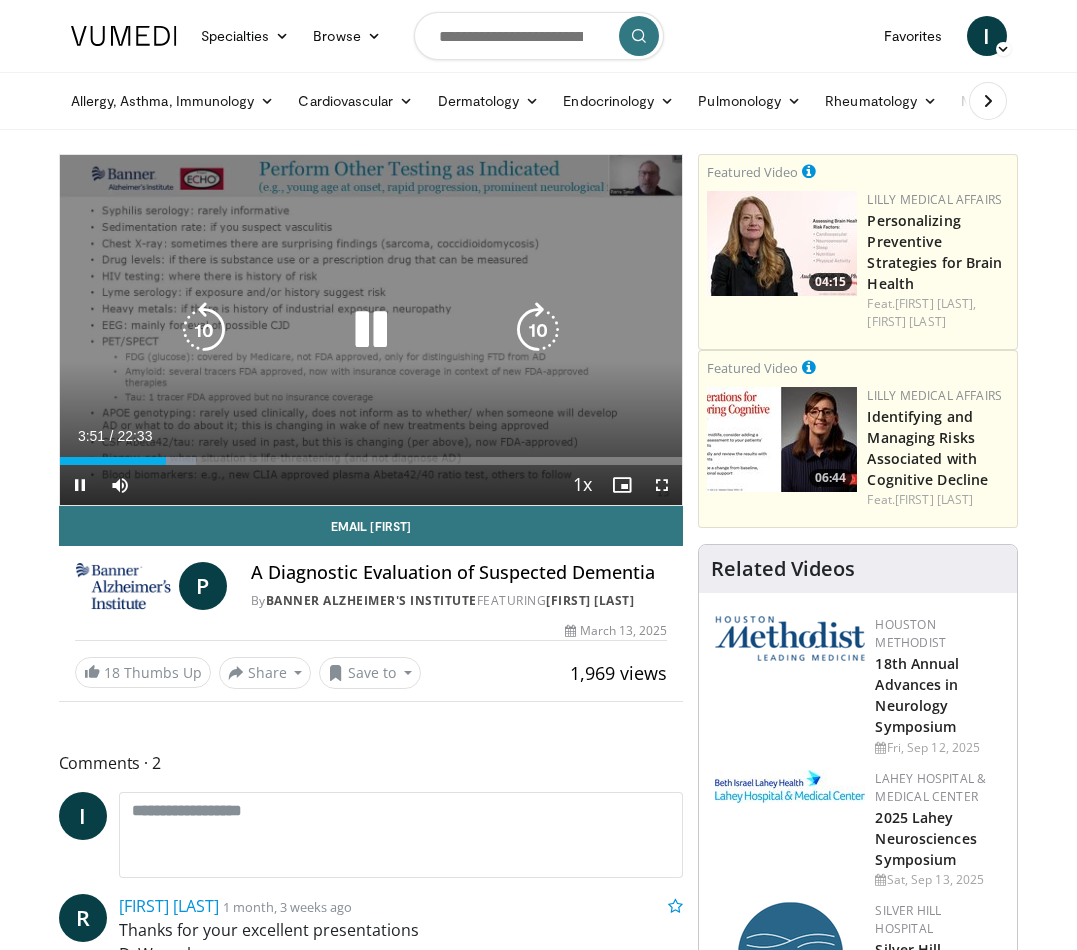 click at bounding box center [538, 330] 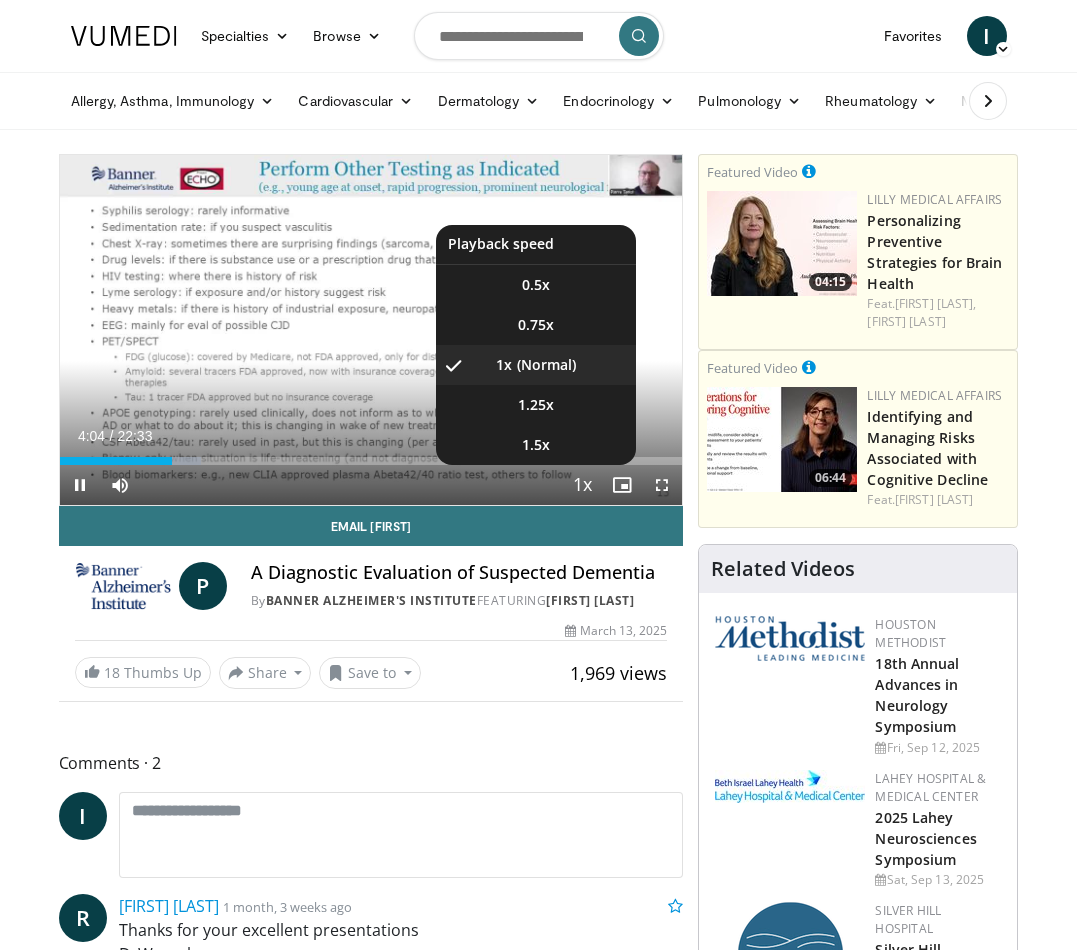 click at bounding box center (582, 486) 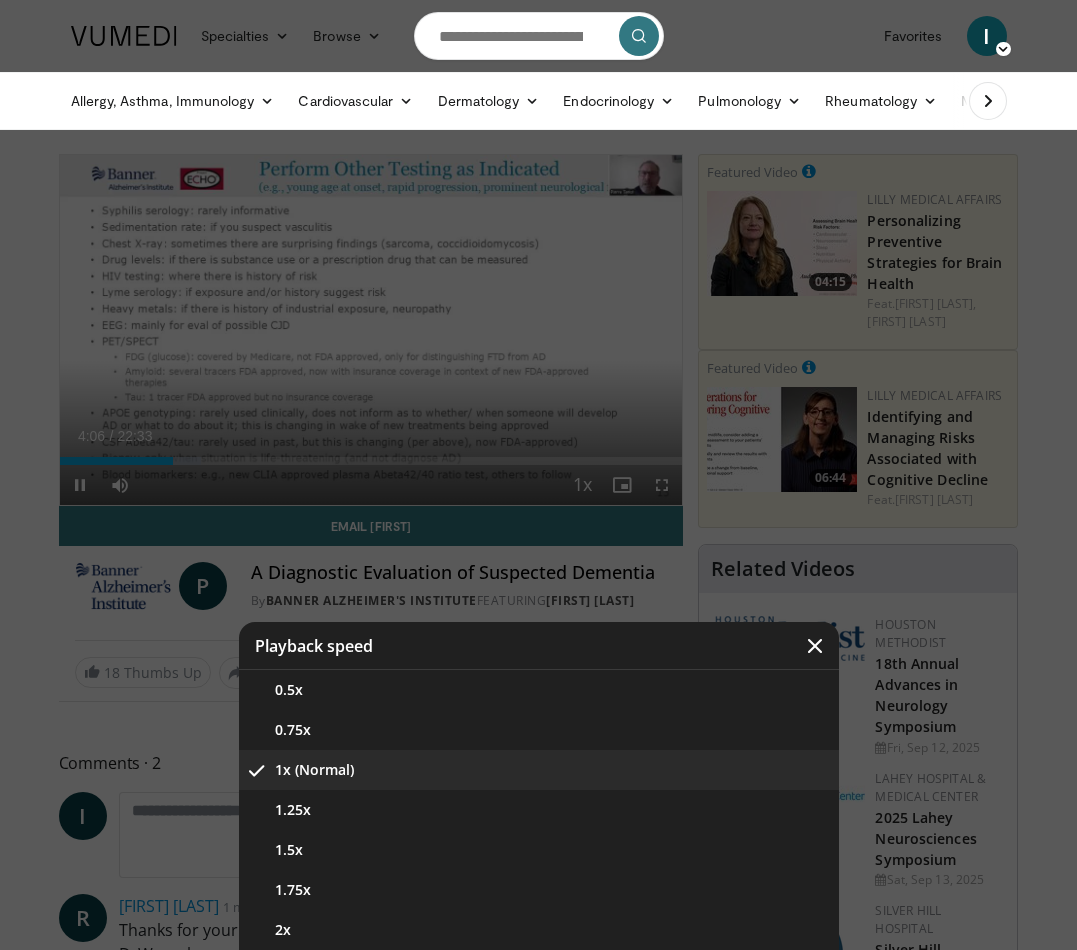 click at bounding box center [538, 475] 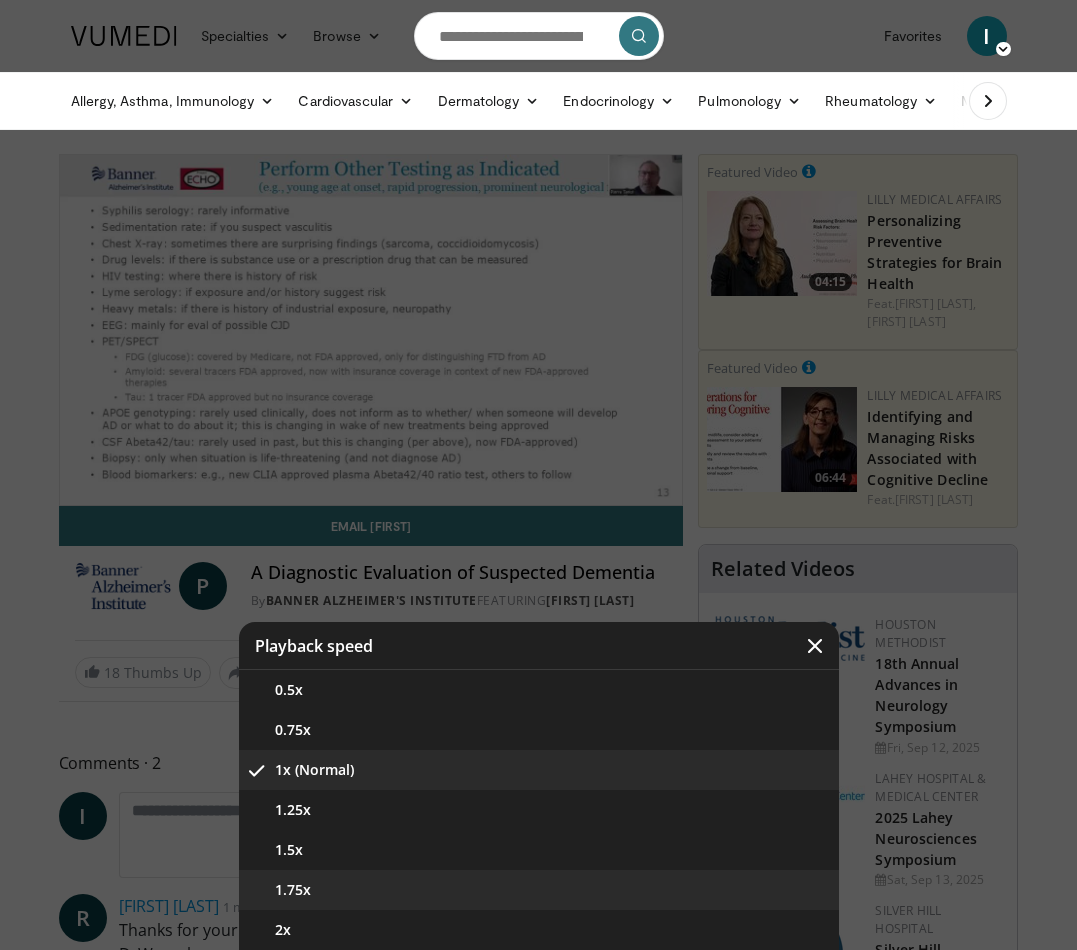 click on "1.75x" at bounding box center [539, 890] 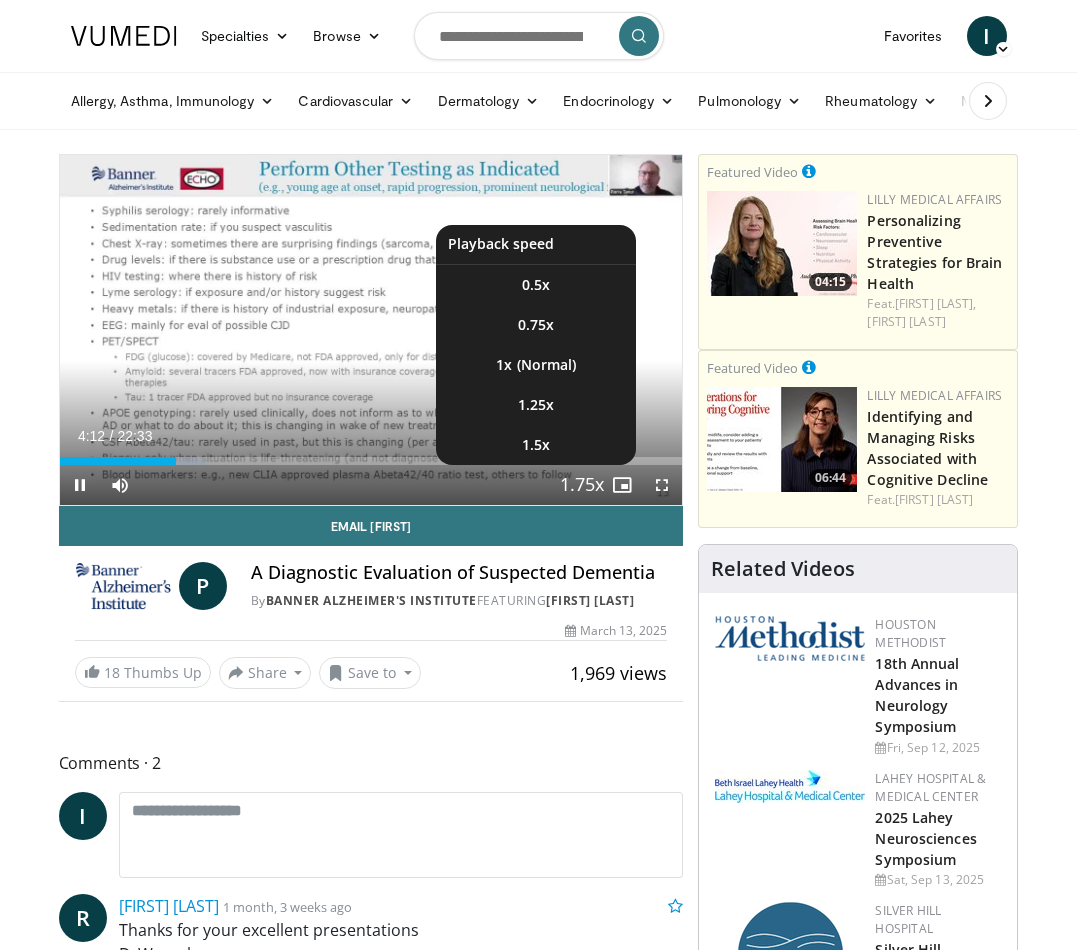 click on "Playback Rate" at bounding box center [582, 485] 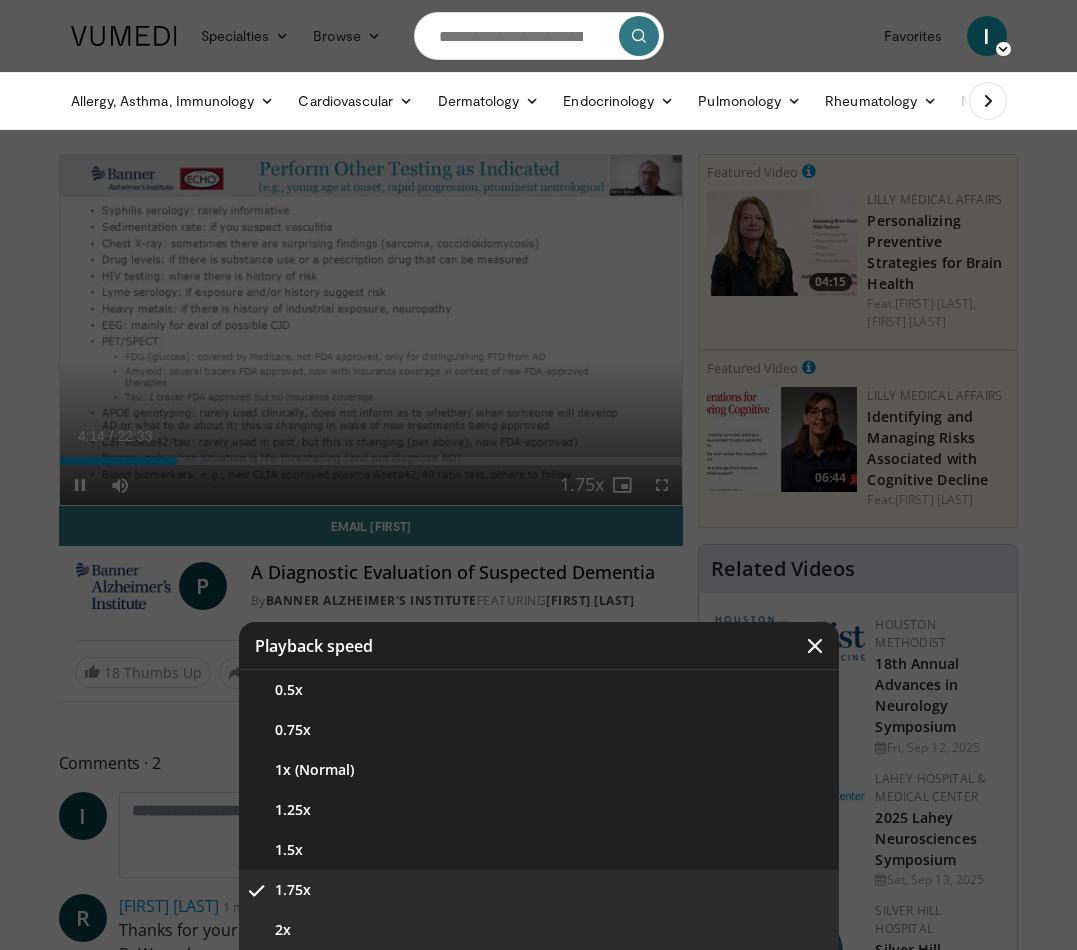 drag, startPoint x: 386, startPoint y: 933, endPoint x: 388, endPoint y: 910, distance: 23.086792 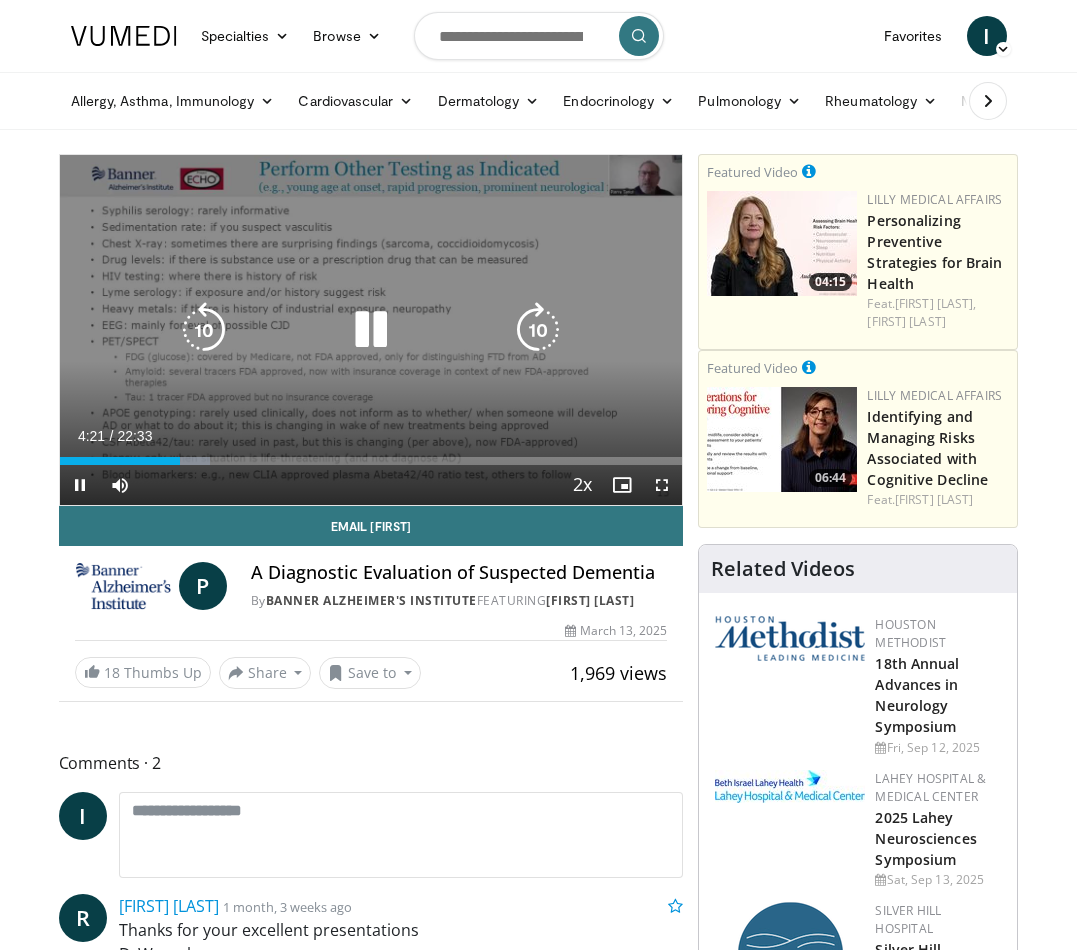 click at bounding box center [538, 330] 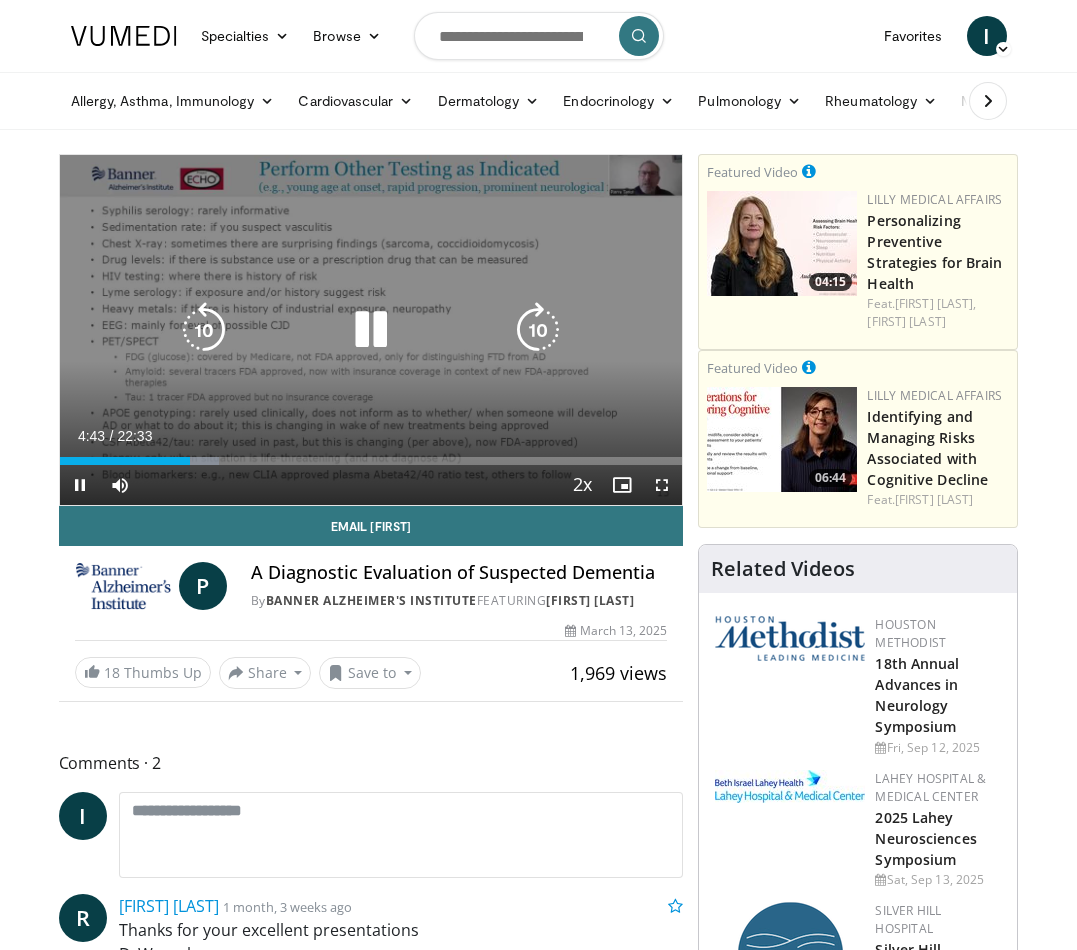 click at bounding box center [538, 330] 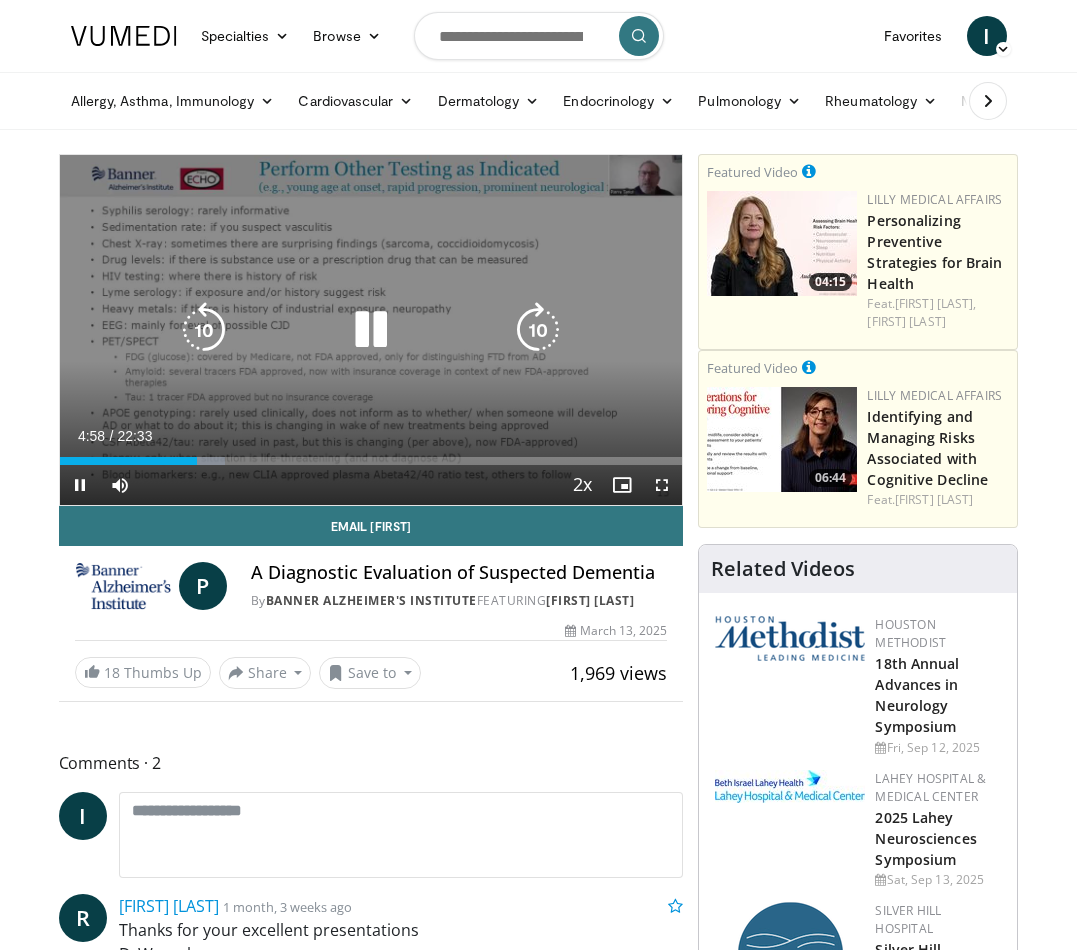 click at bounding box center (538, 330) 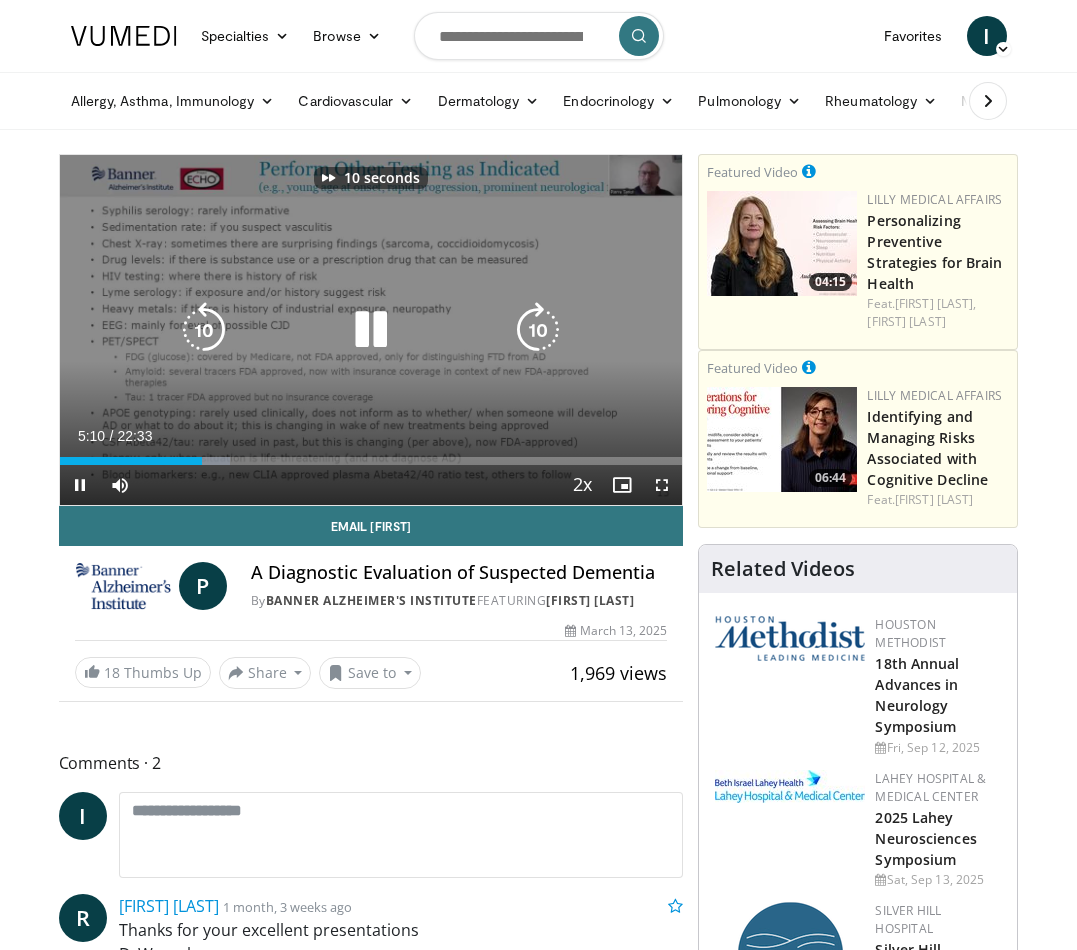 click at bounding box center (538, 330) 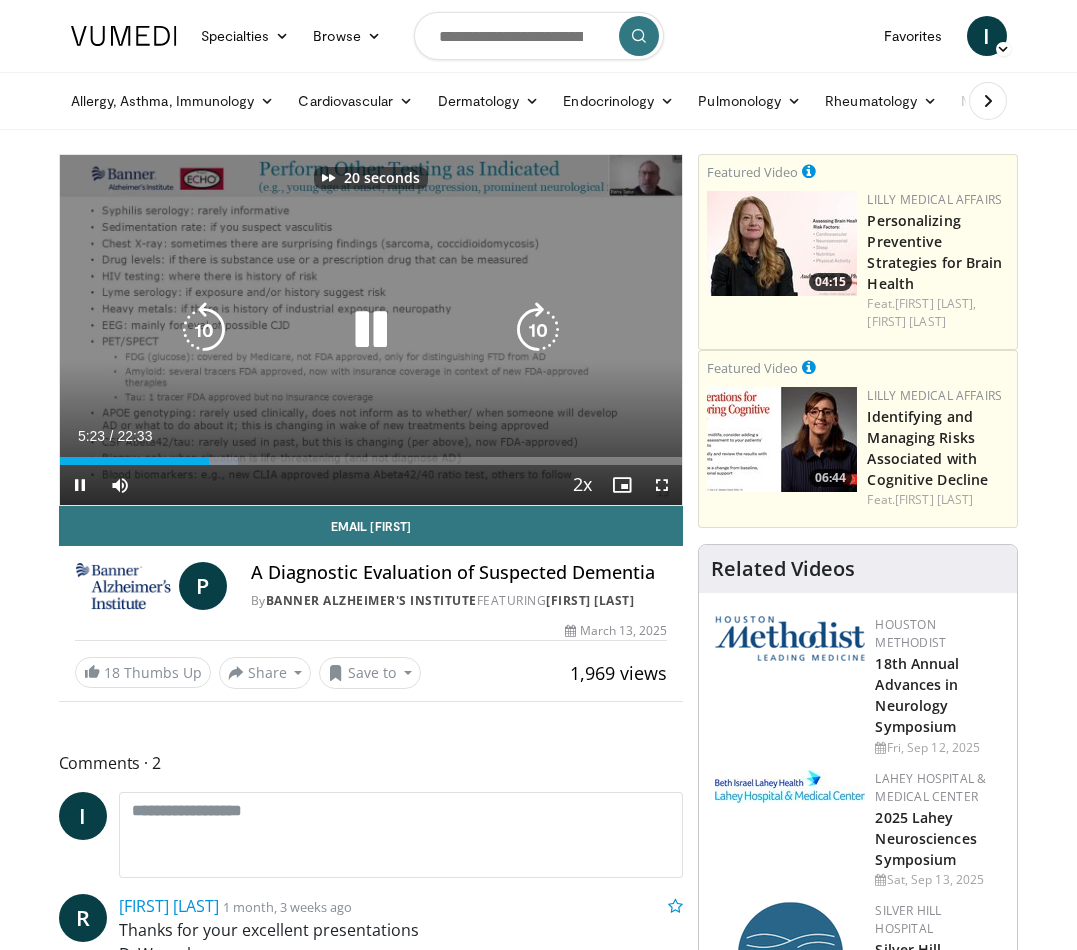 click at bounding box center [538, 330] 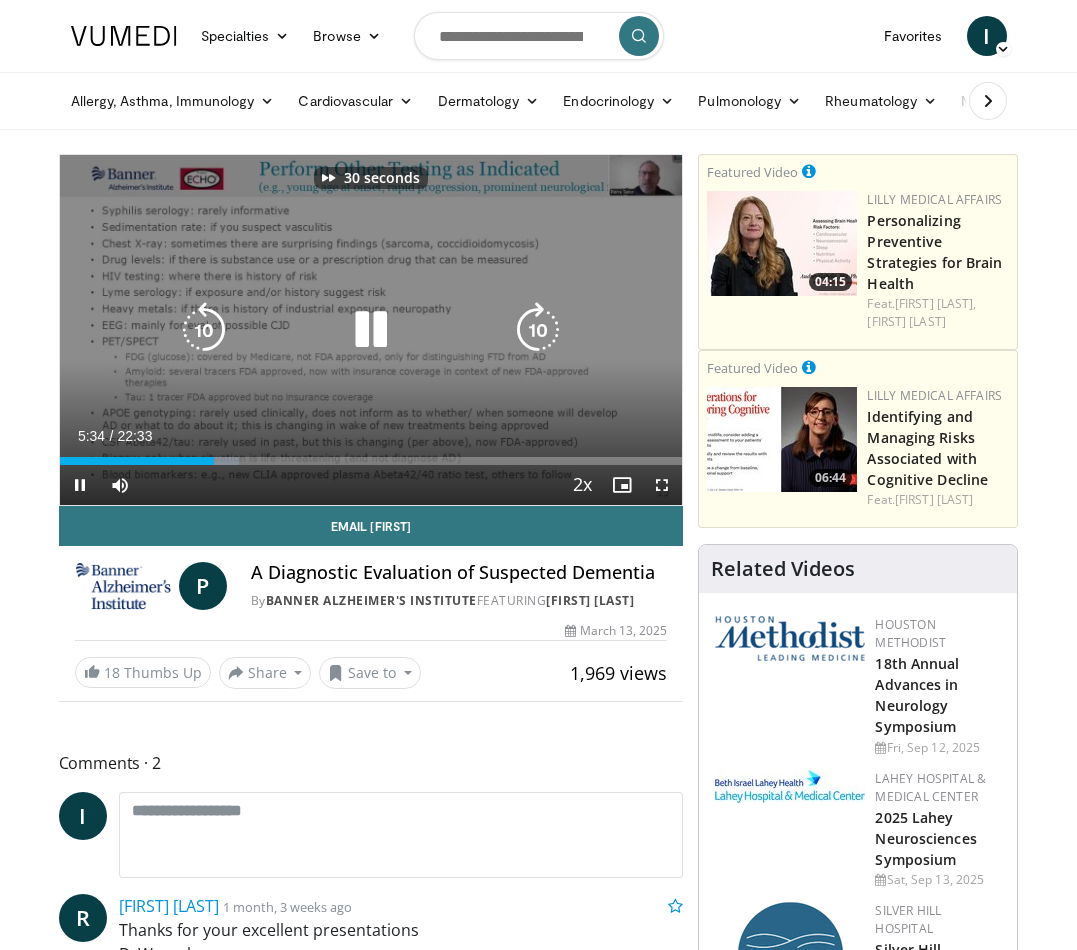 click at bounding box center [538, 330] 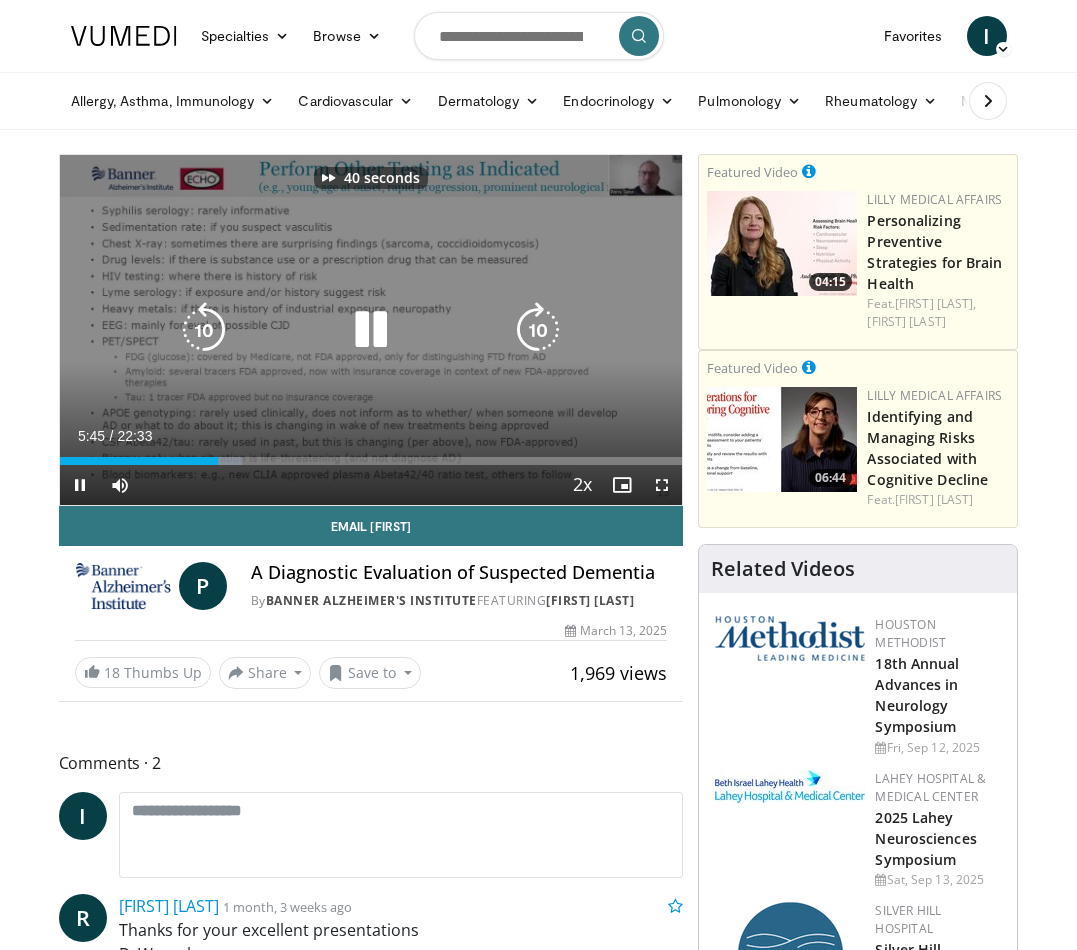click at bounding box center (538, 330) 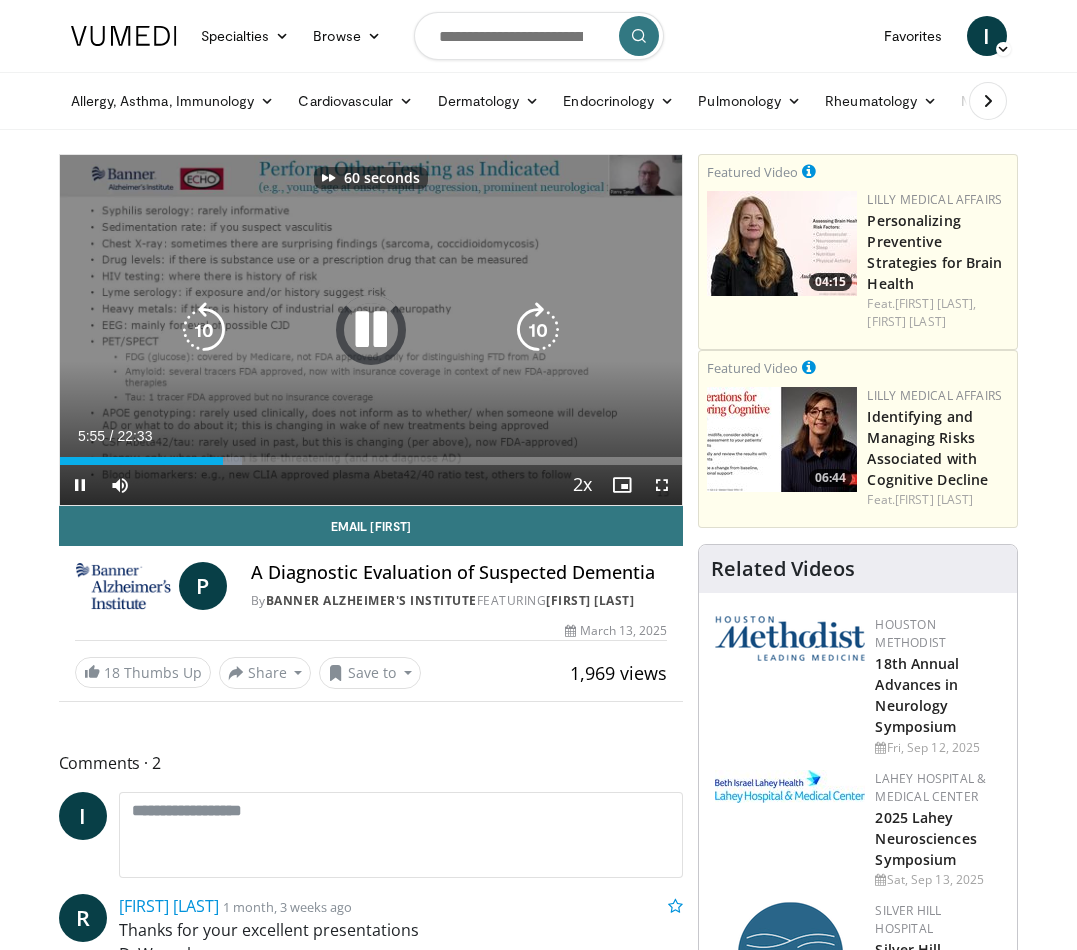 click at bounding box center (538, 330) 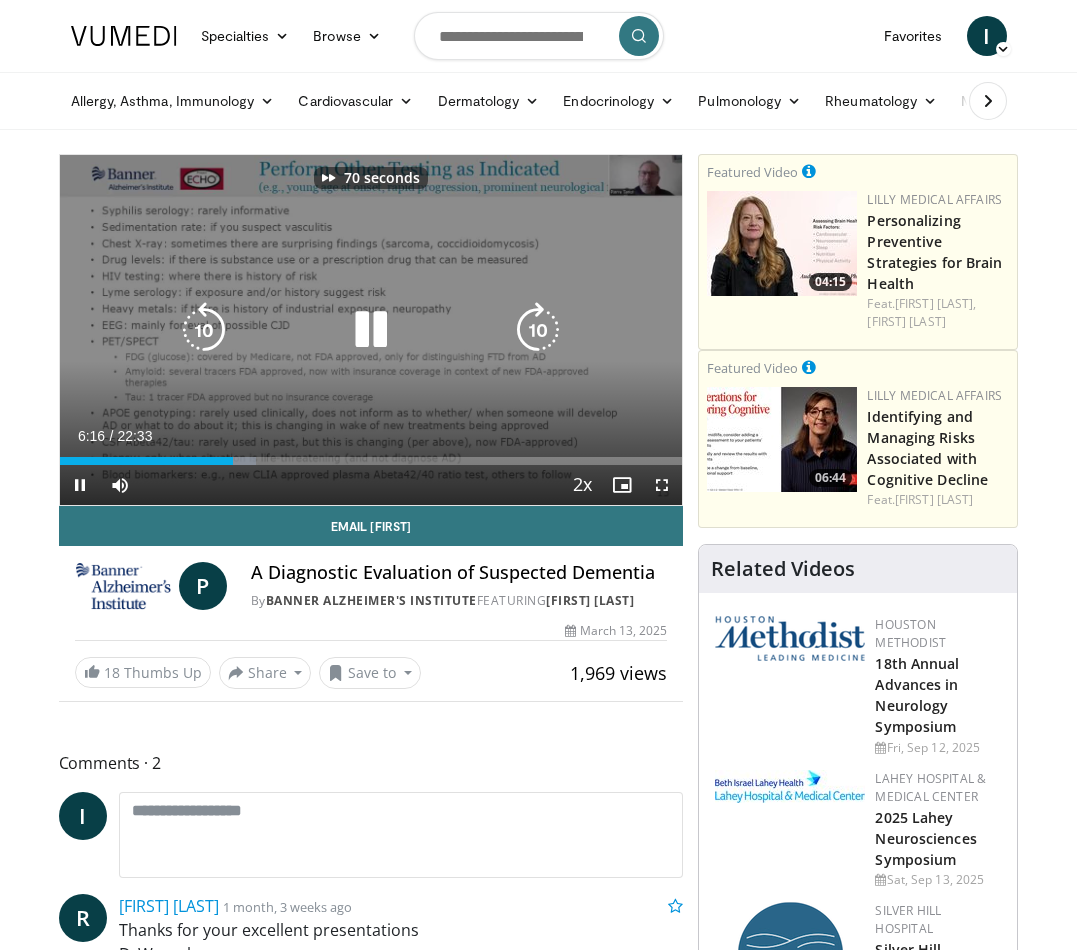click at bounding box center (538, 330) 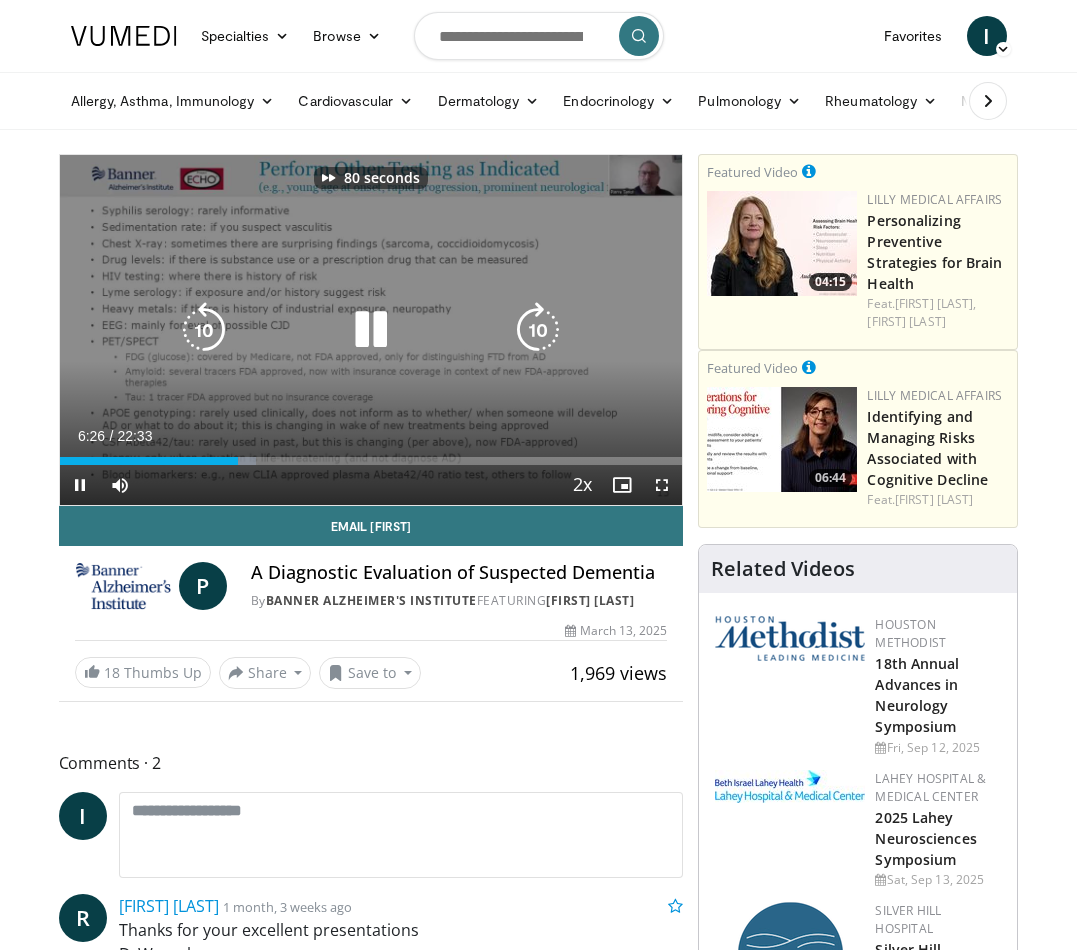 click at bounding box center [538, 330] 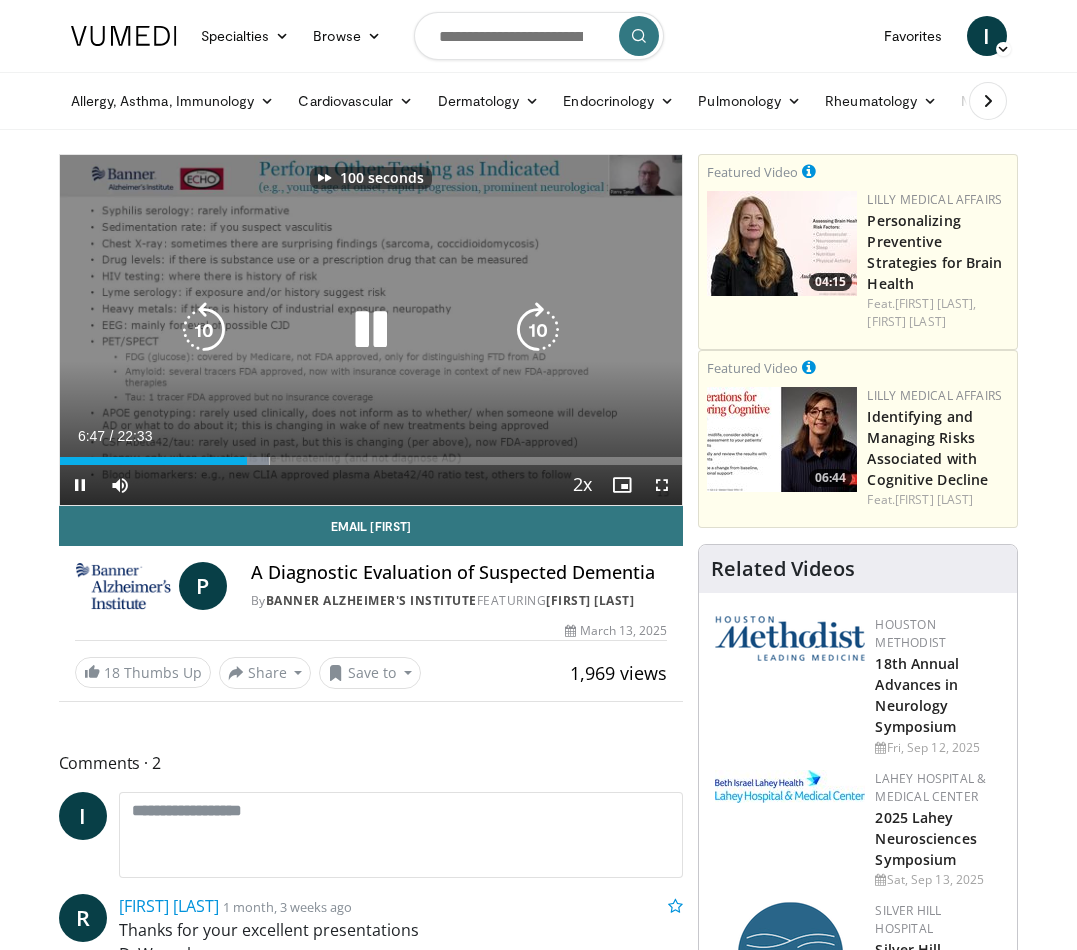 click at bounding box center [538, 330] 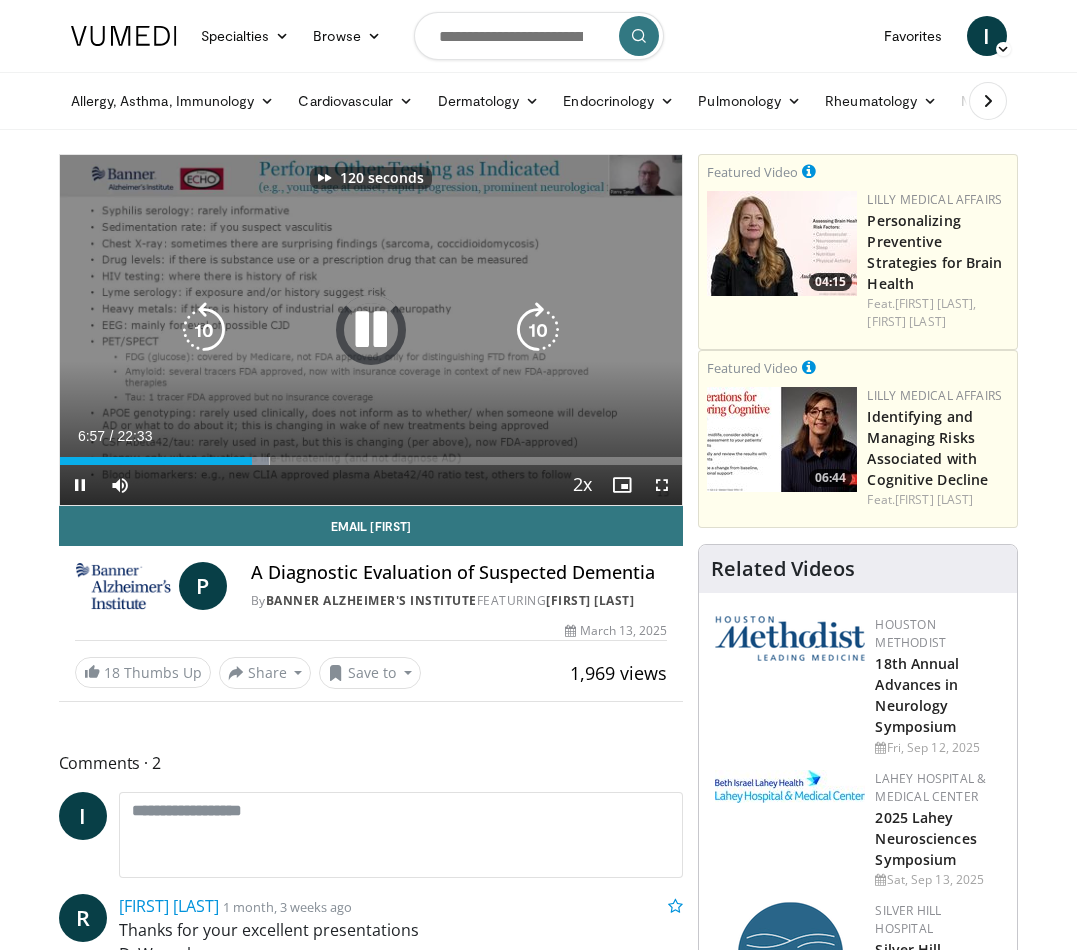 click at bounding box center [538, 330] 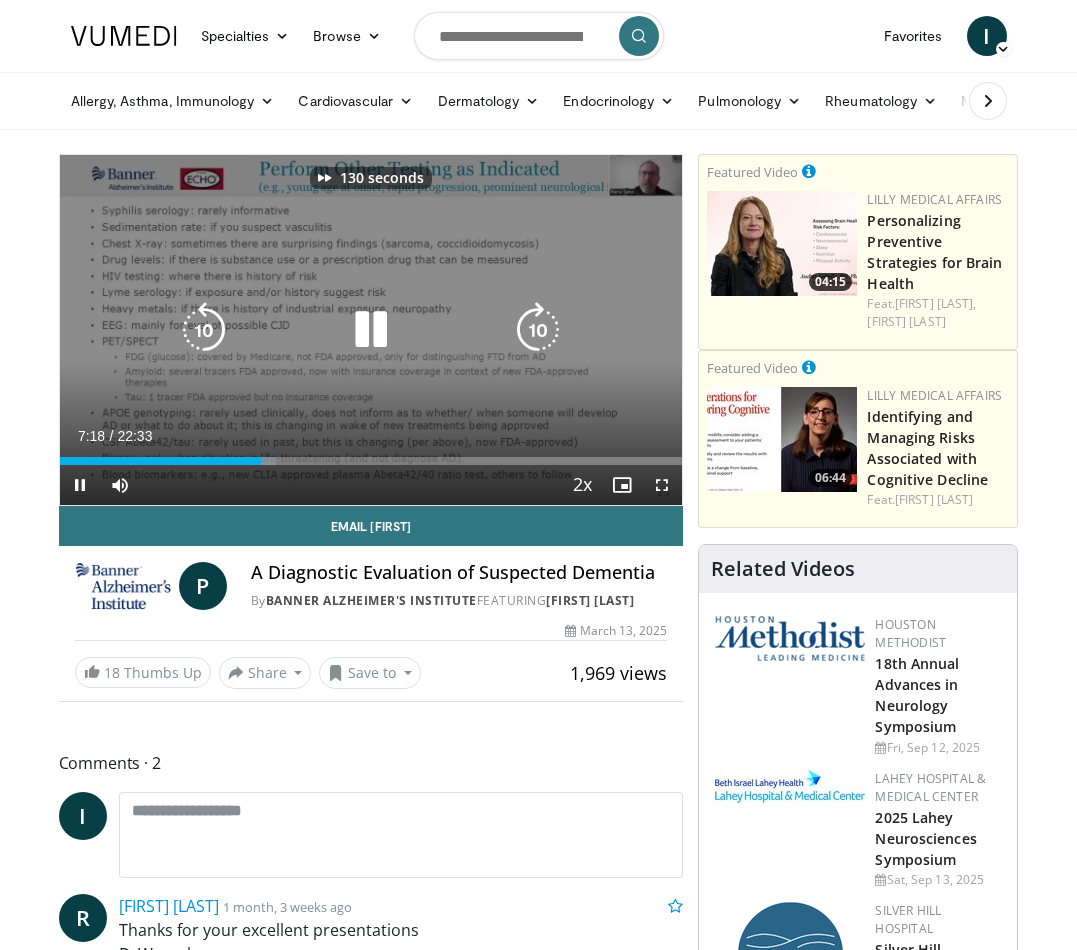 click at bounding box center (538, 330) 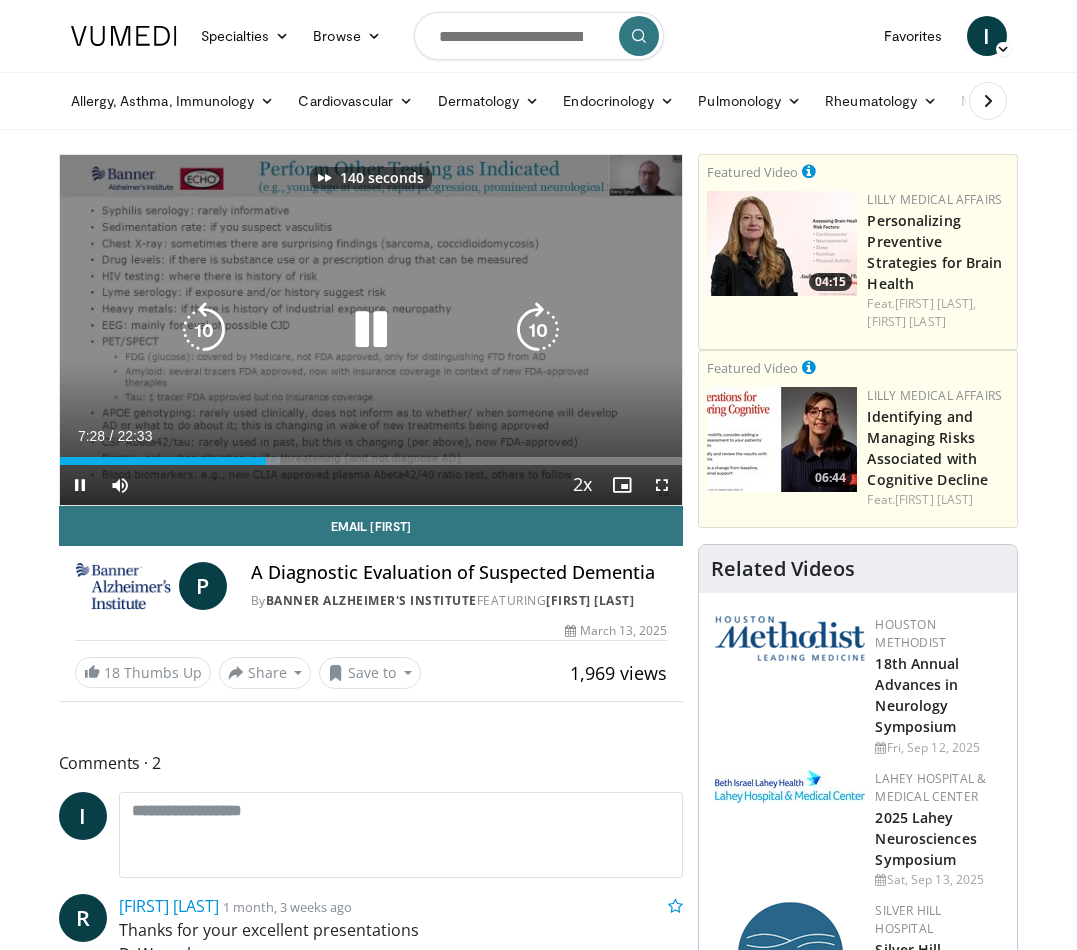 click at bounding box center [538, 330] 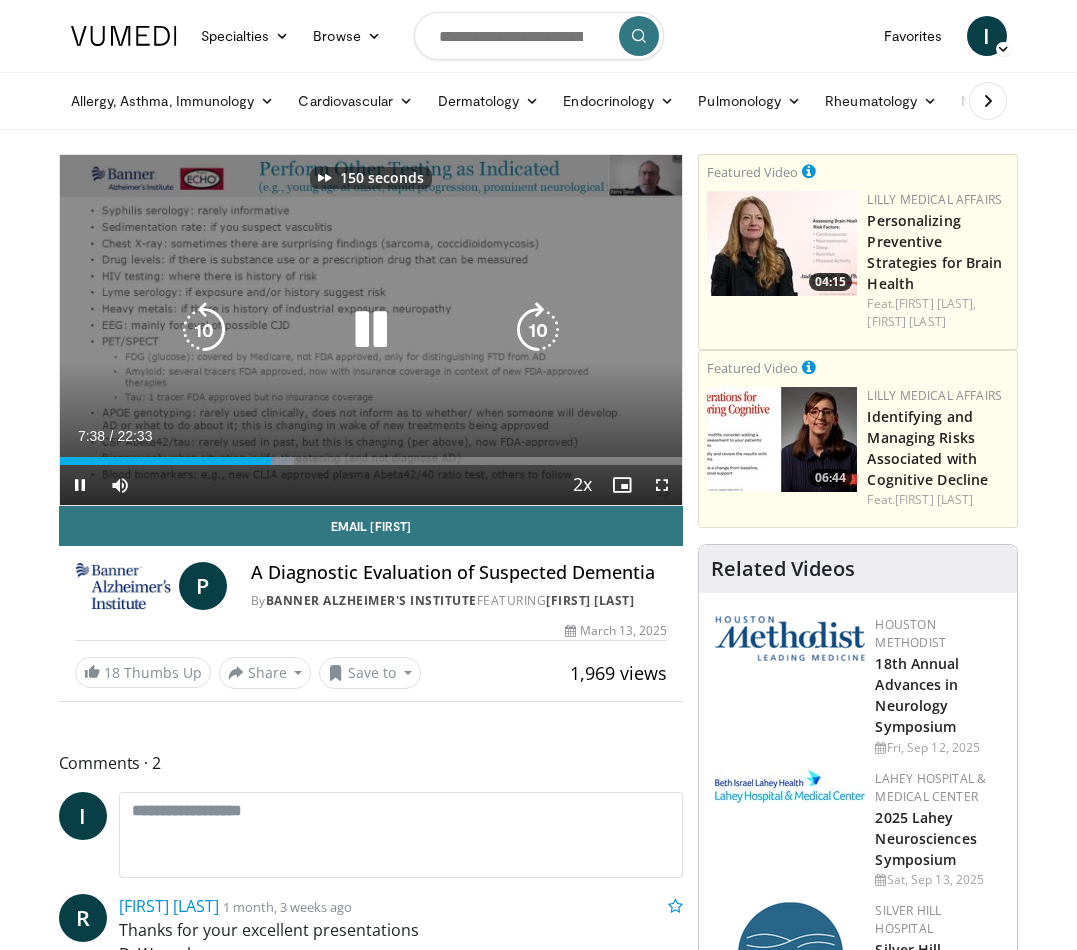 click at bounding box center [538, 330] 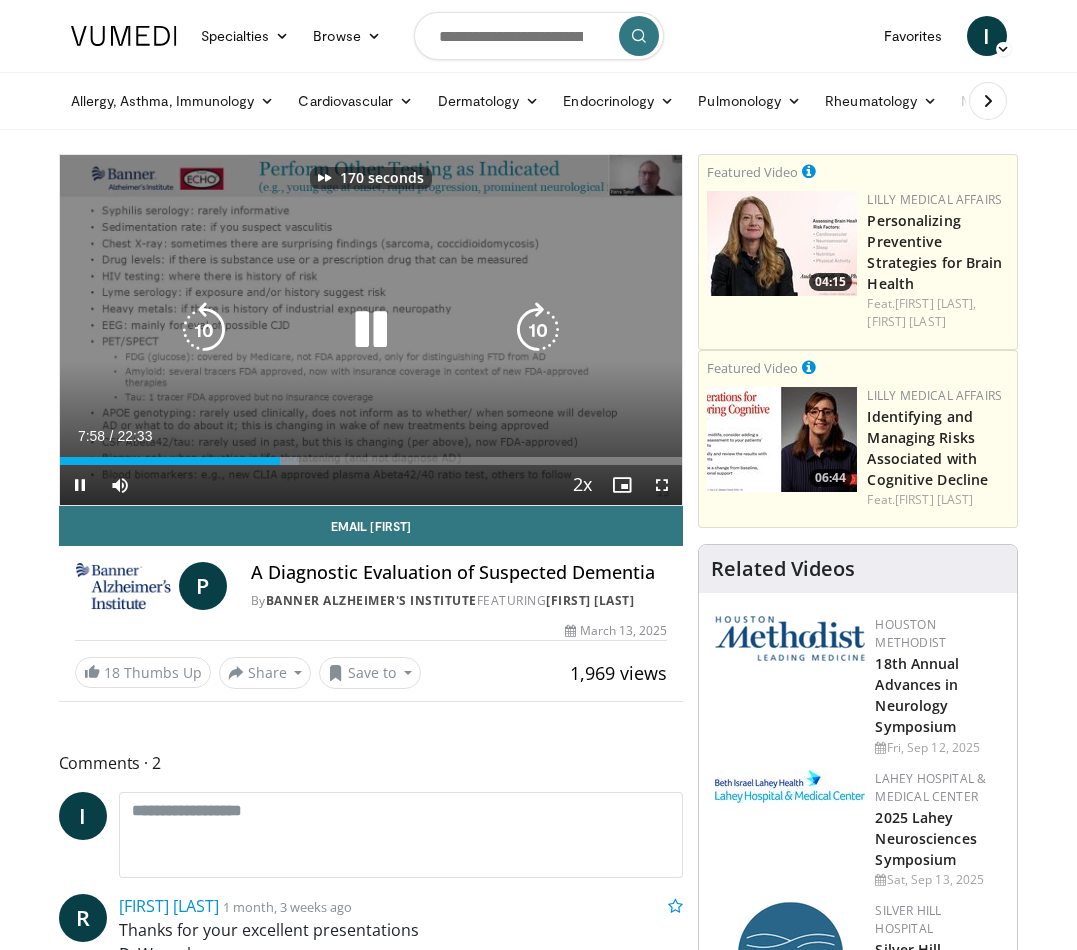 click at bounding box center (538, 330) 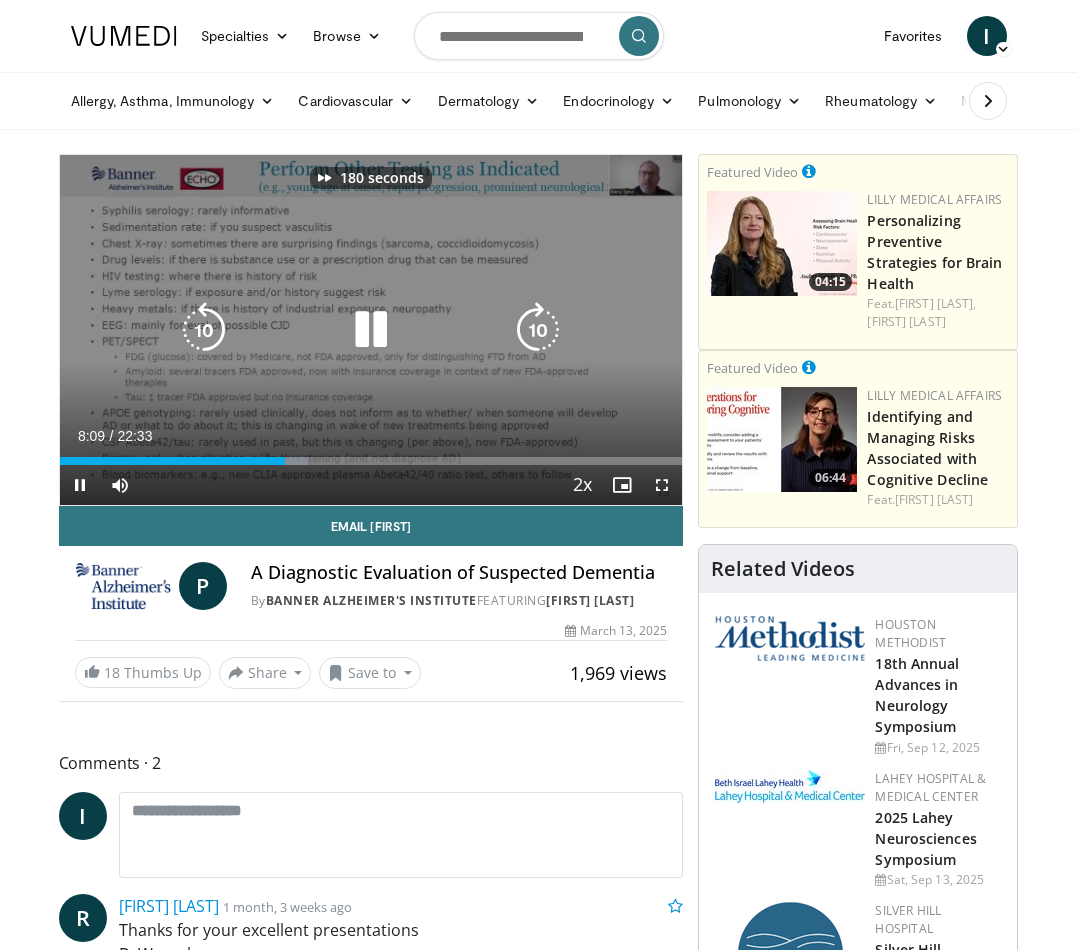 click at bounding box center (538, 330) 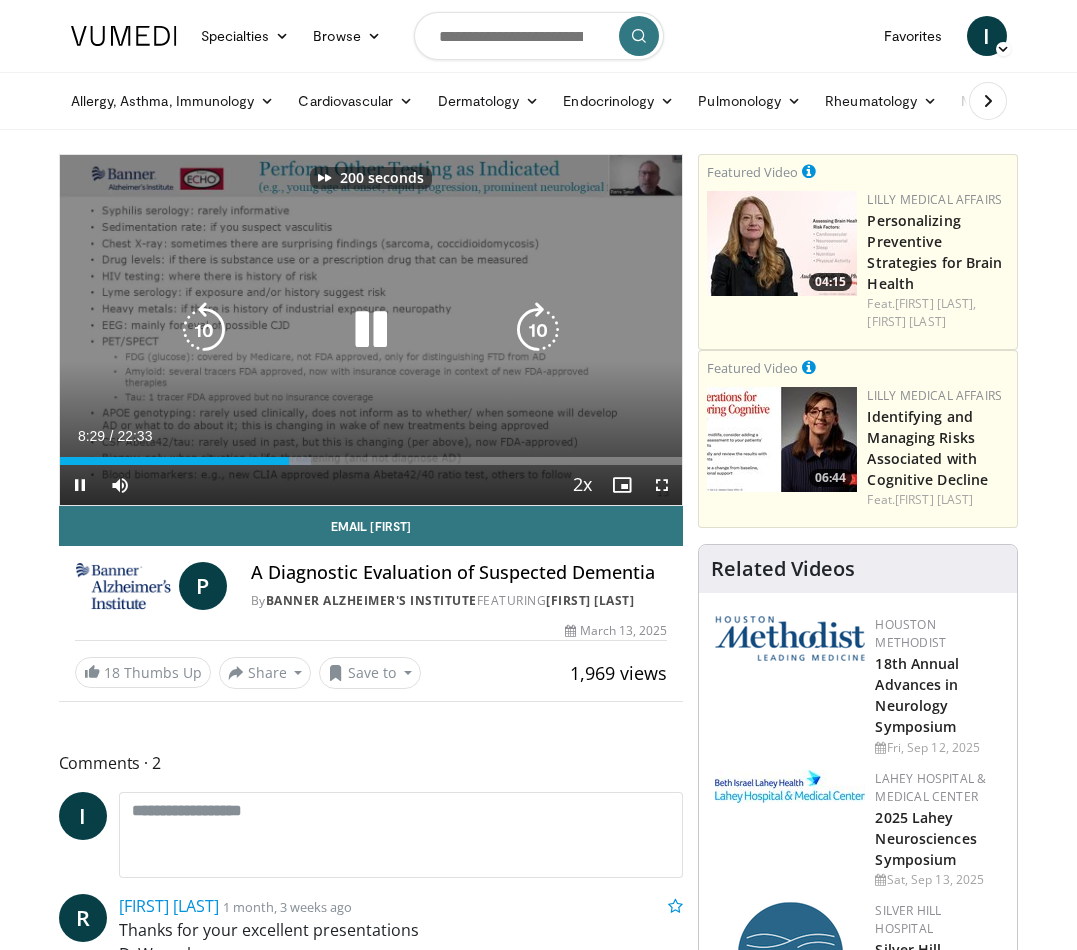 click at bounding box center (538, 330) 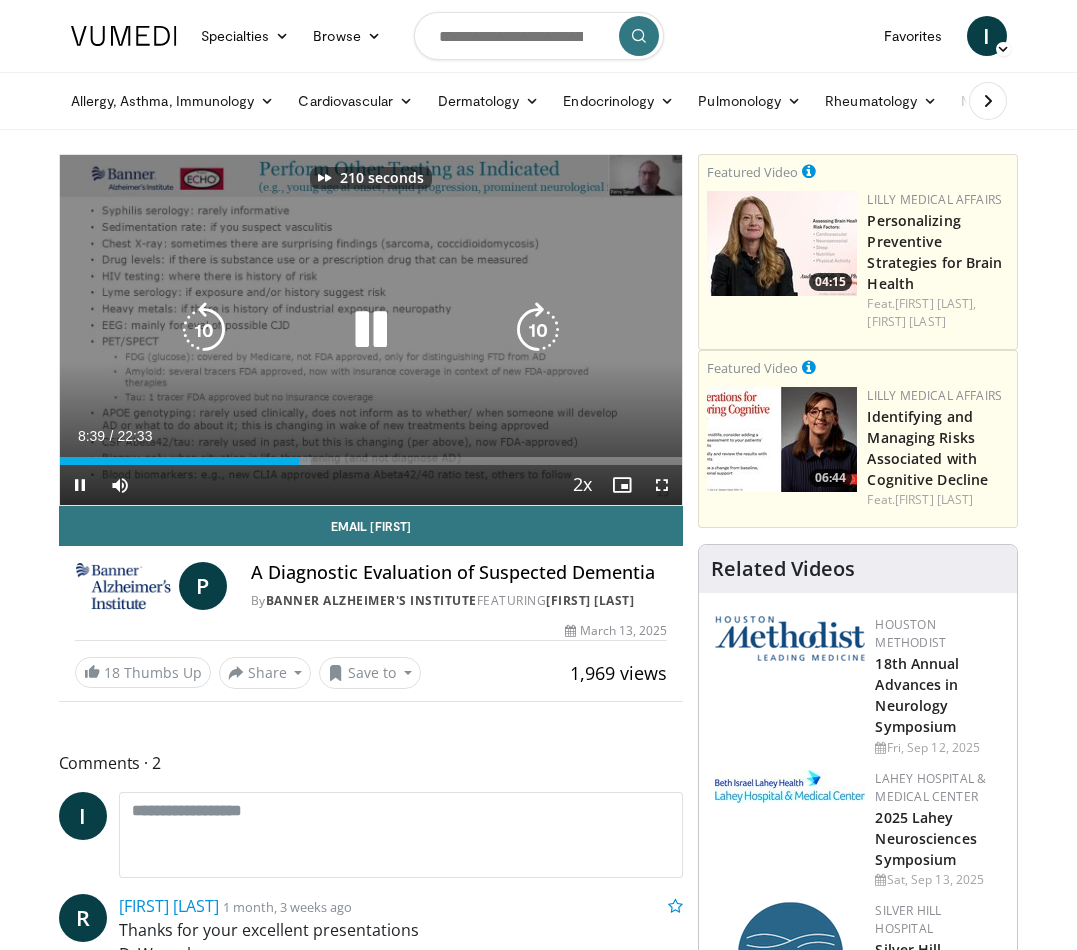 click at bounding box center (538, 330) 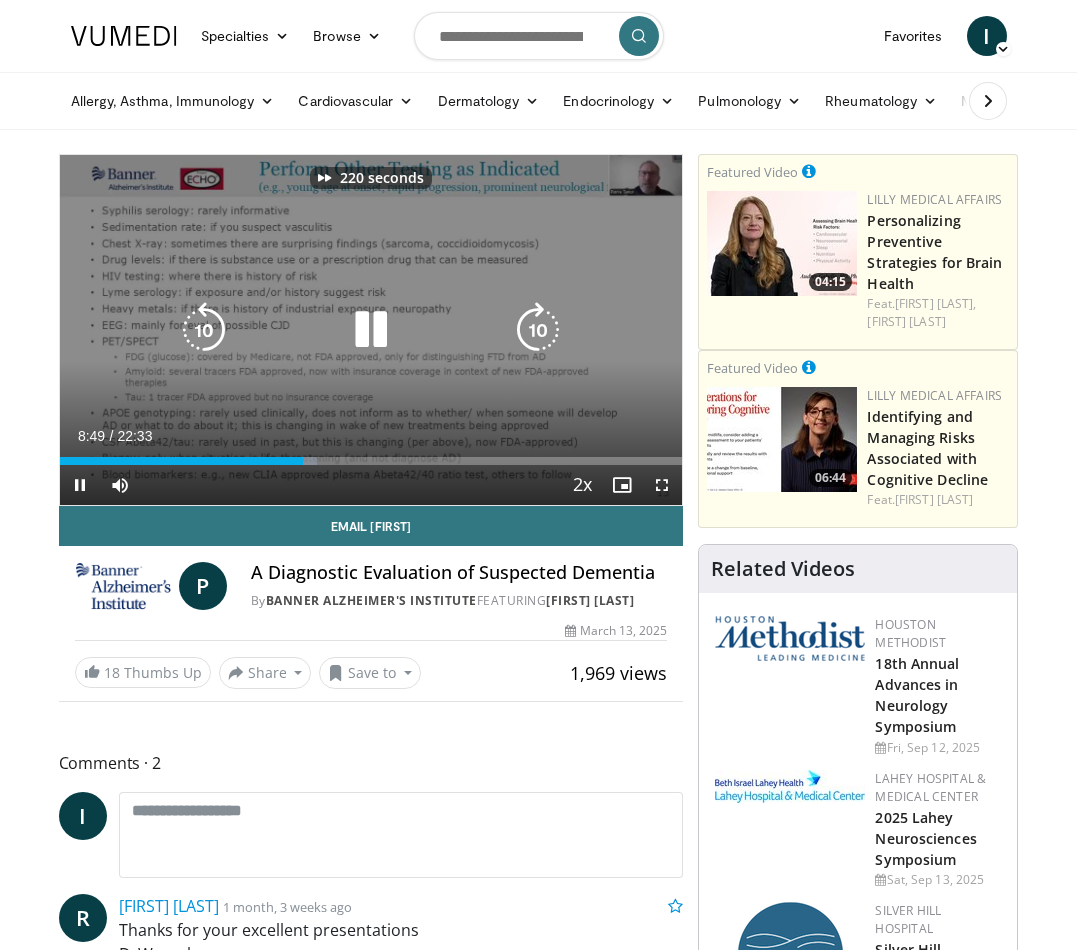click at bounding box center (538, 330) 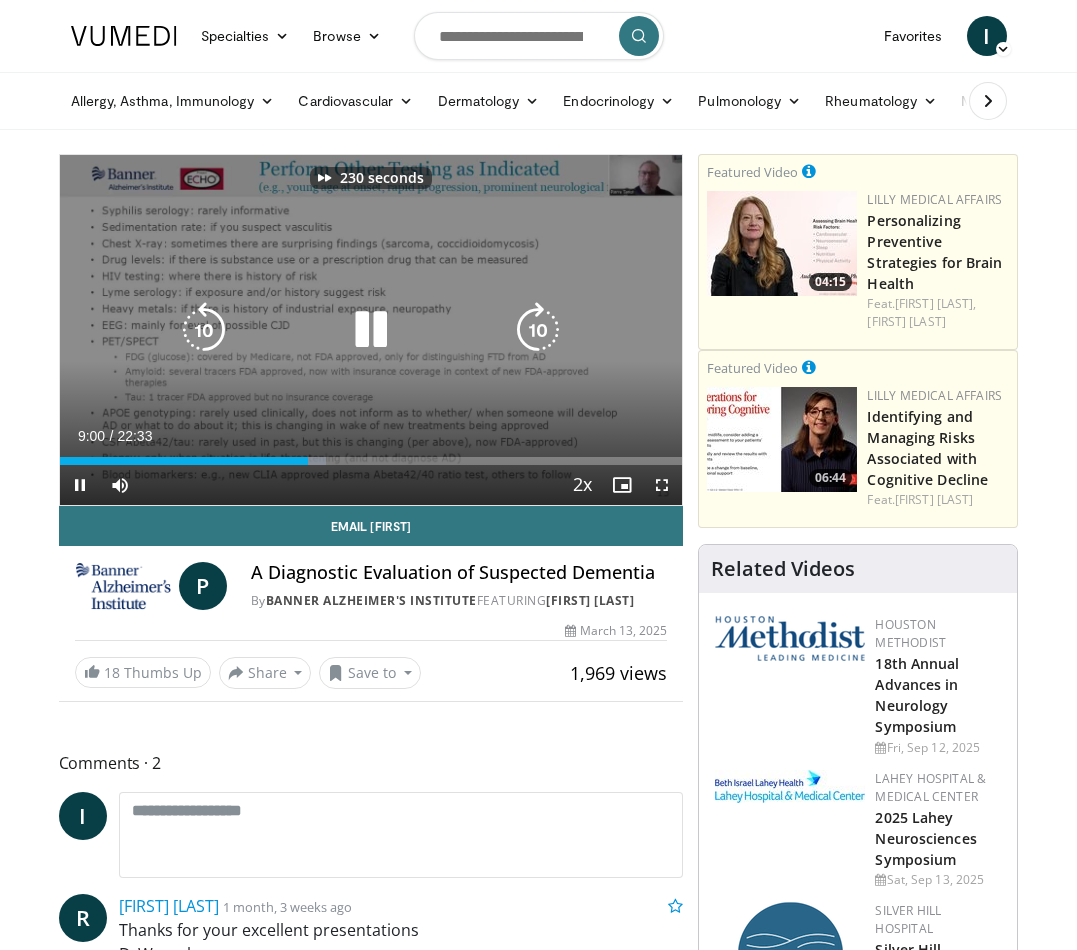 click at bounding box center [538, 330] 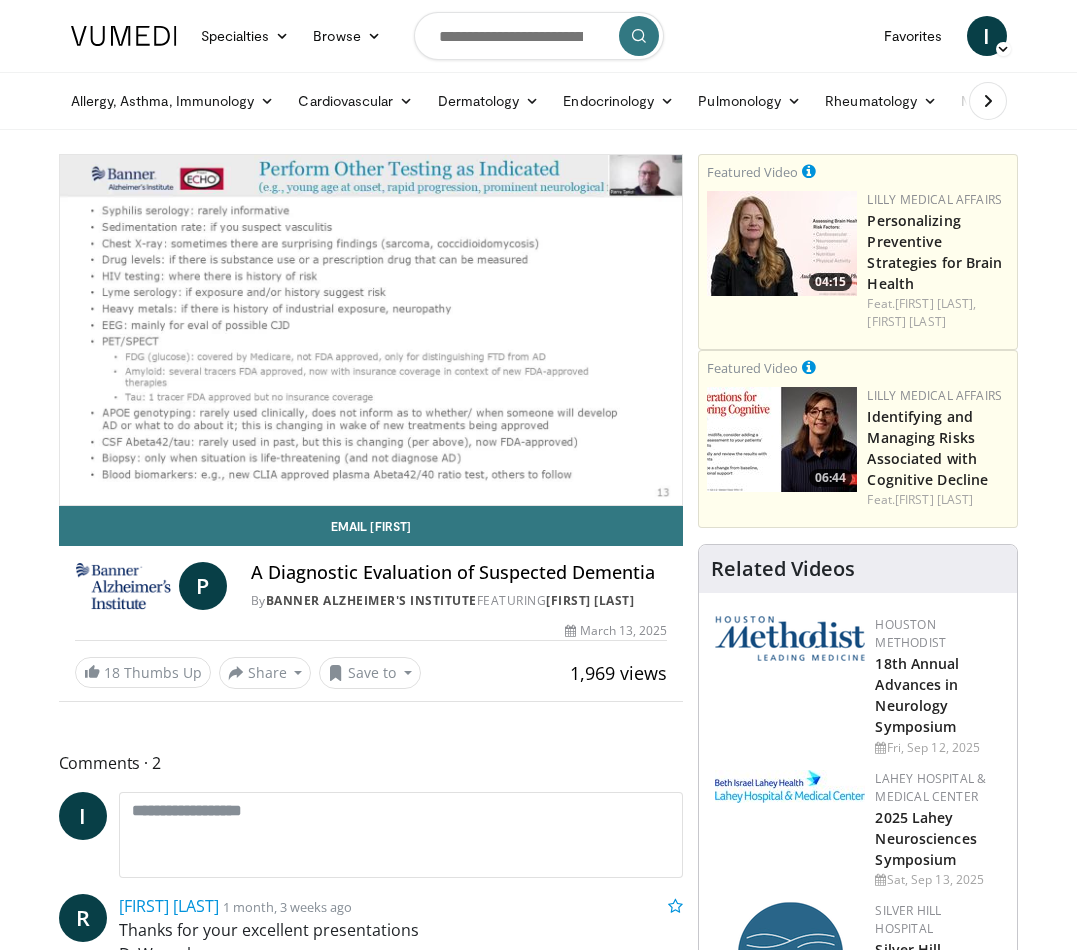 scroll, scrollTop: 1, scrollLeft: 0, axis: vertical 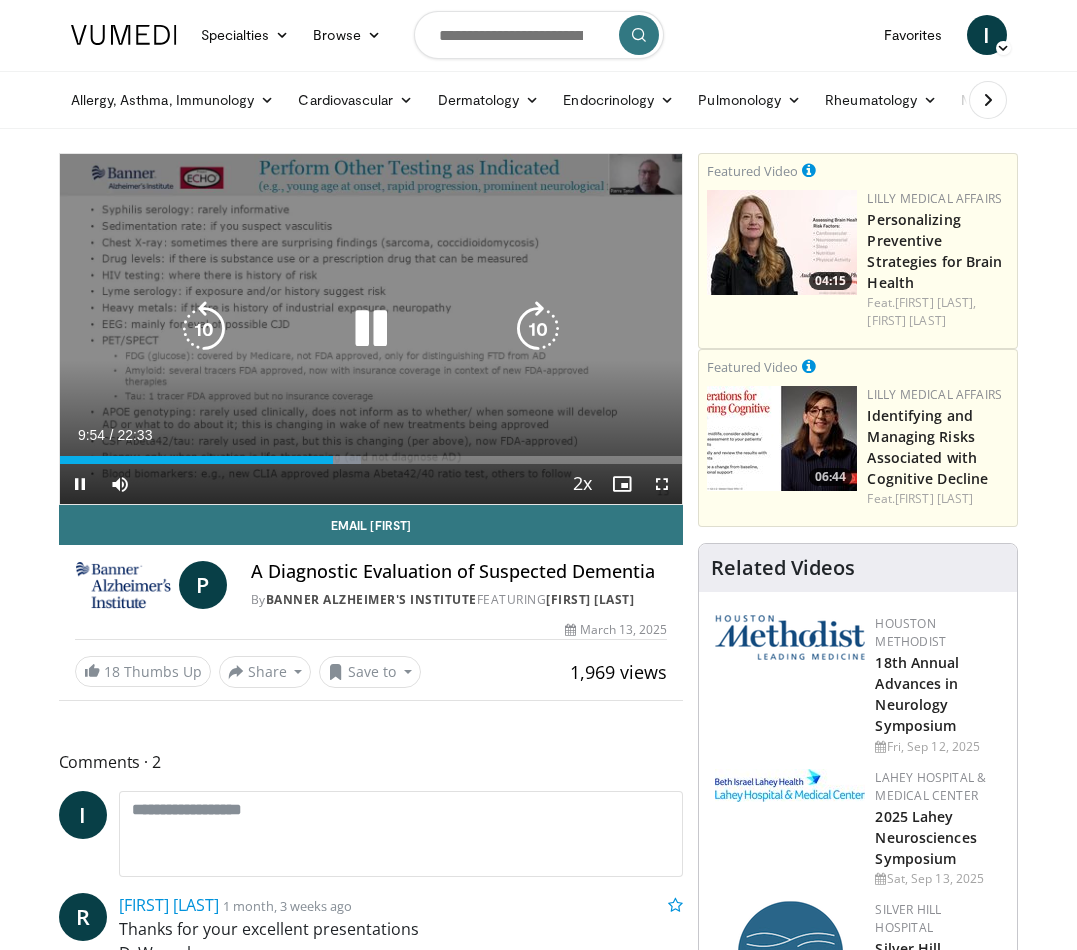 click at bounding box center [538, 329] 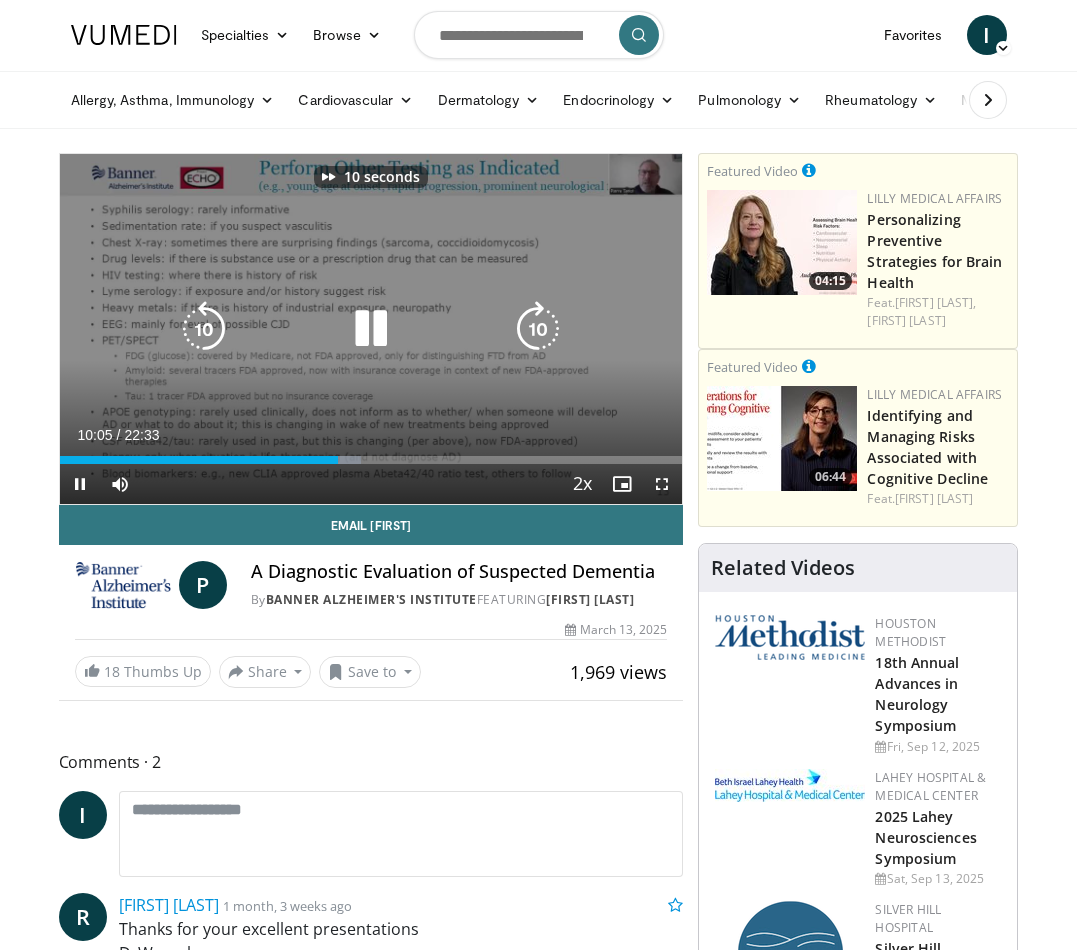 click at bounding box center (538, 329) 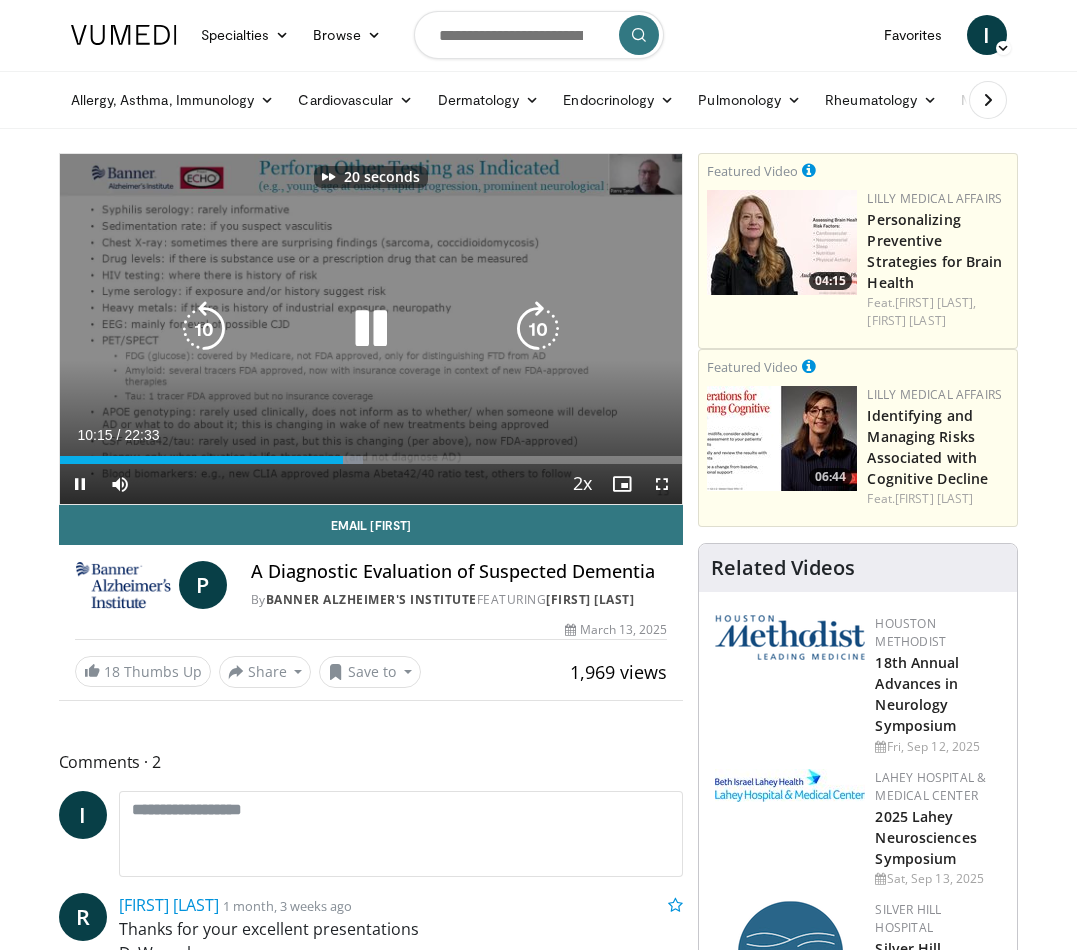 click at bounding box center (538, 329) 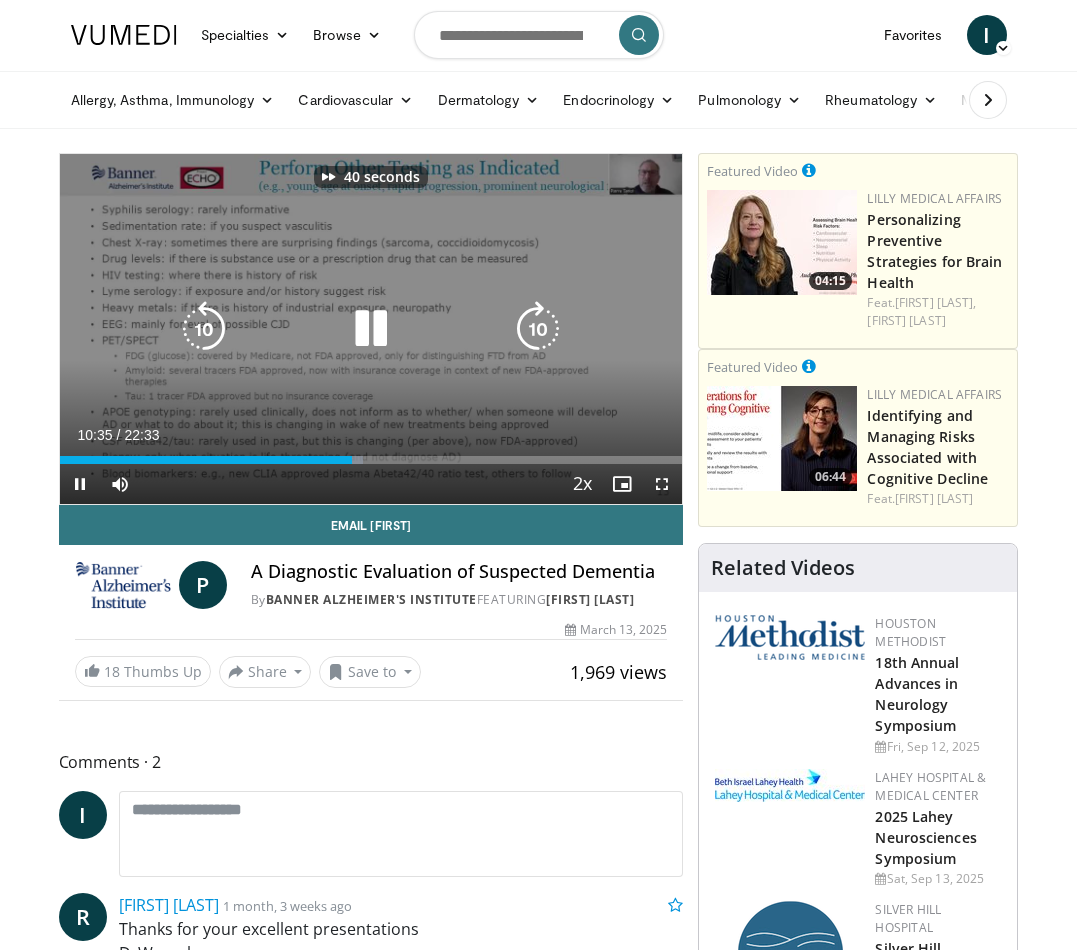 click at bounding box center [538, 329] 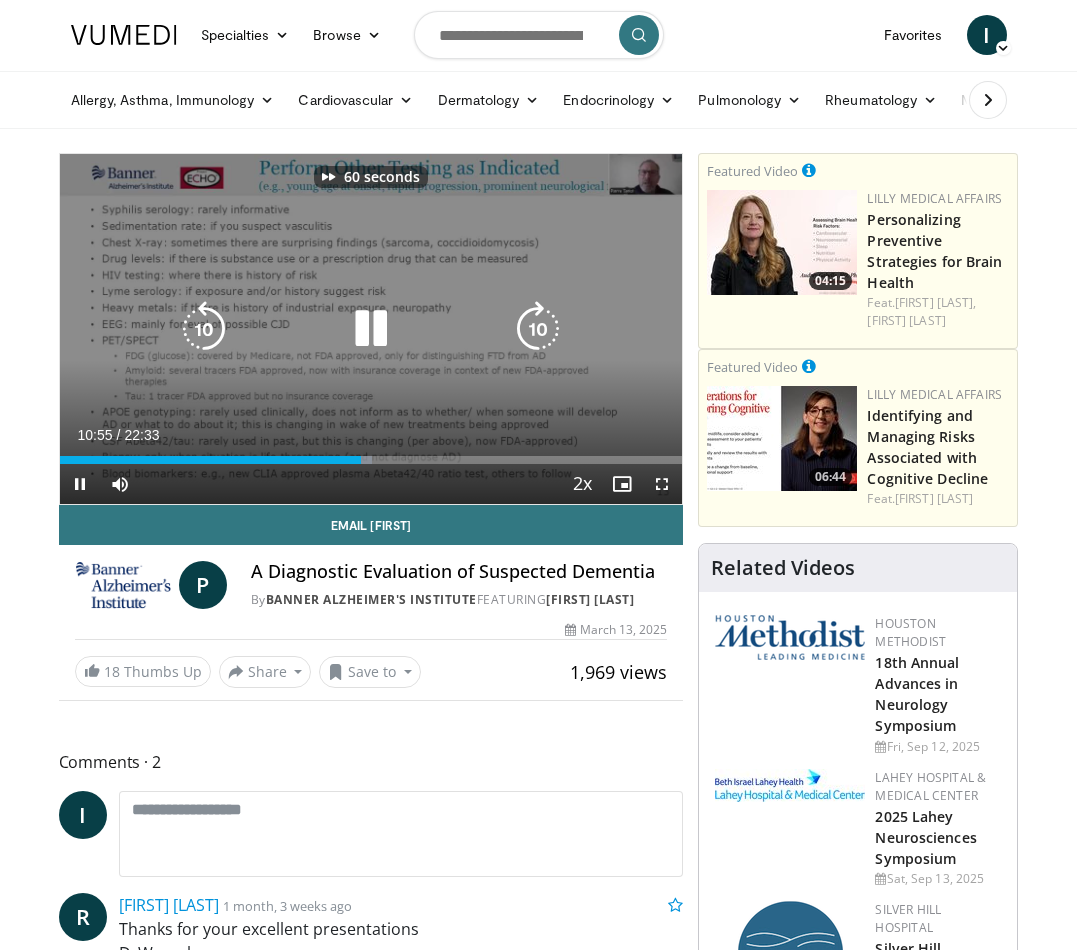 click at bounding box center [538, 329] 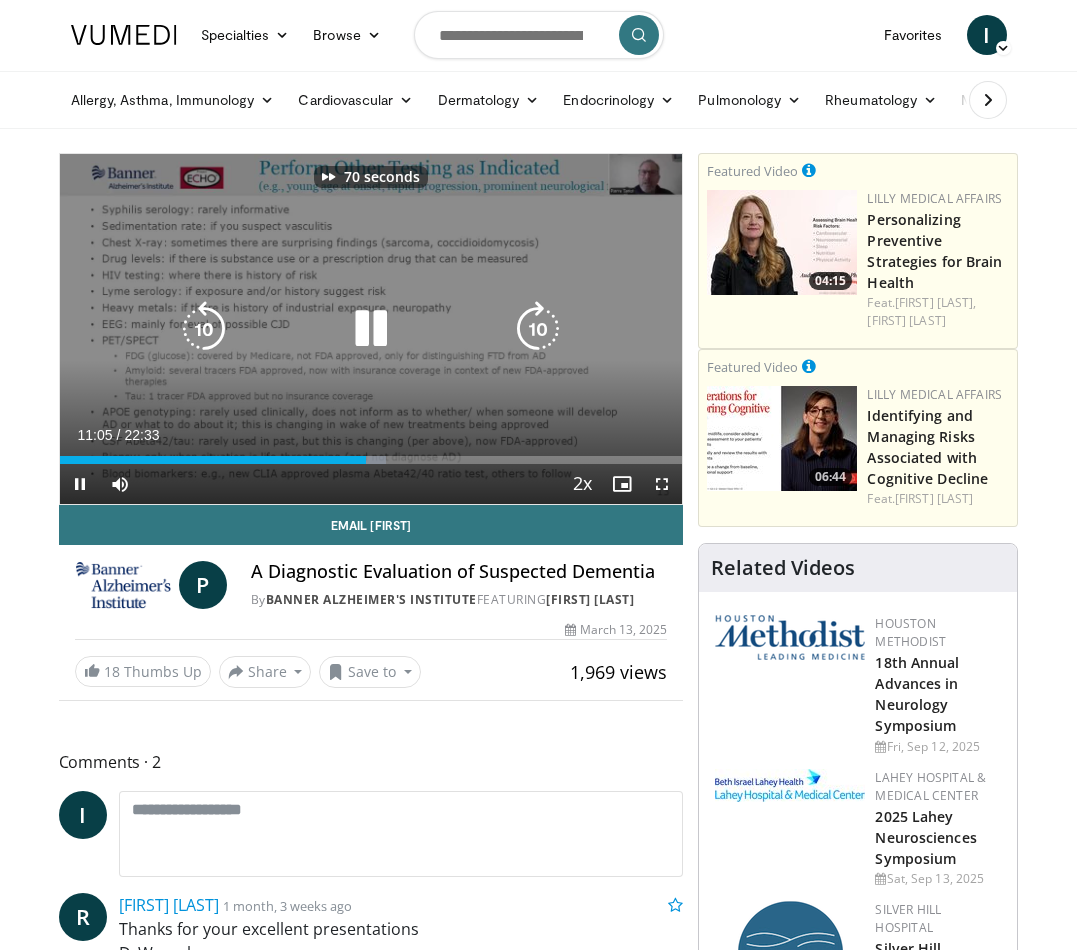 click at bounding box center [538, 329] 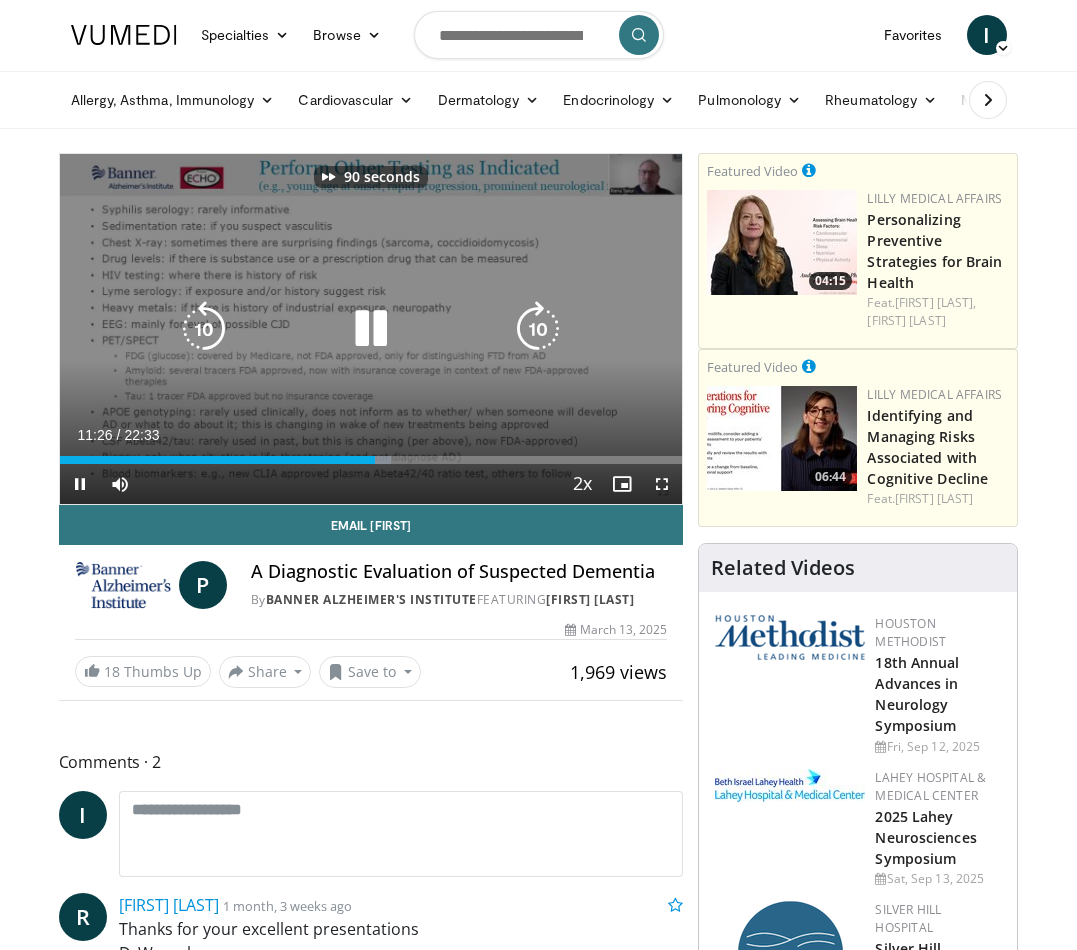 click at bounding box center (538, 329) 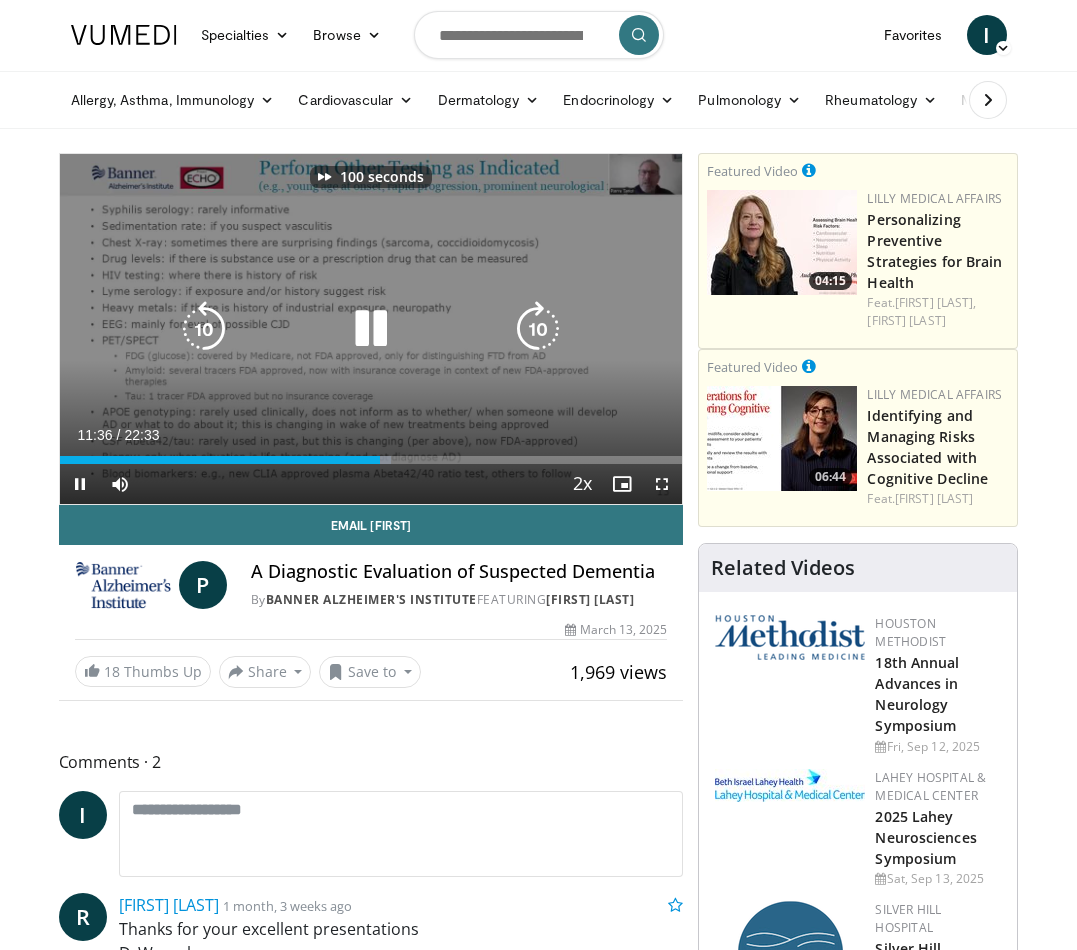 click at bounding box center [538, 329] 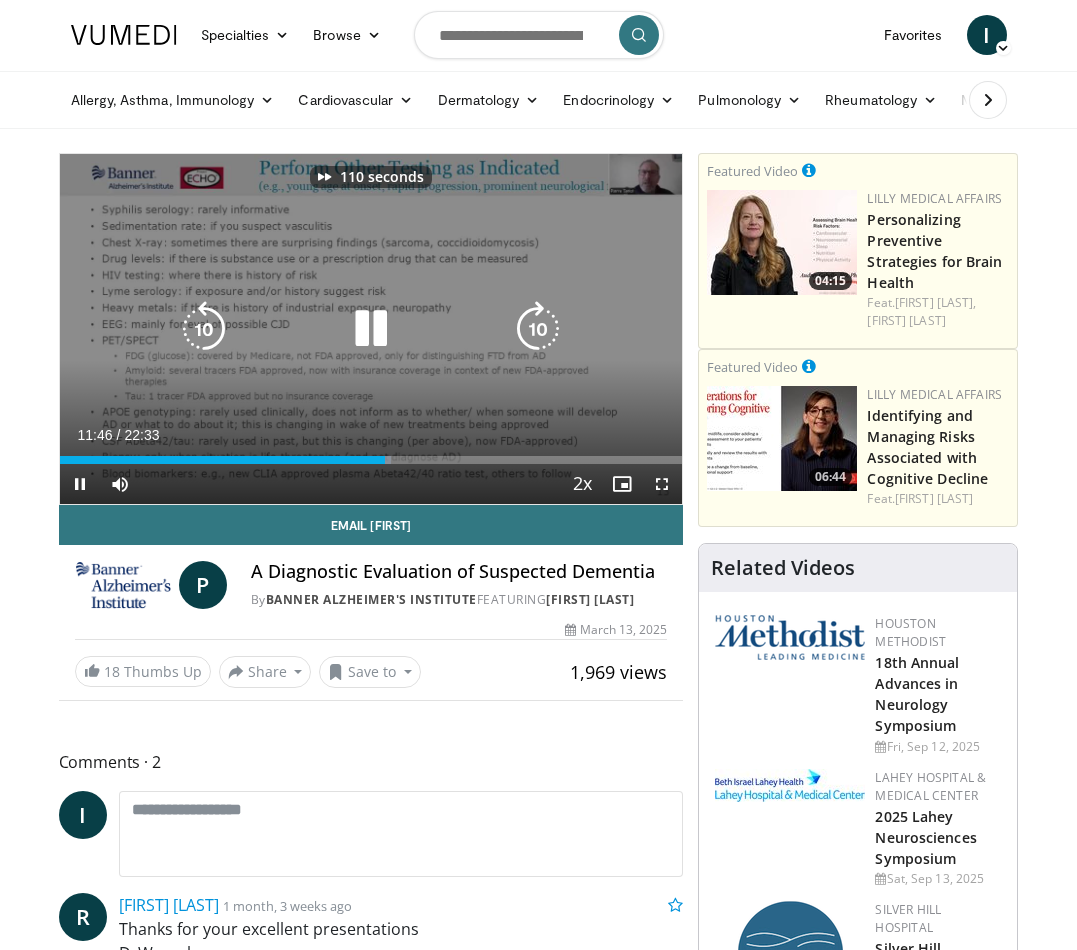 click at bounding box center [538, 329] 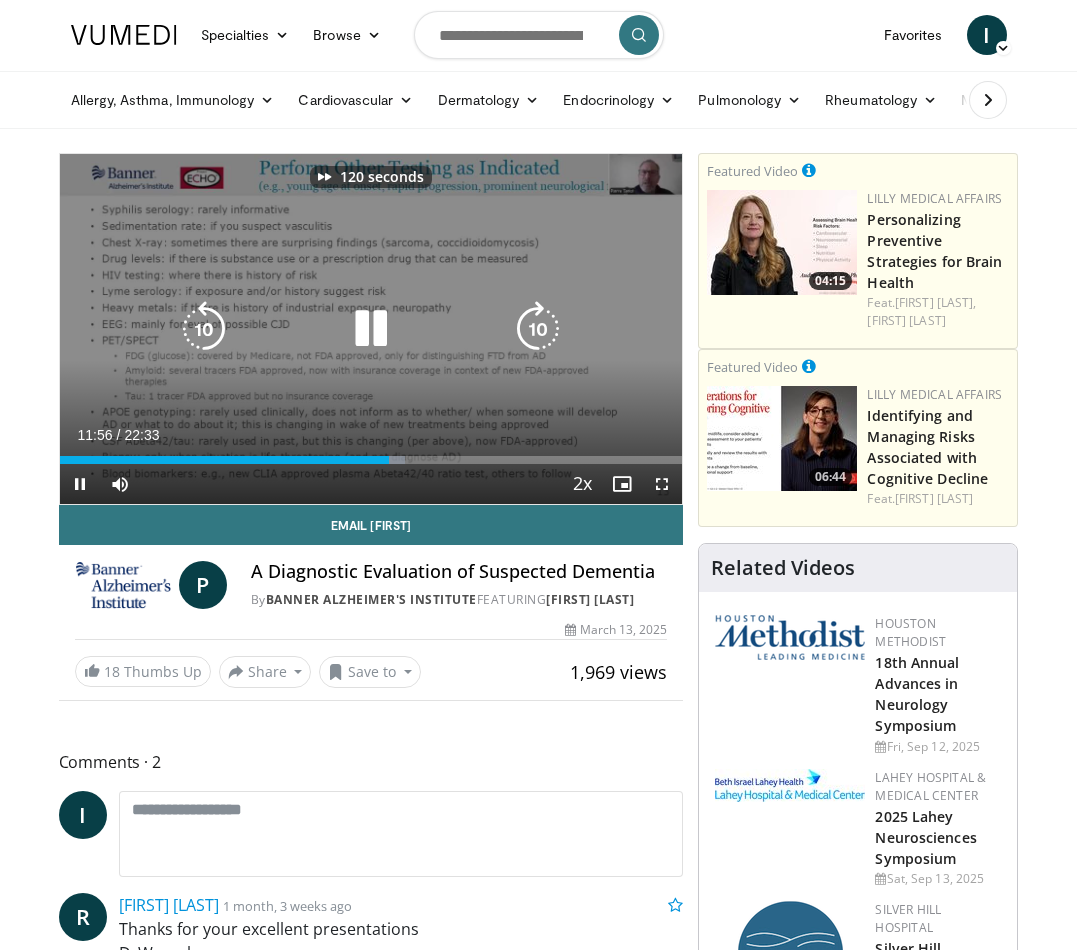 click at bounding box center [538, 329] 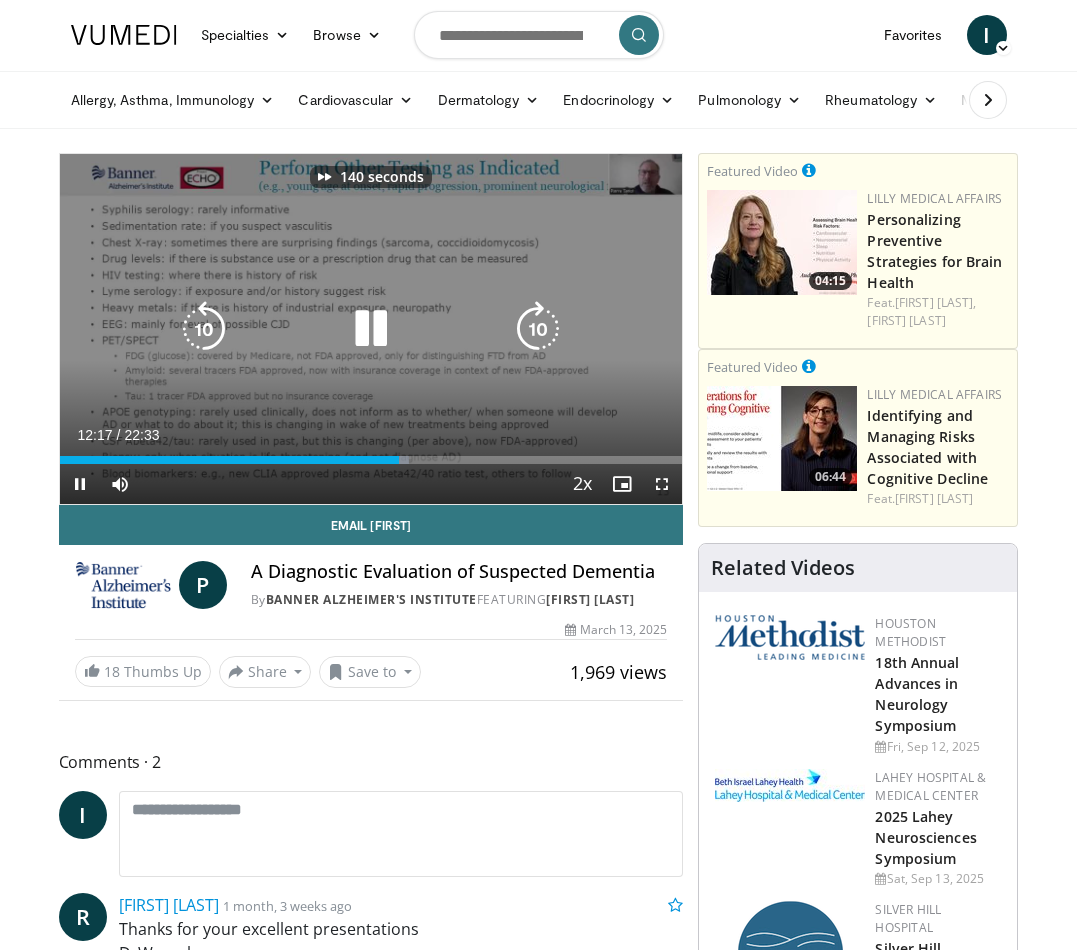 click at bounding box center (538, 329) 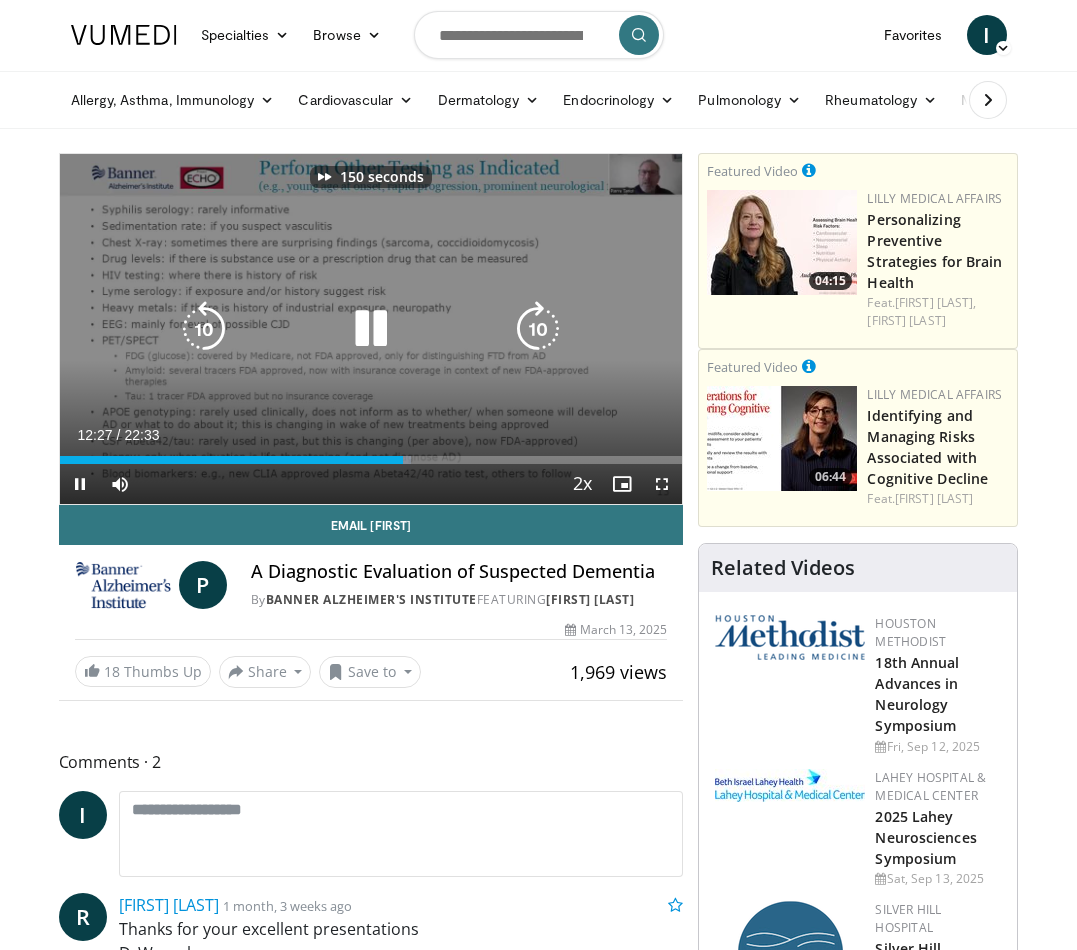 click at bounding box center [538, 329] 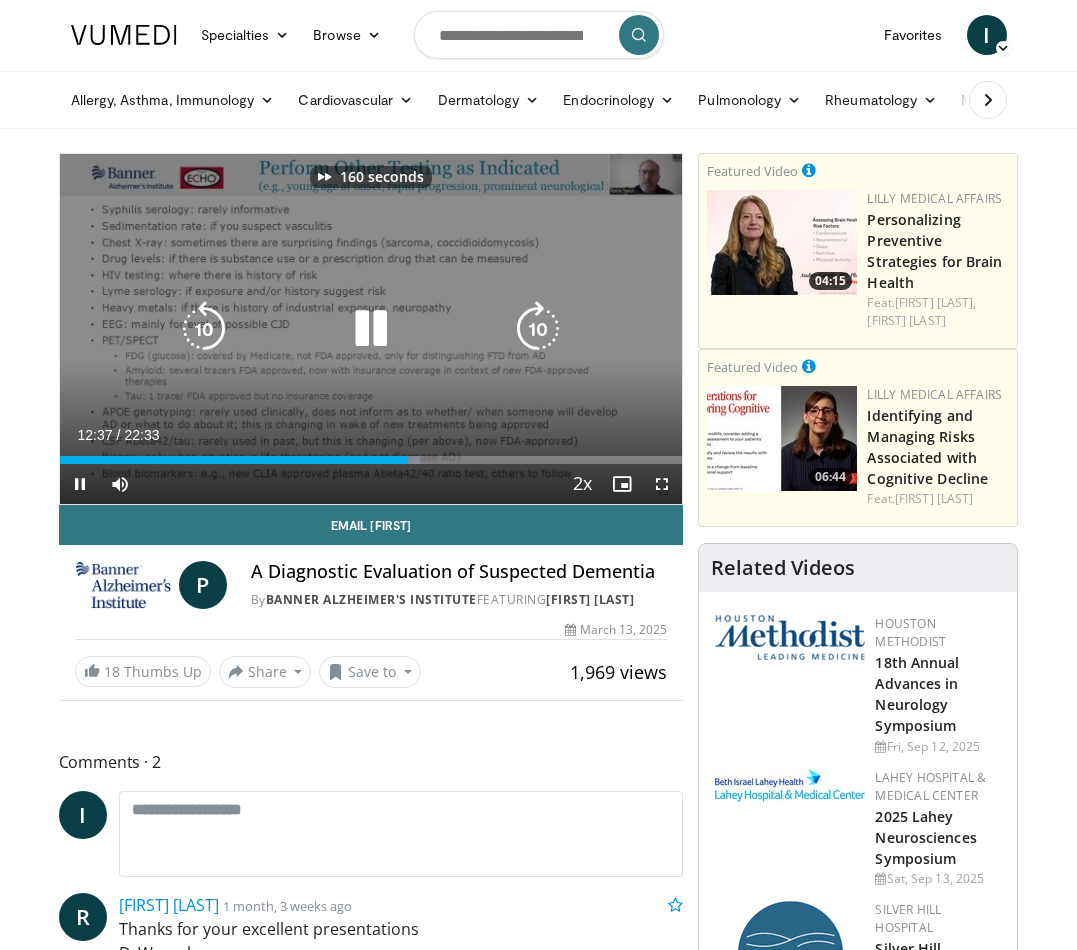 click at bounding box center [538, 329] 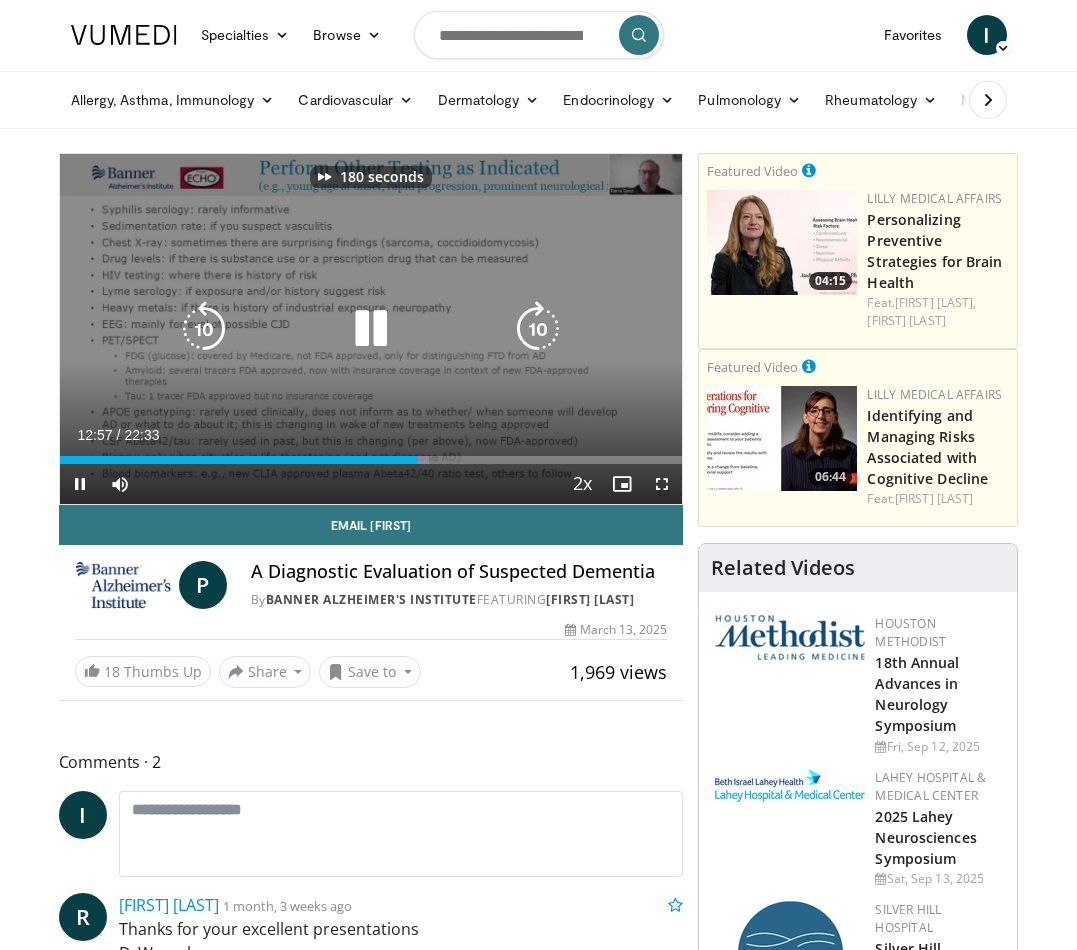 click at bounding box center (538, 329) 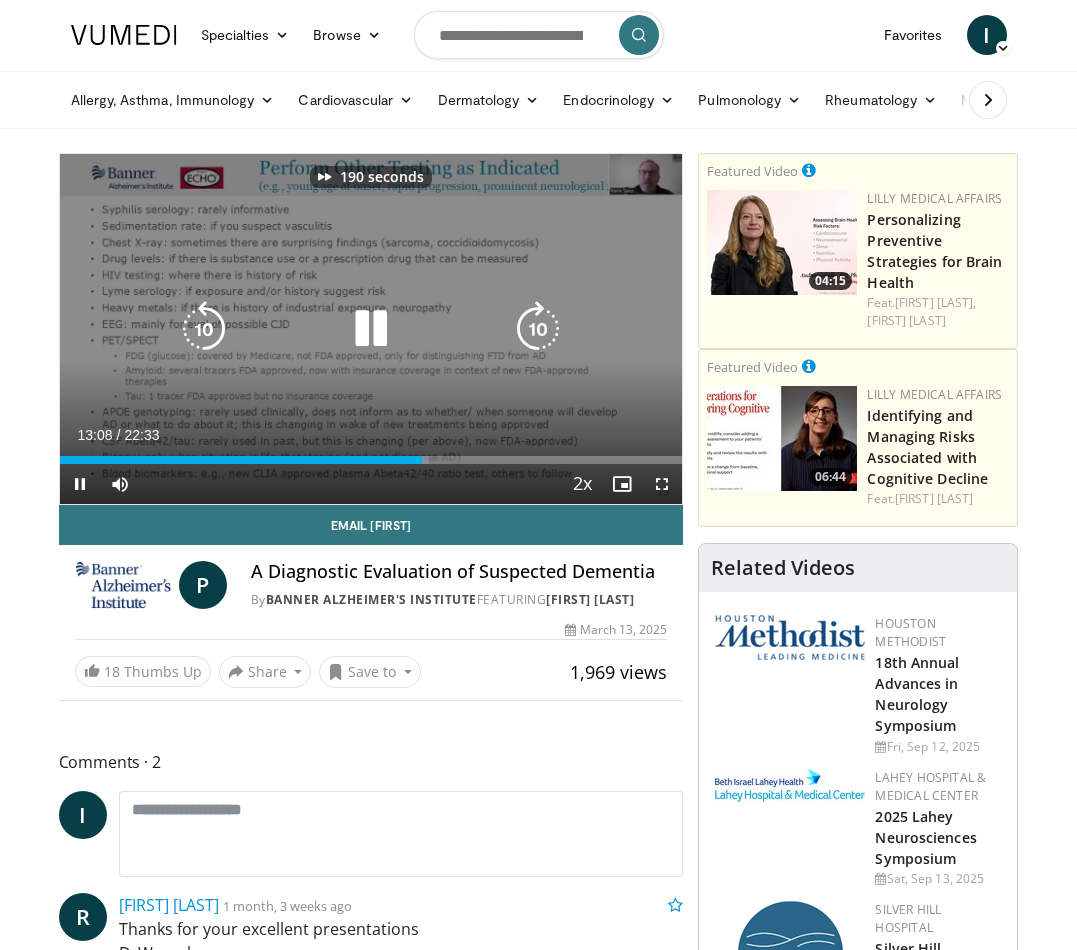 click at bounding box center (538, 329) 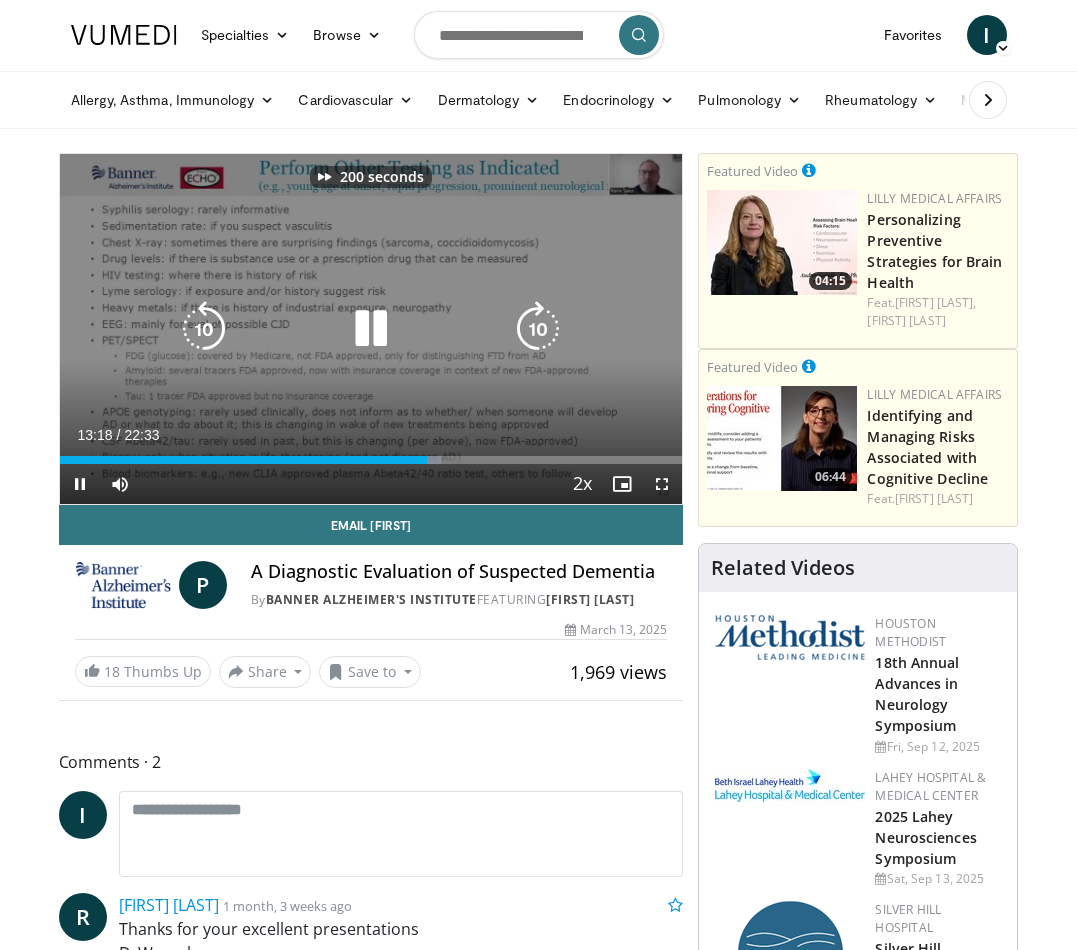 click at bounding box center [538, 329] 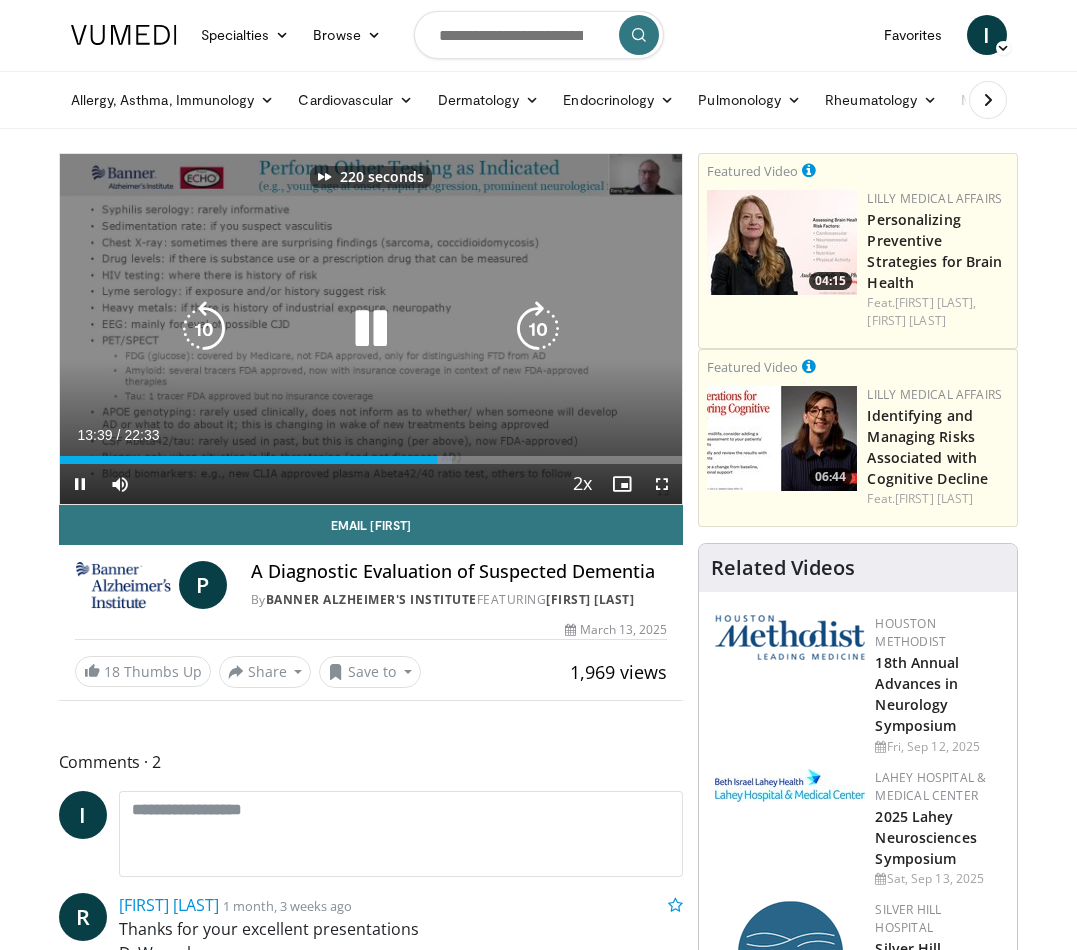 click at bounding box center [538, 329] 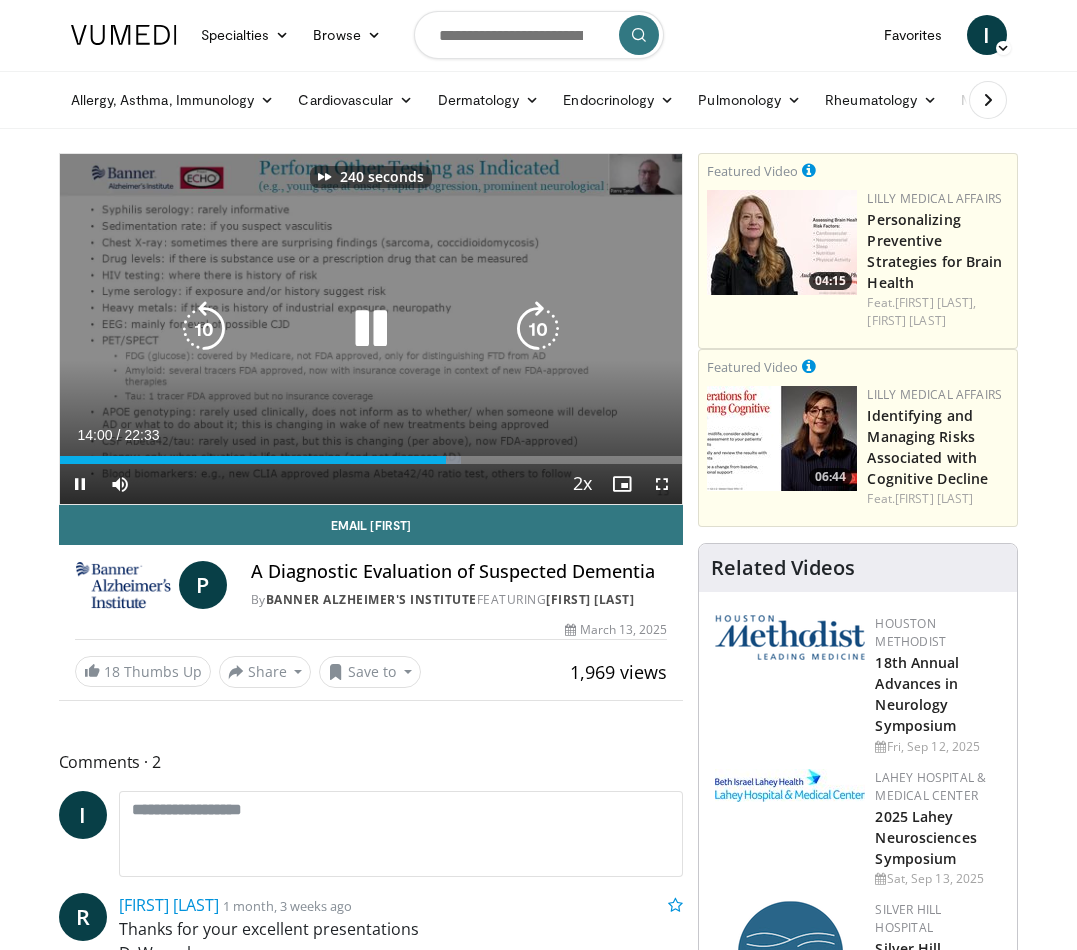 click at bounding box center (538, 329) 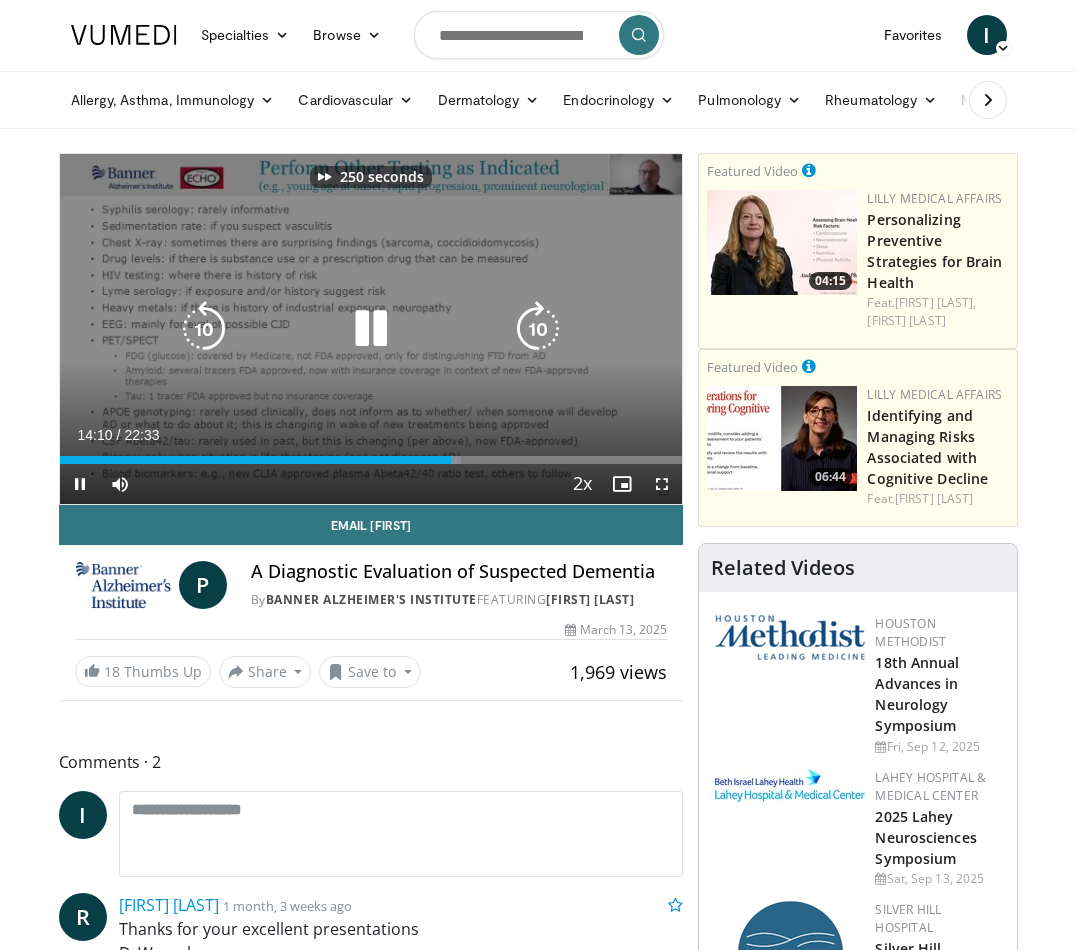 click at bounding box center (538, 329) 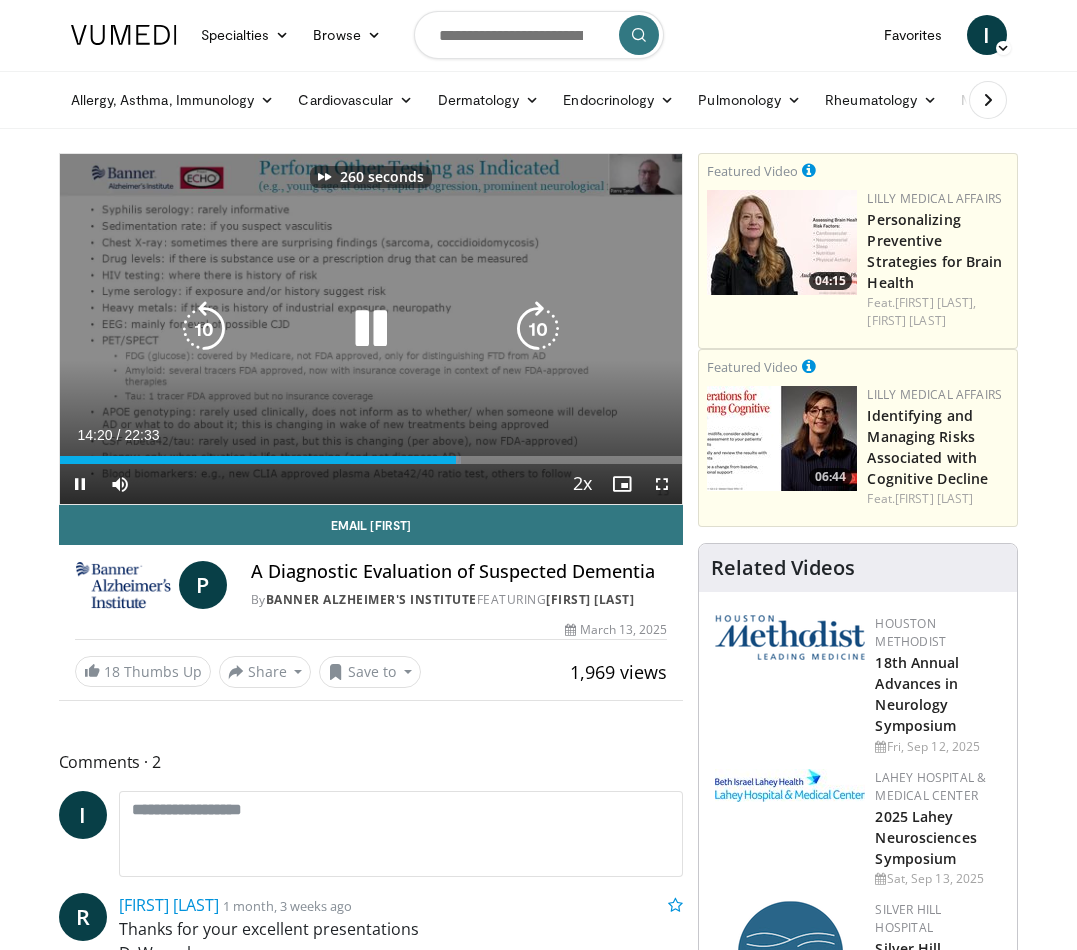 click at bounding box center (538, 329) 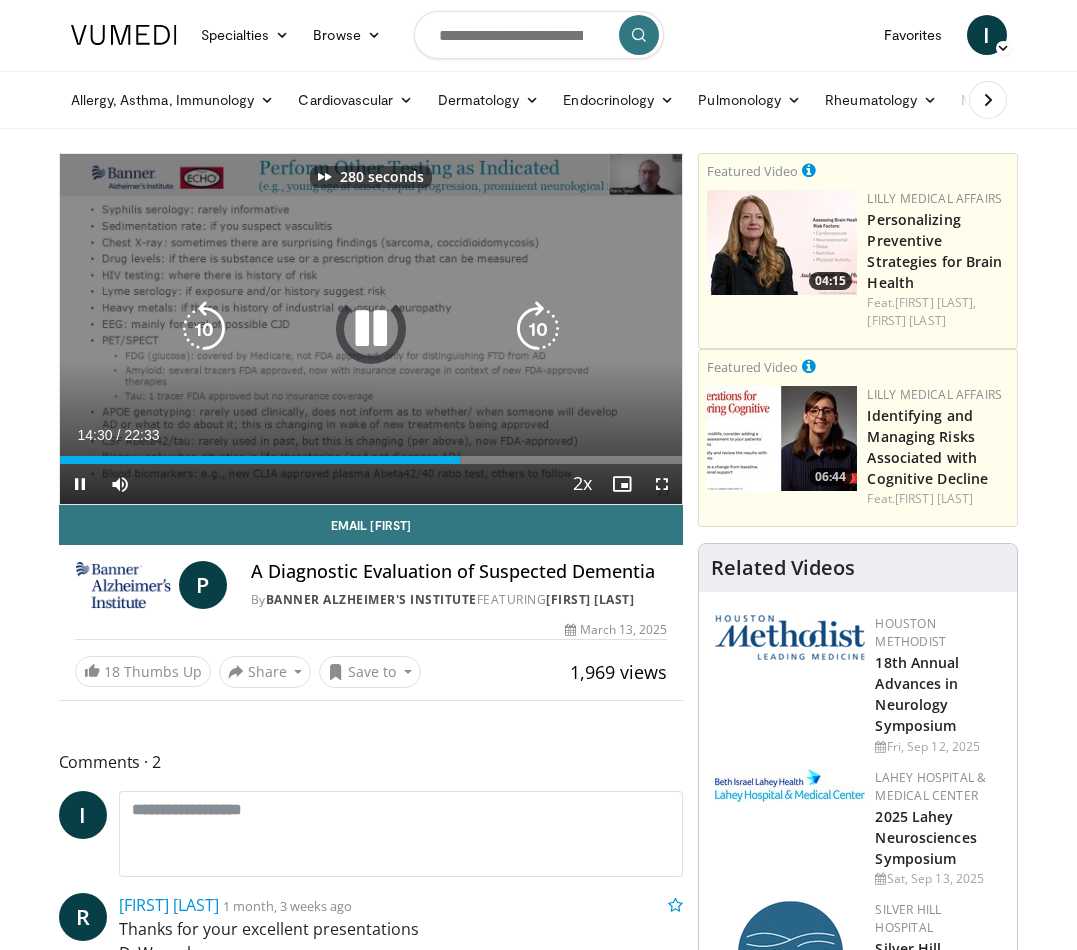click at bounding box center (538, 329) 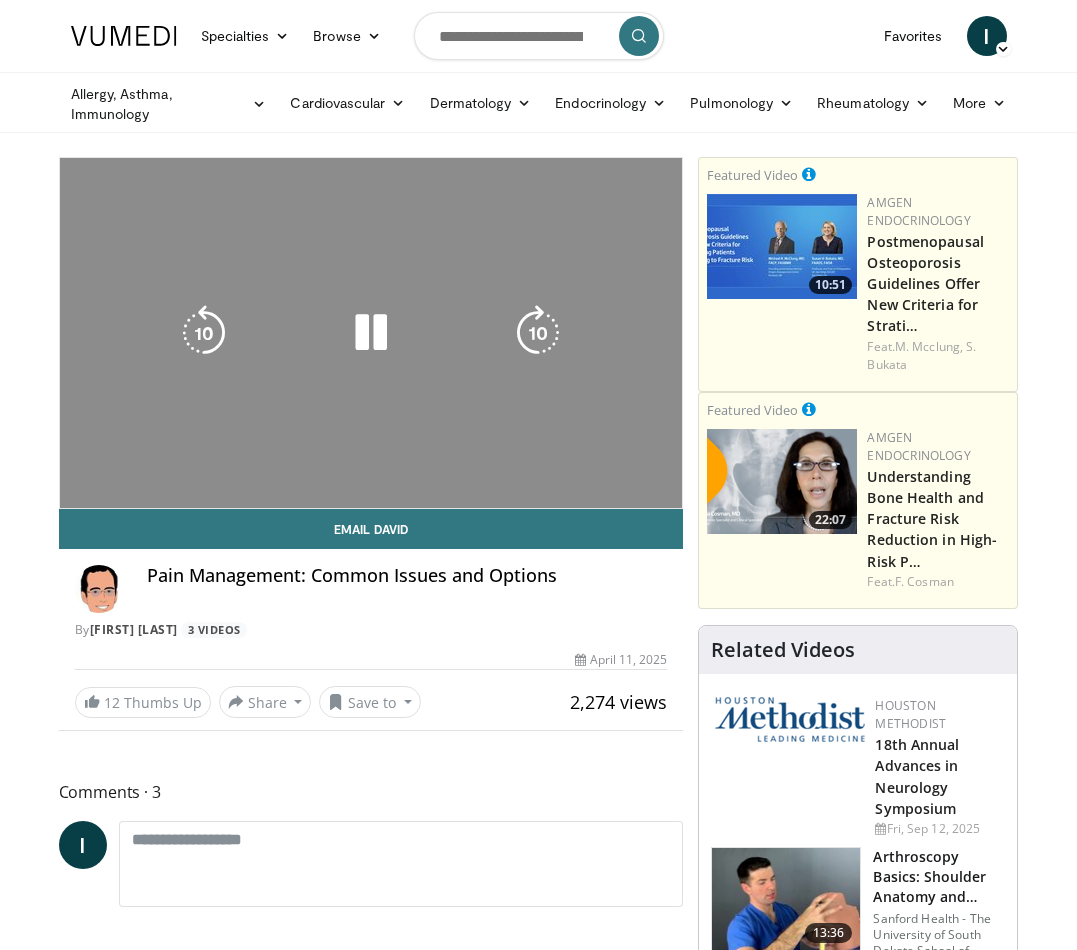 scroll, scrollTop: 0, scrollLeft: 0, axis: both 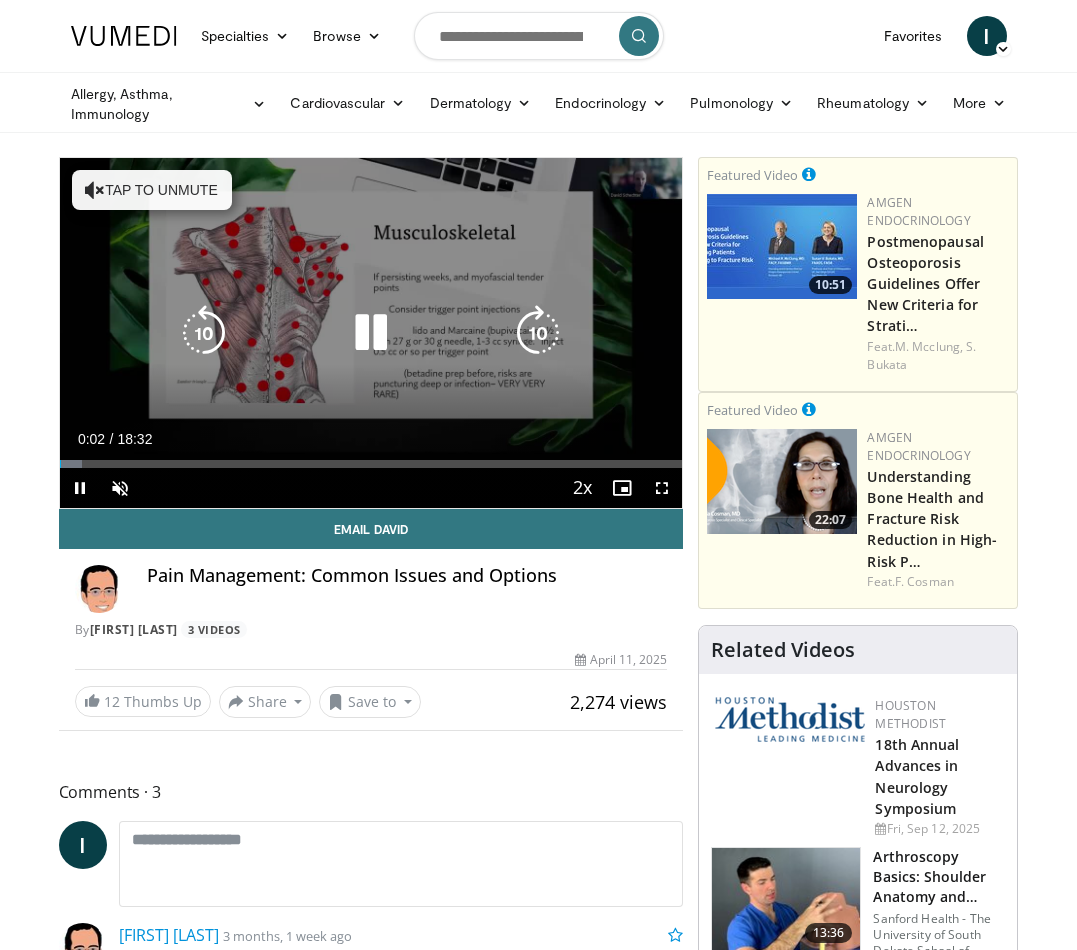 click on "10 seconds
Tap to unmute" at bounding box center [371, 333] 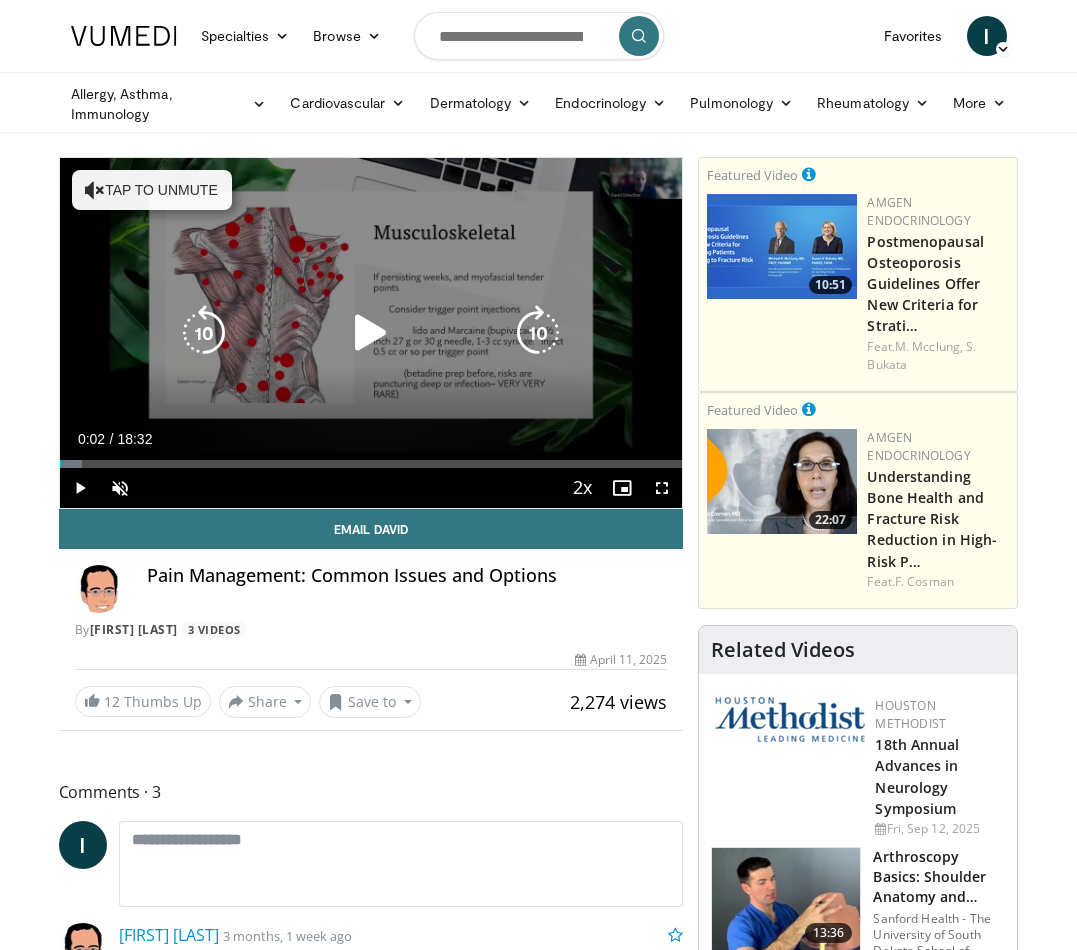 click at bounding box center [371, 333] 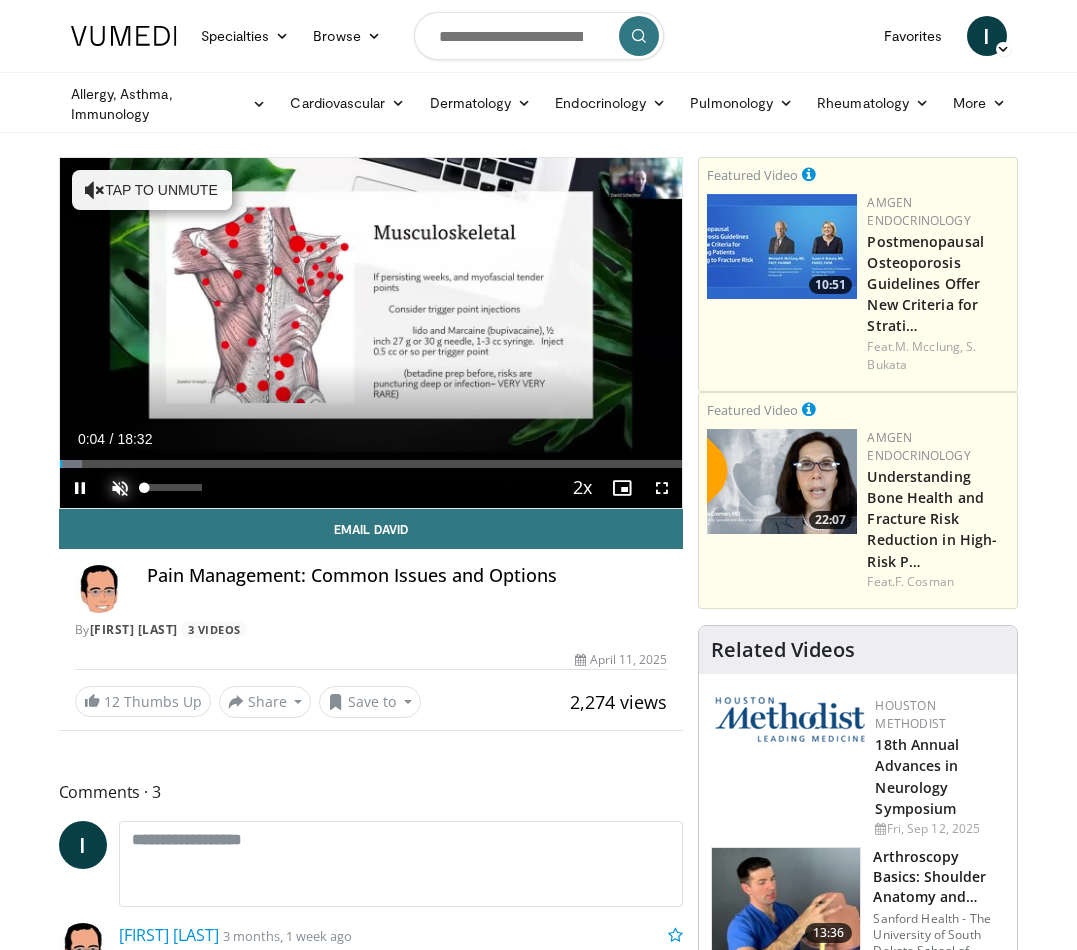 click at bounding box center (120, 488) 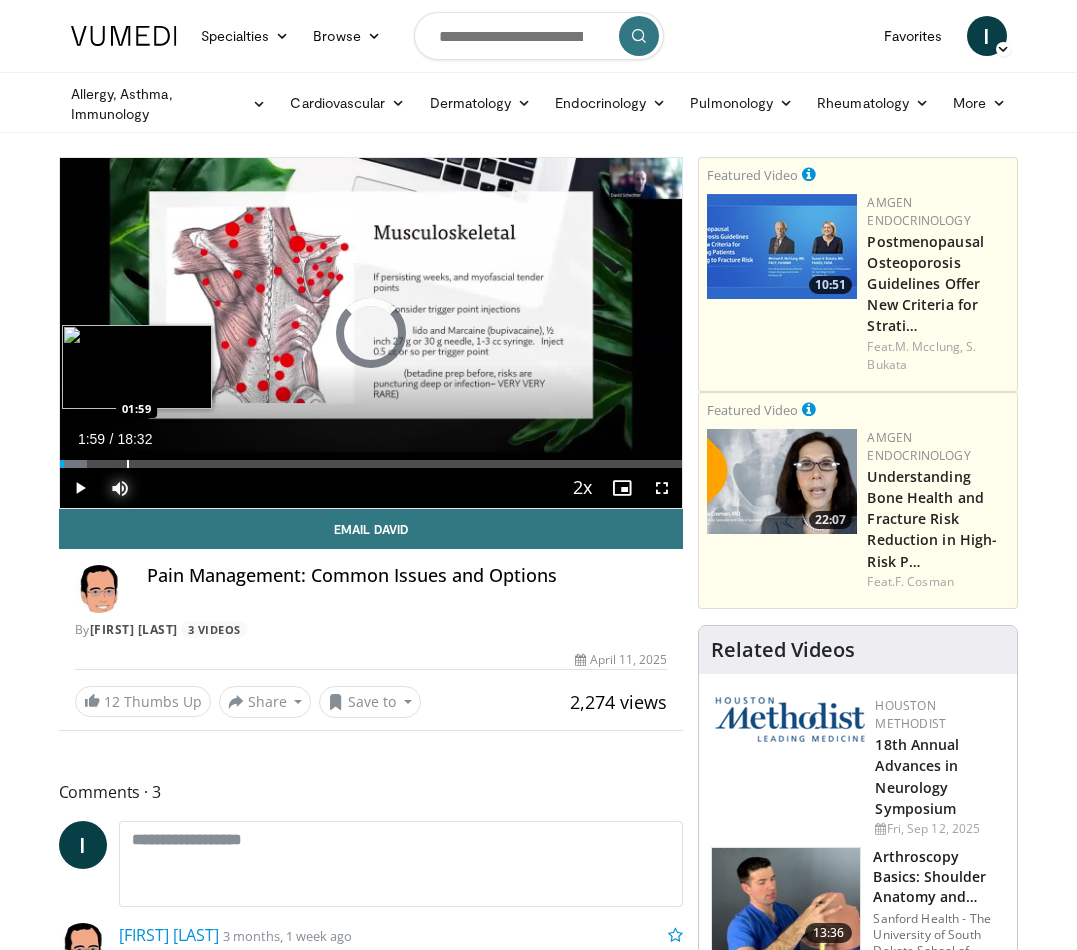 click at bounding box center [128, 464] 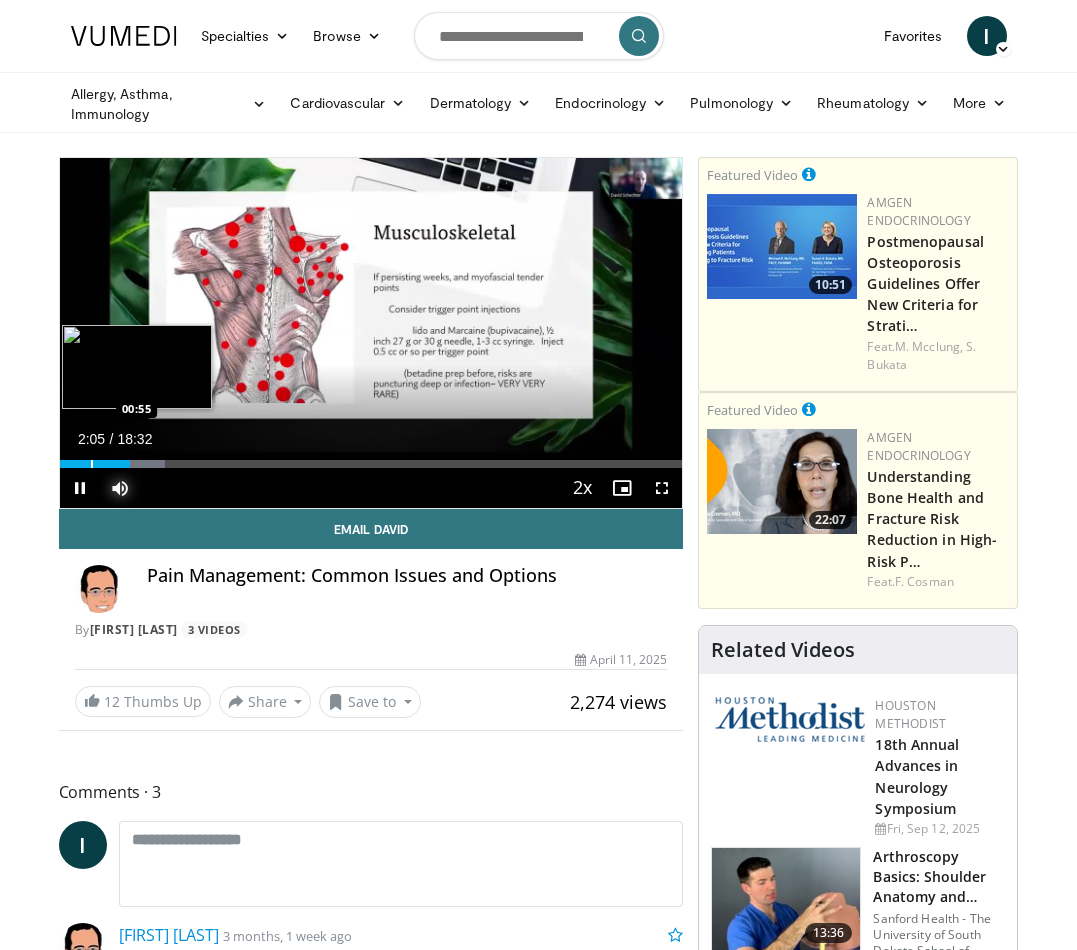 click at bounding box center (92, 464) 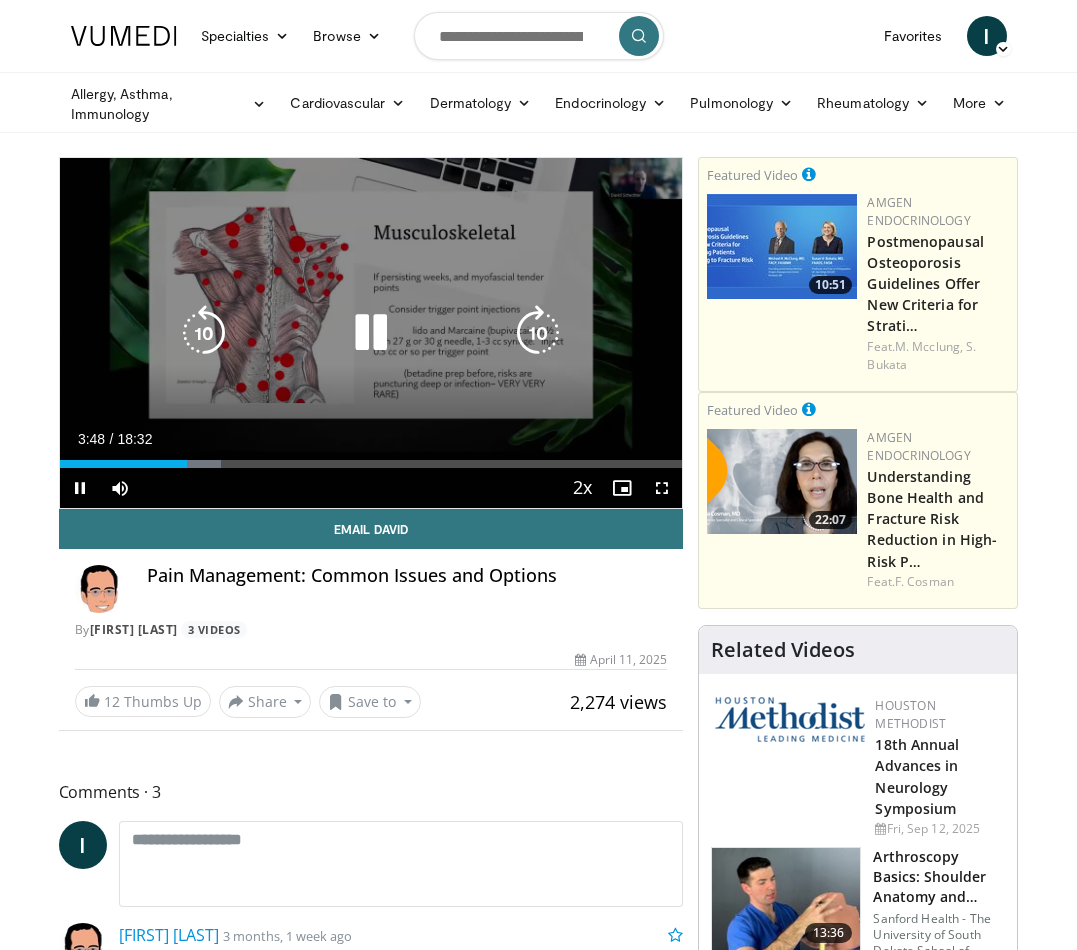 click at bounding box center (538, 333) 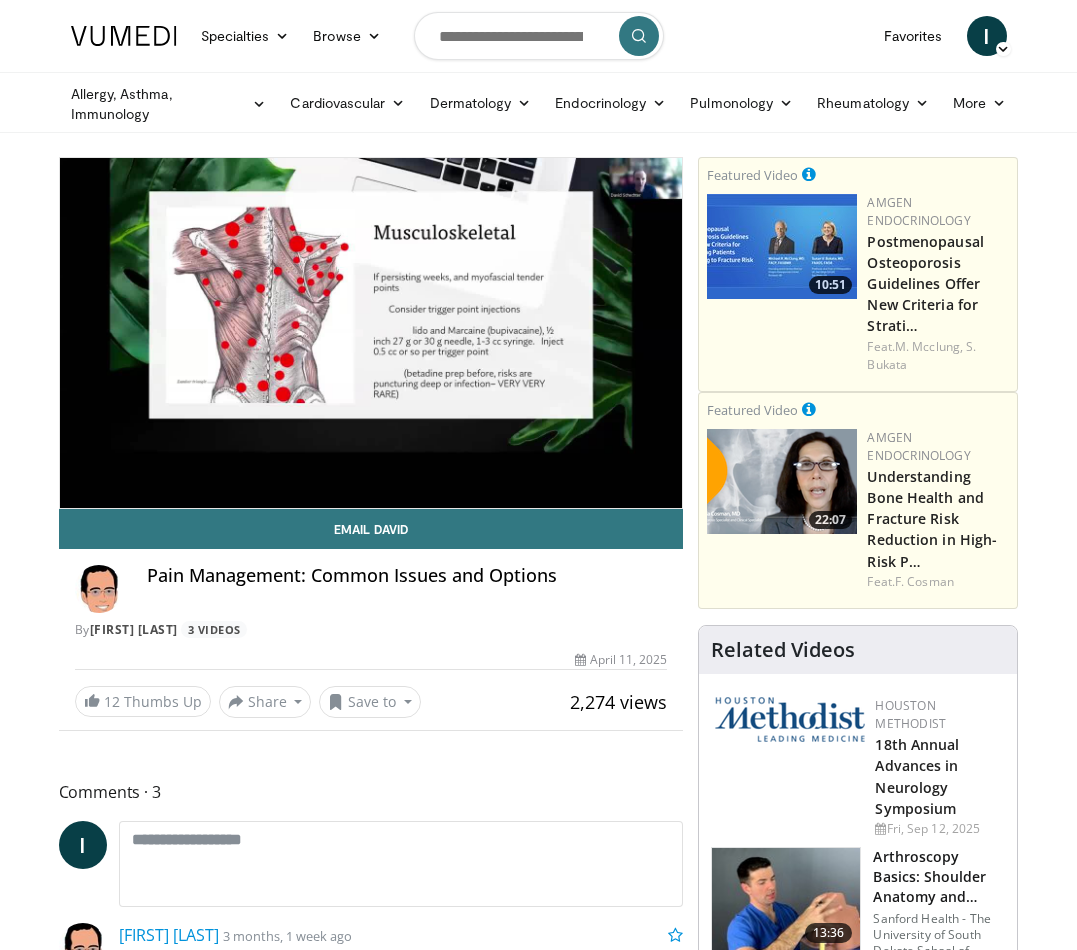 click on "10 seconds
Tap to unmute" at bounding box center (371, 333) 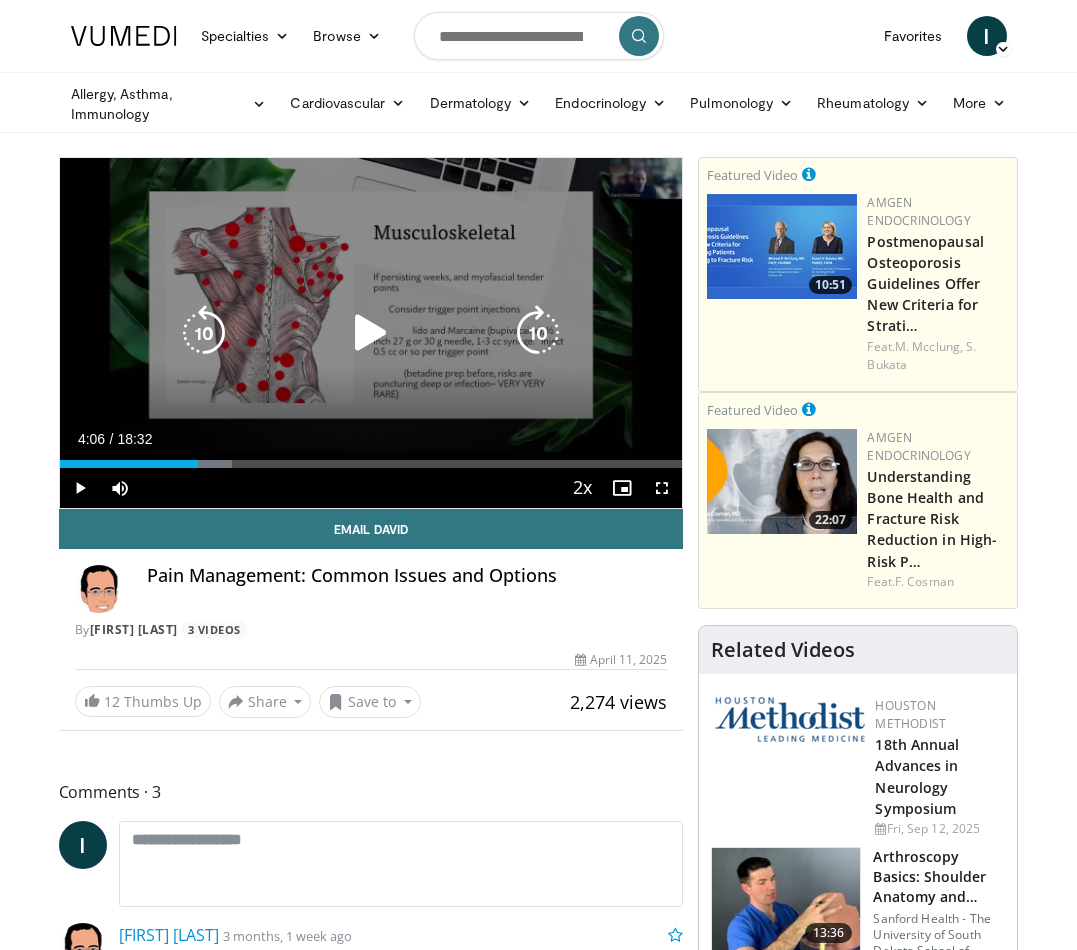 click at bounding box center (538, 333) 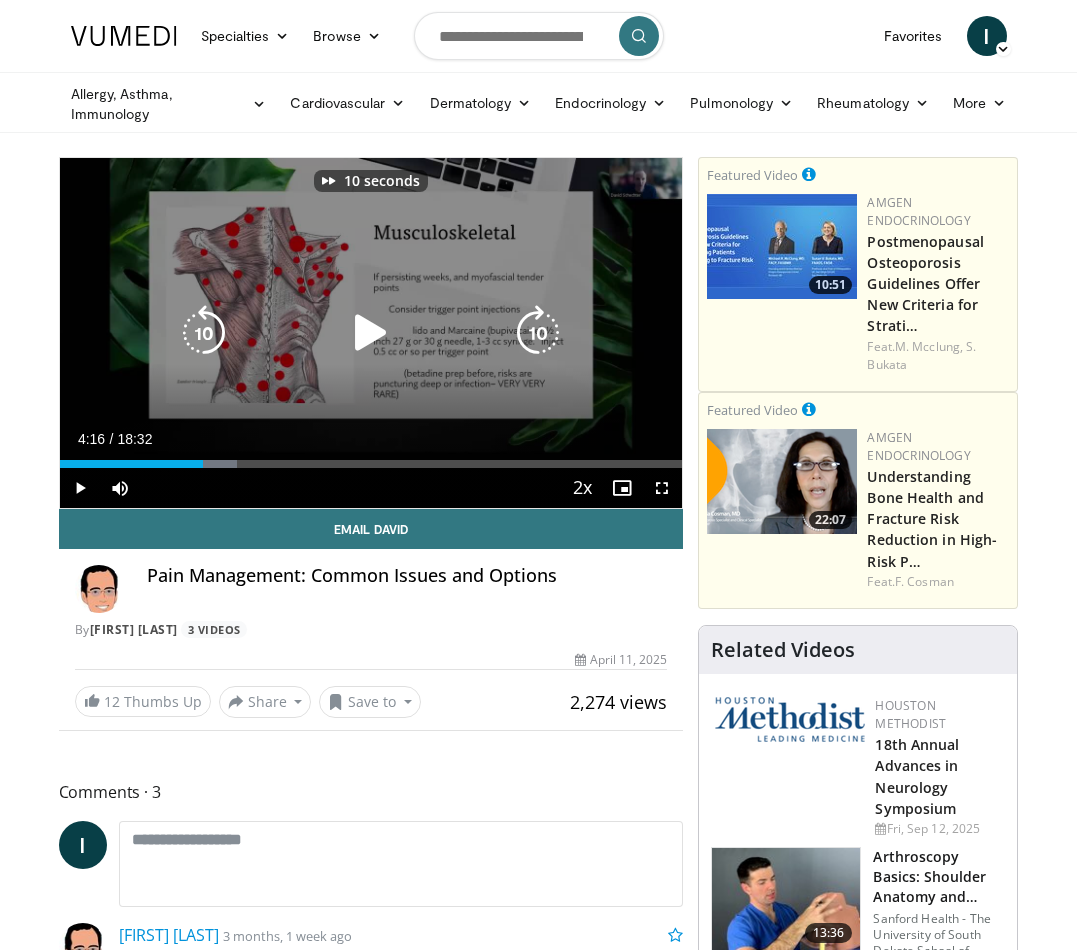 click at bounding box center [371, 333] 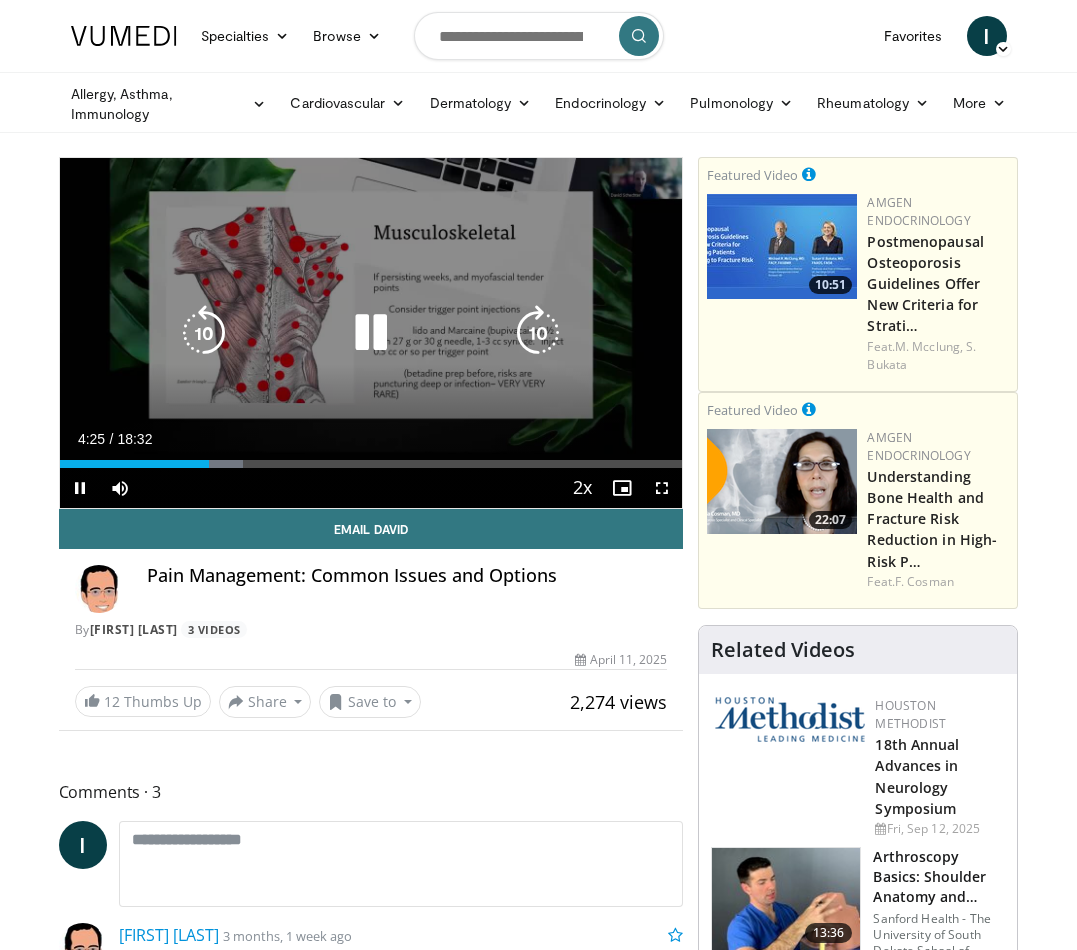 click at bounding box center (538, 333) 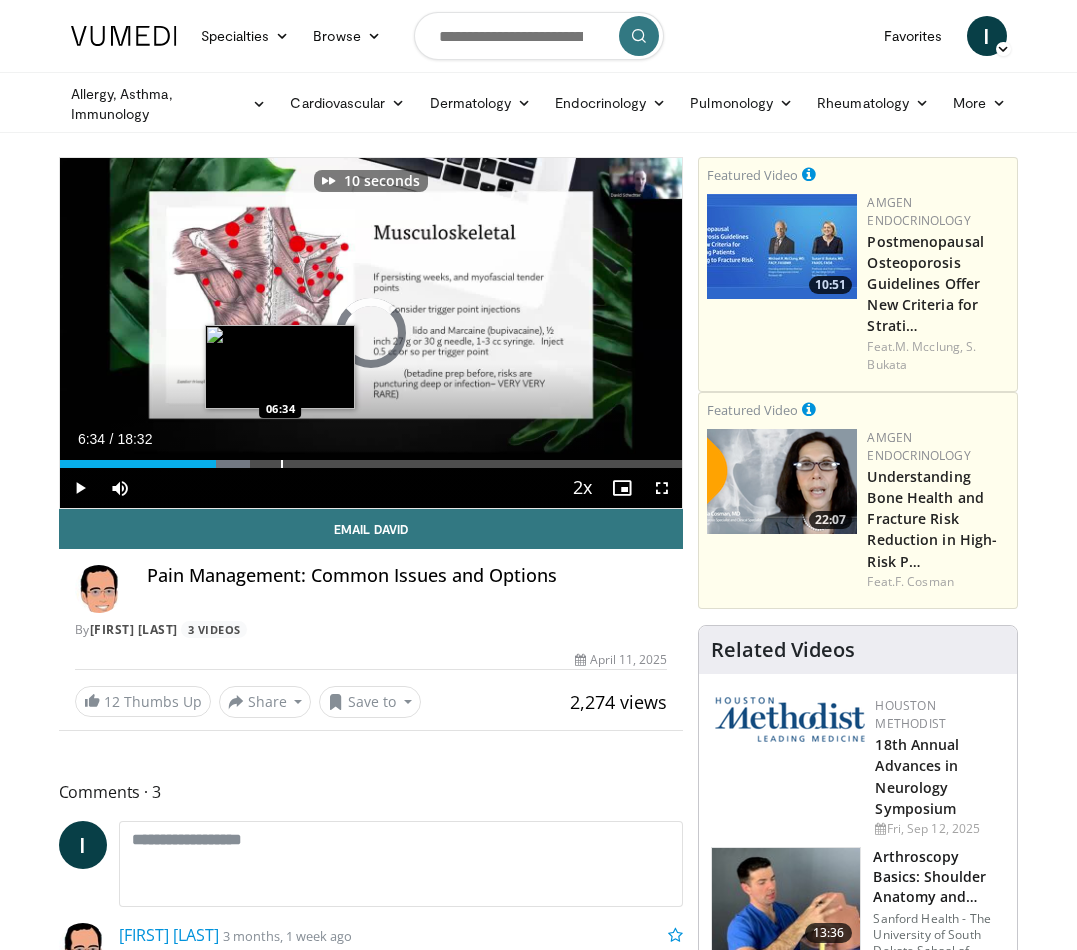 click at bounding box center [282, 464] 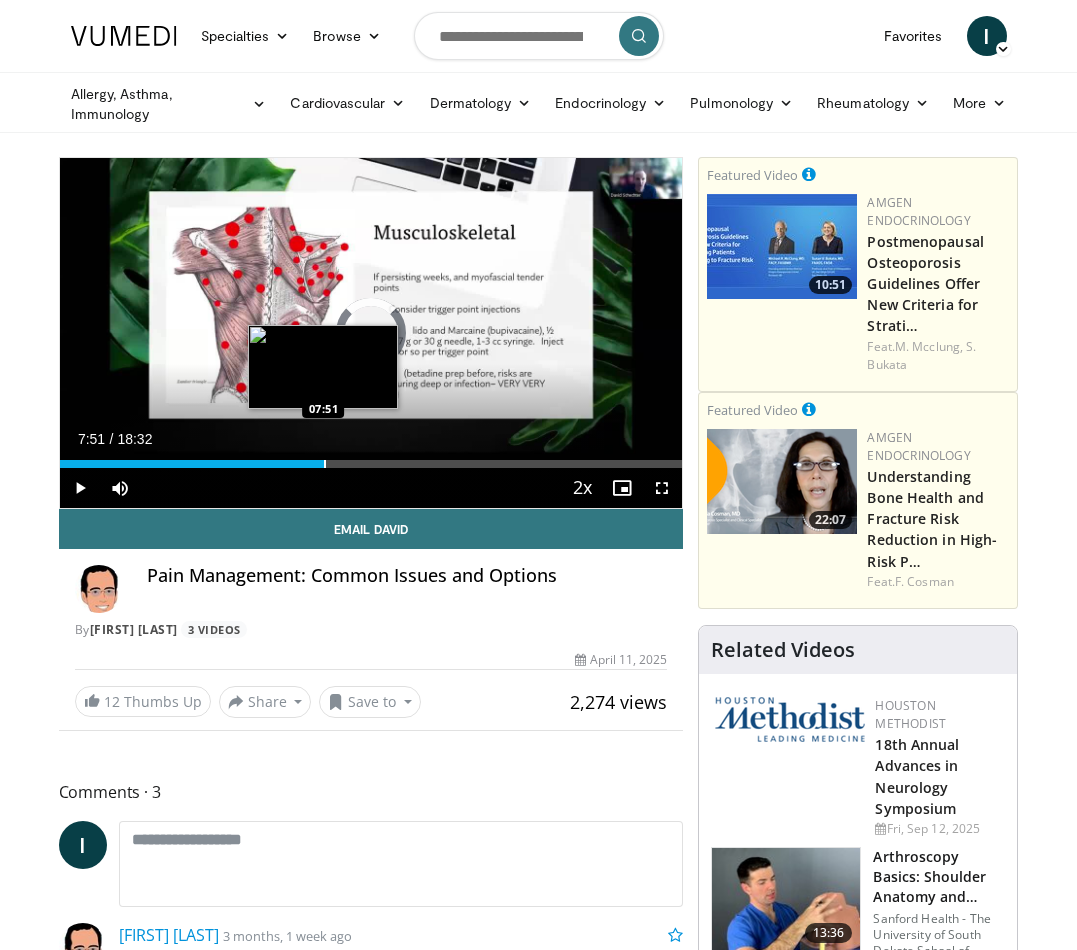 click at bounding box center (325, 464) 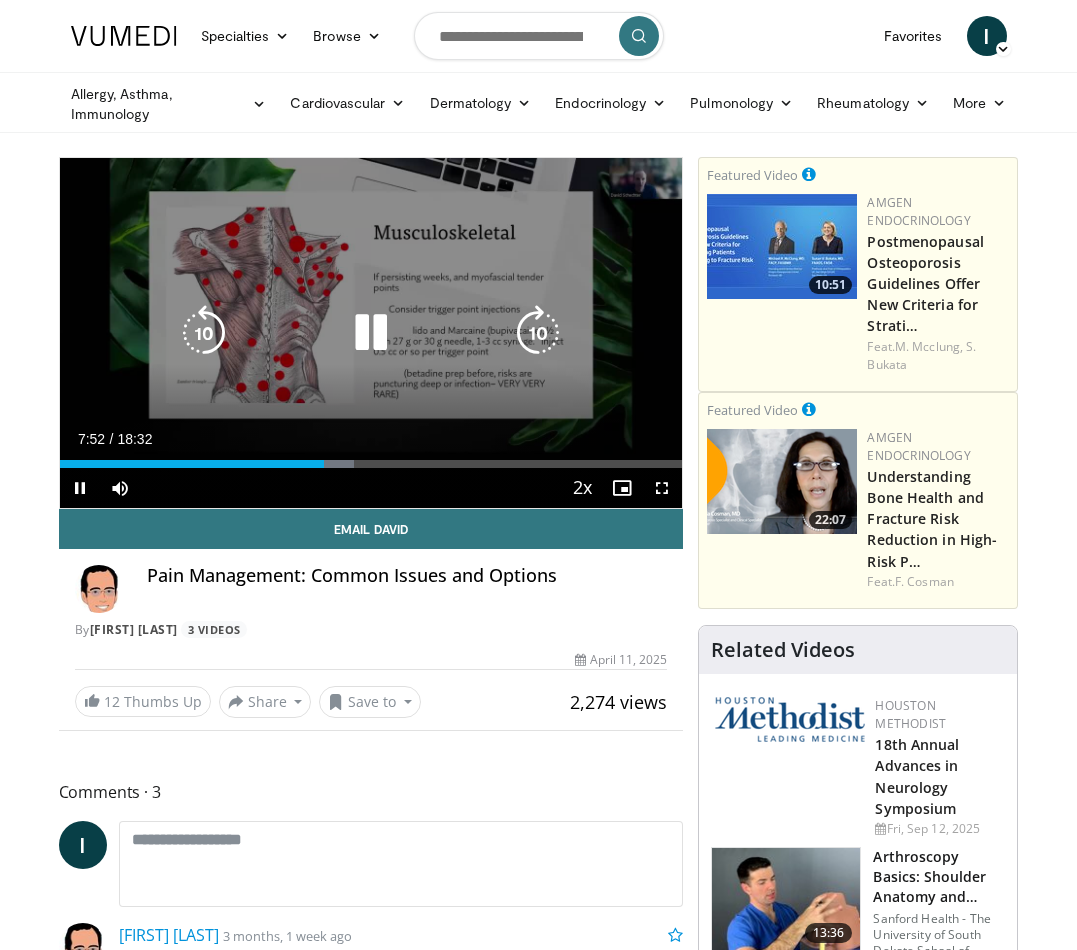 click on "10 seconds
Tap to unmute" at bounding box center [371, 333] 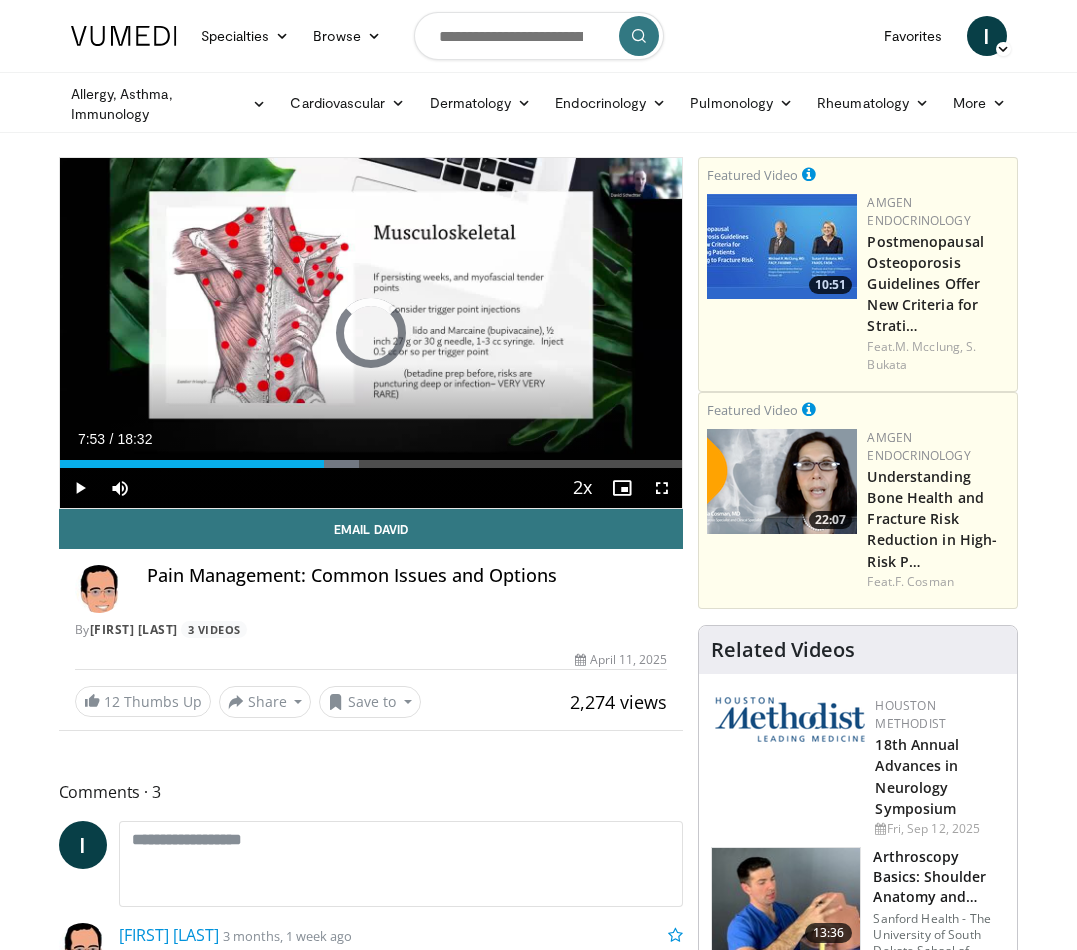 drag, startPoint x: 276, startPoint y: 462, endPoint x: 219, endPoint y: 479, distance: 59.48109 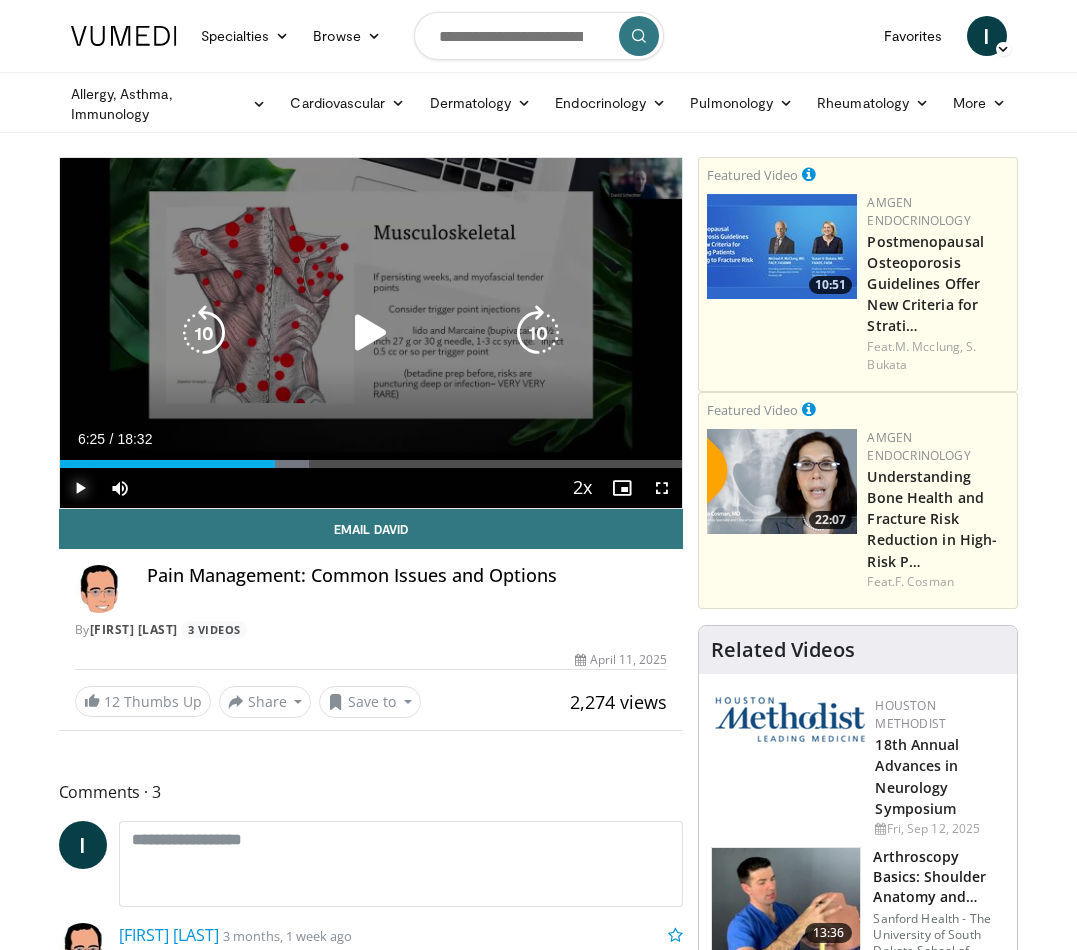 click at bounding box center (80, 488) 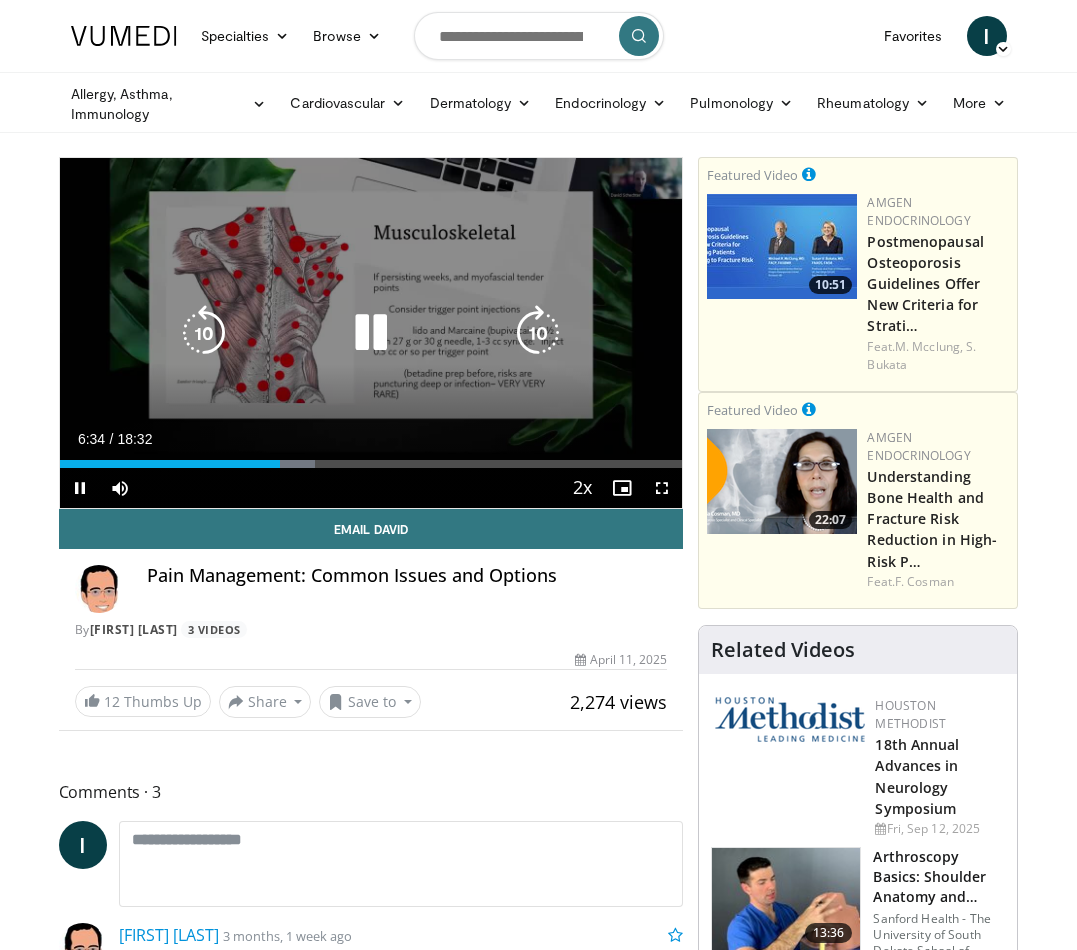 click at bounding box center (538, 333) 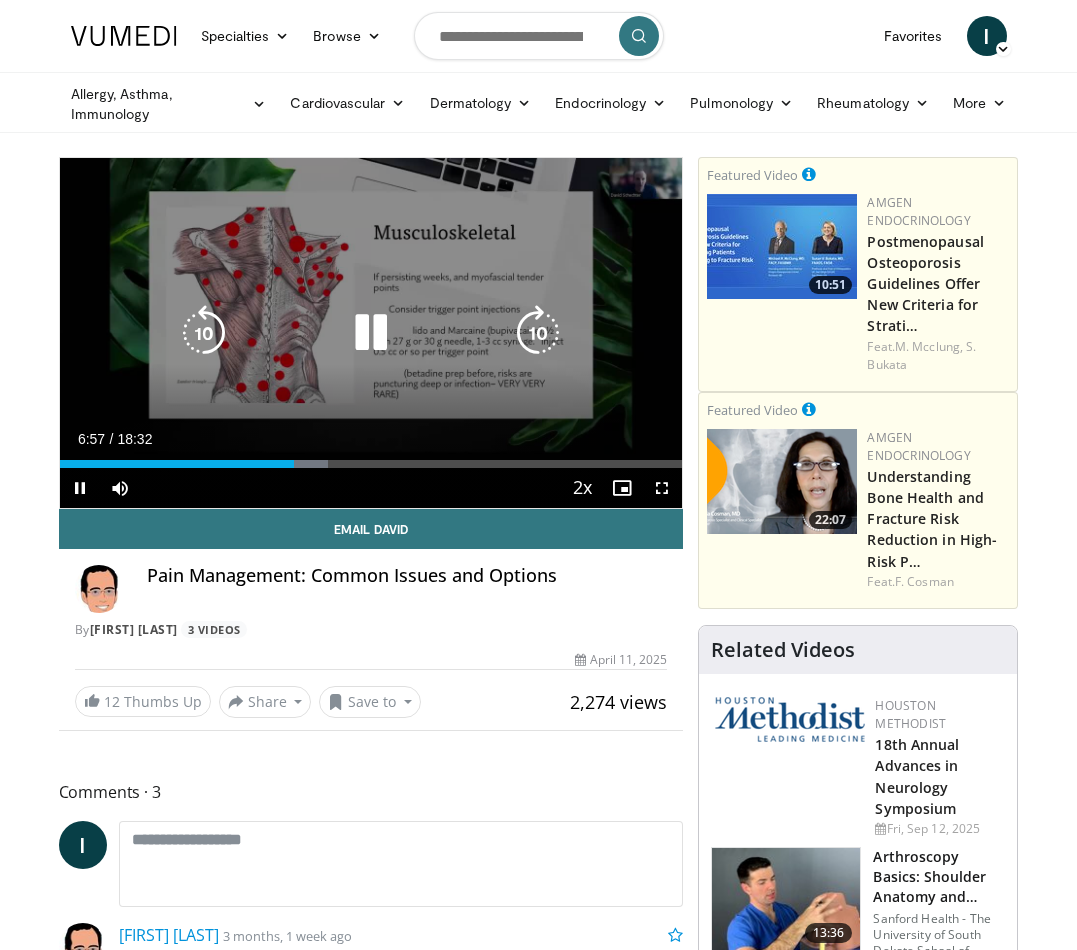 click at bounding box center (538, 333) 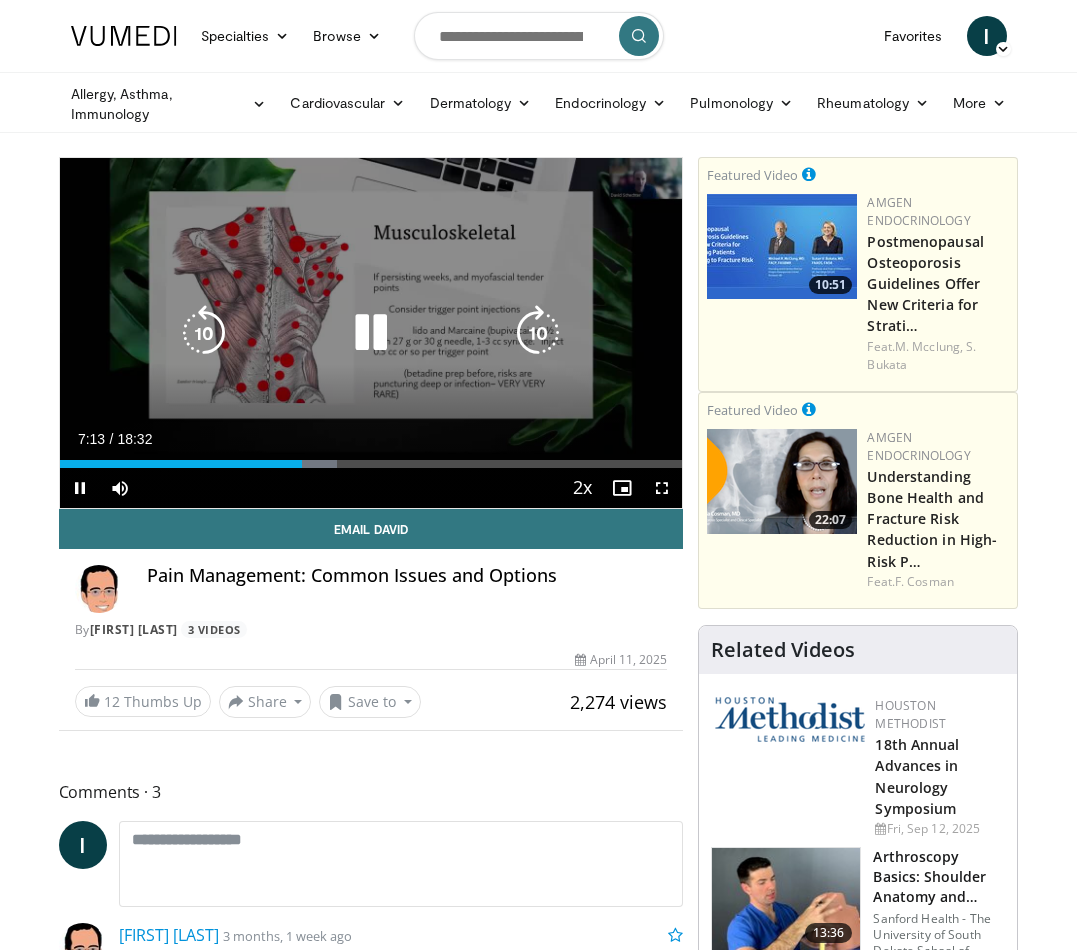 click at bounding box center [538, 333] 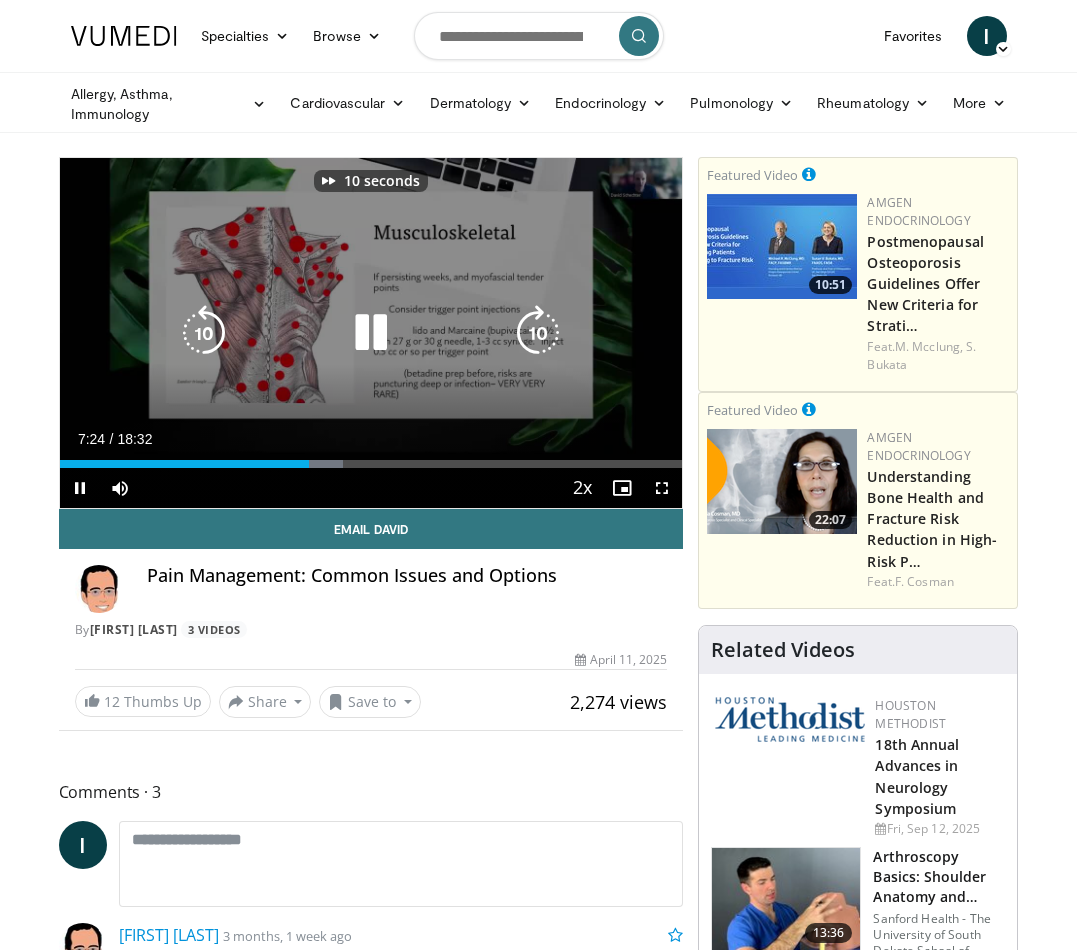 click at bounding box center [538, 333] 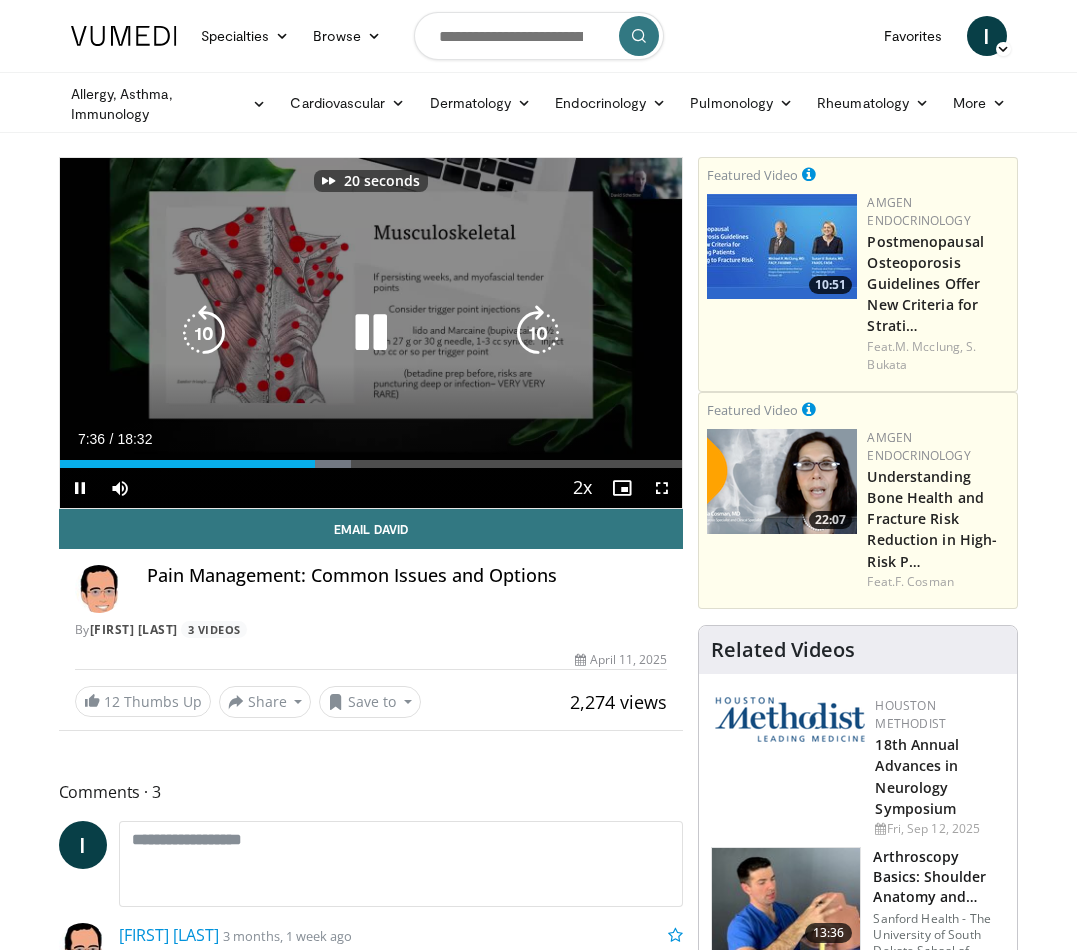 click at bounding box center [538, 333] 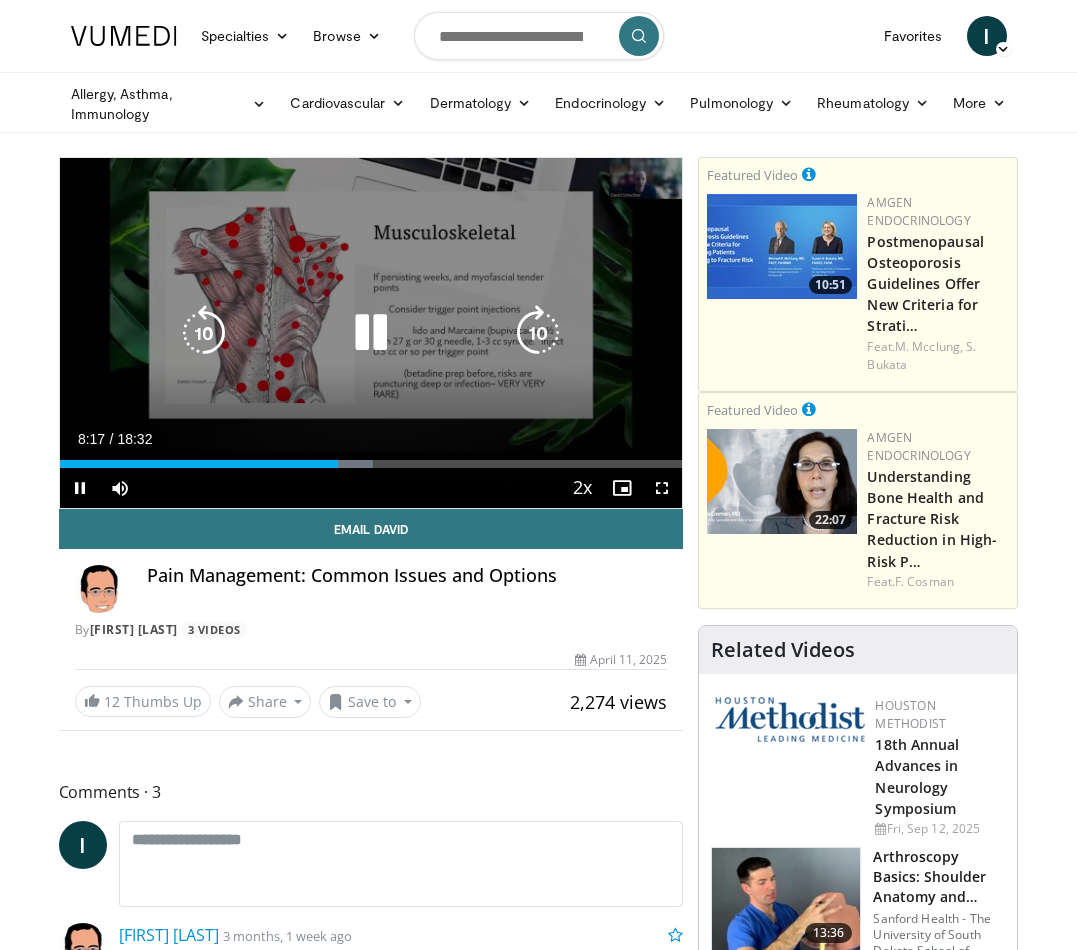 click at bounding box center [538, 333] 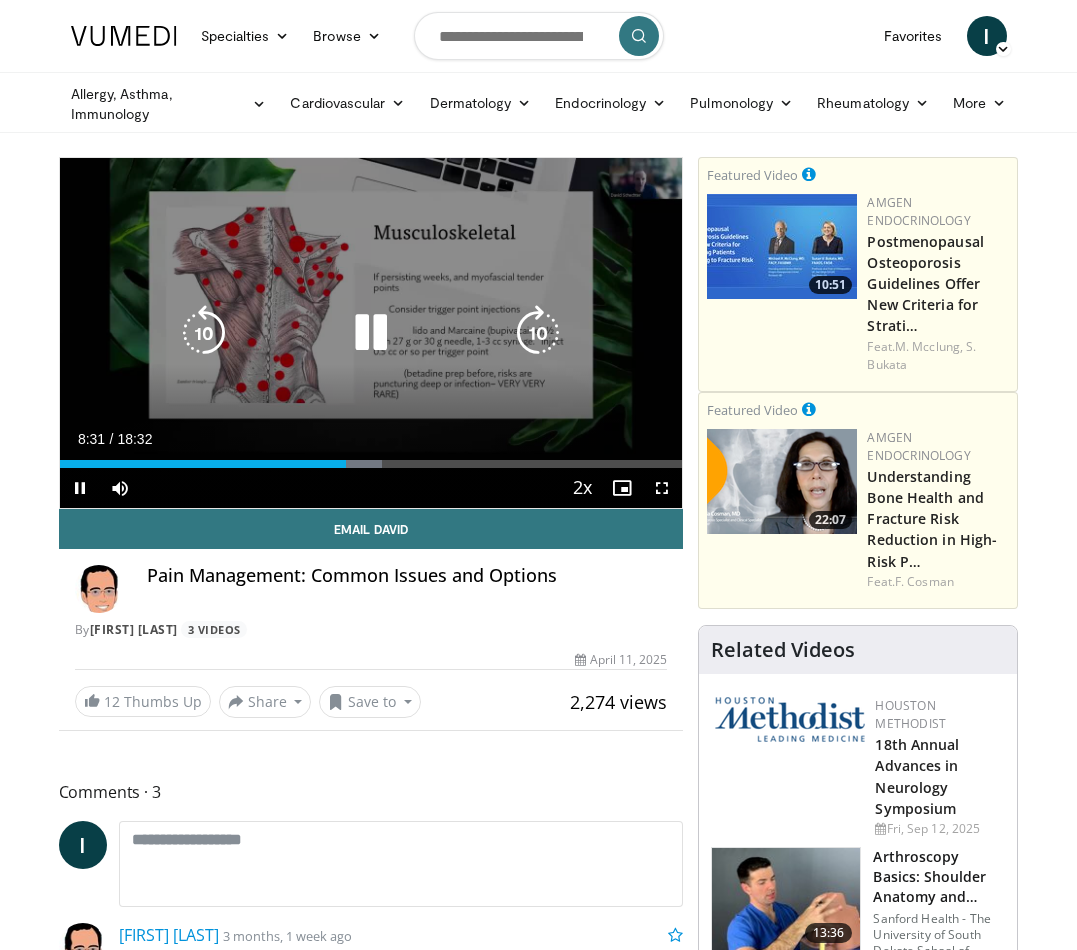 click at bounding box center [538, 333] 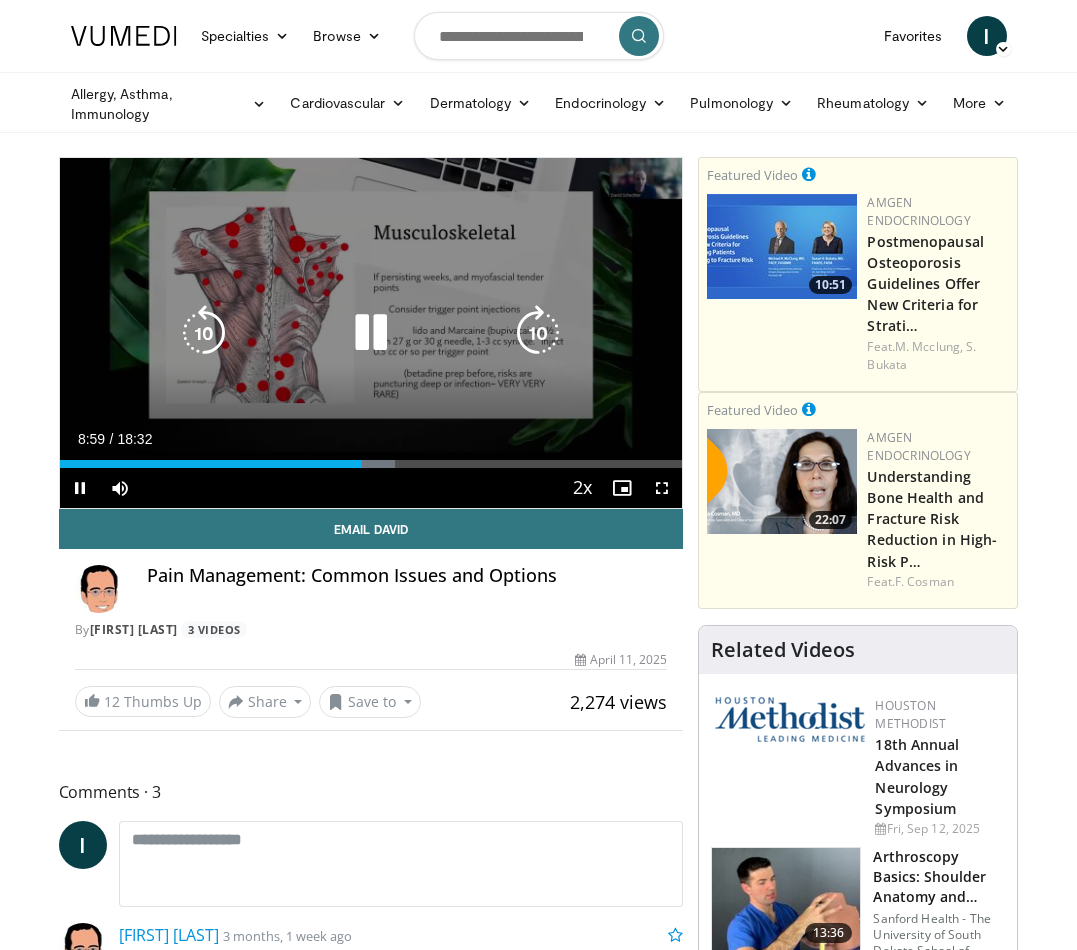click at bounding box center [538, 333] 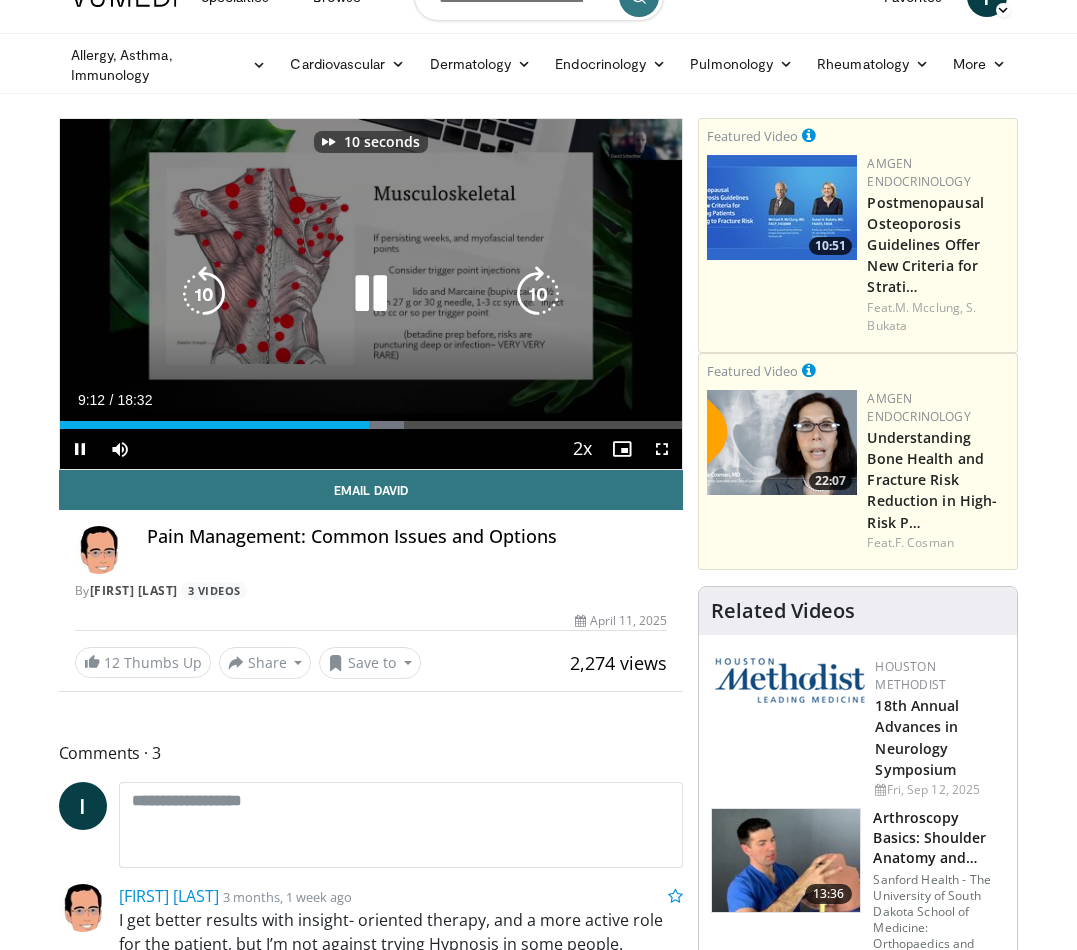 scroll, scrollTop: 63, scrollLeft: 0, axis: vertical 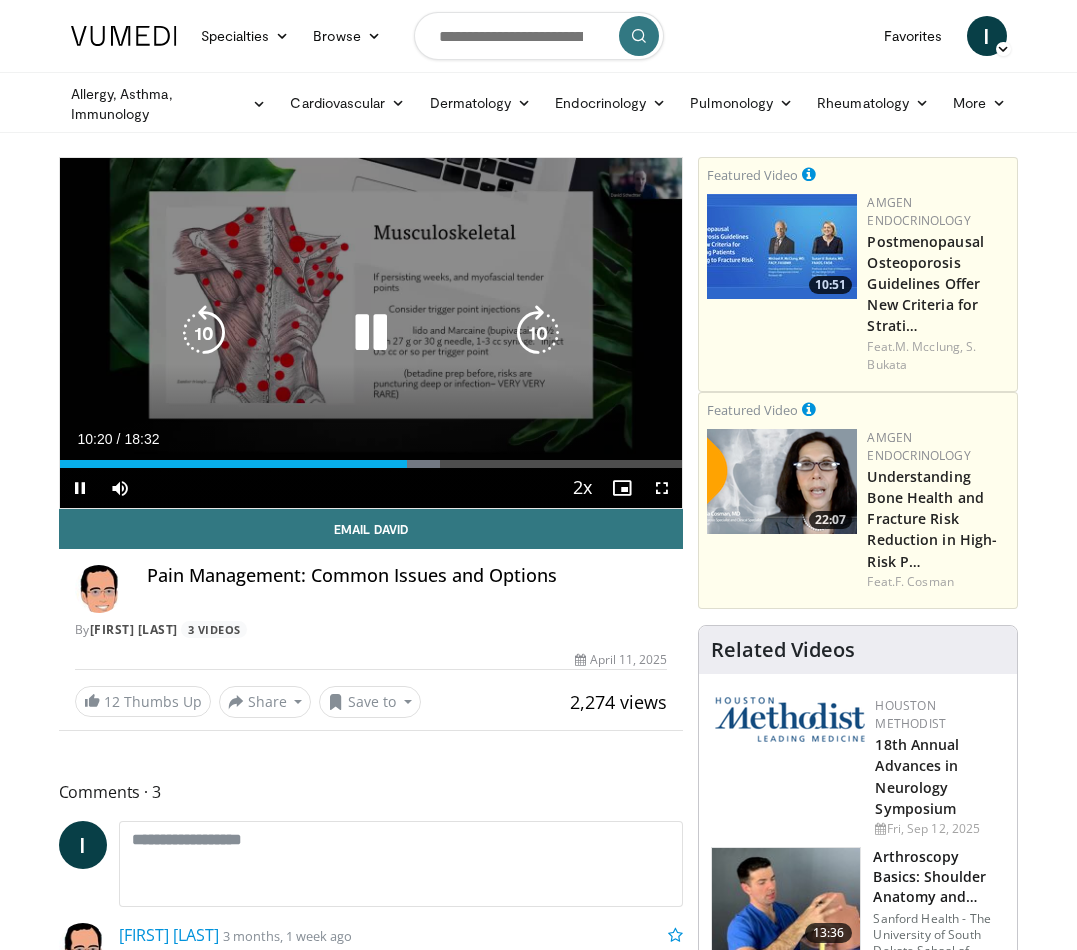 click at bounding box center [538, 333] 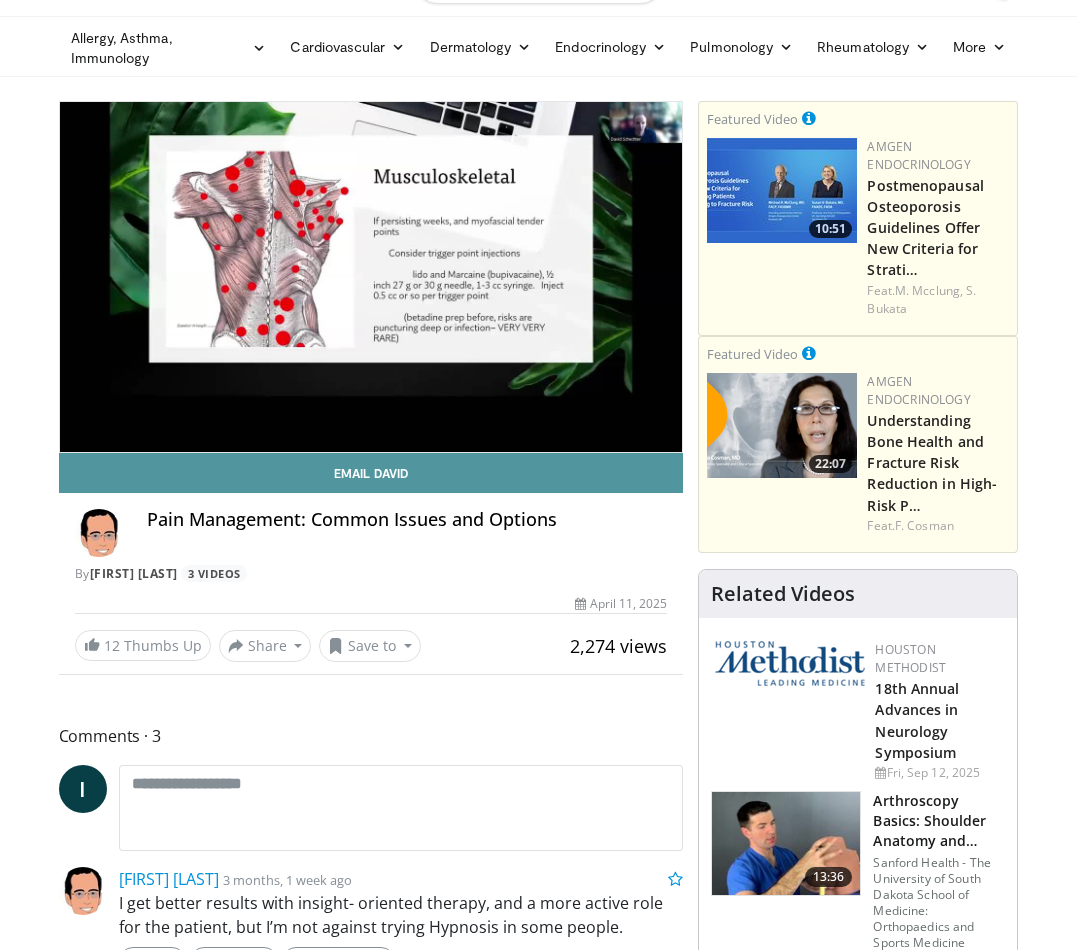 scroll, scrollTop: 57, scrollLeft: 0, axis: vertical 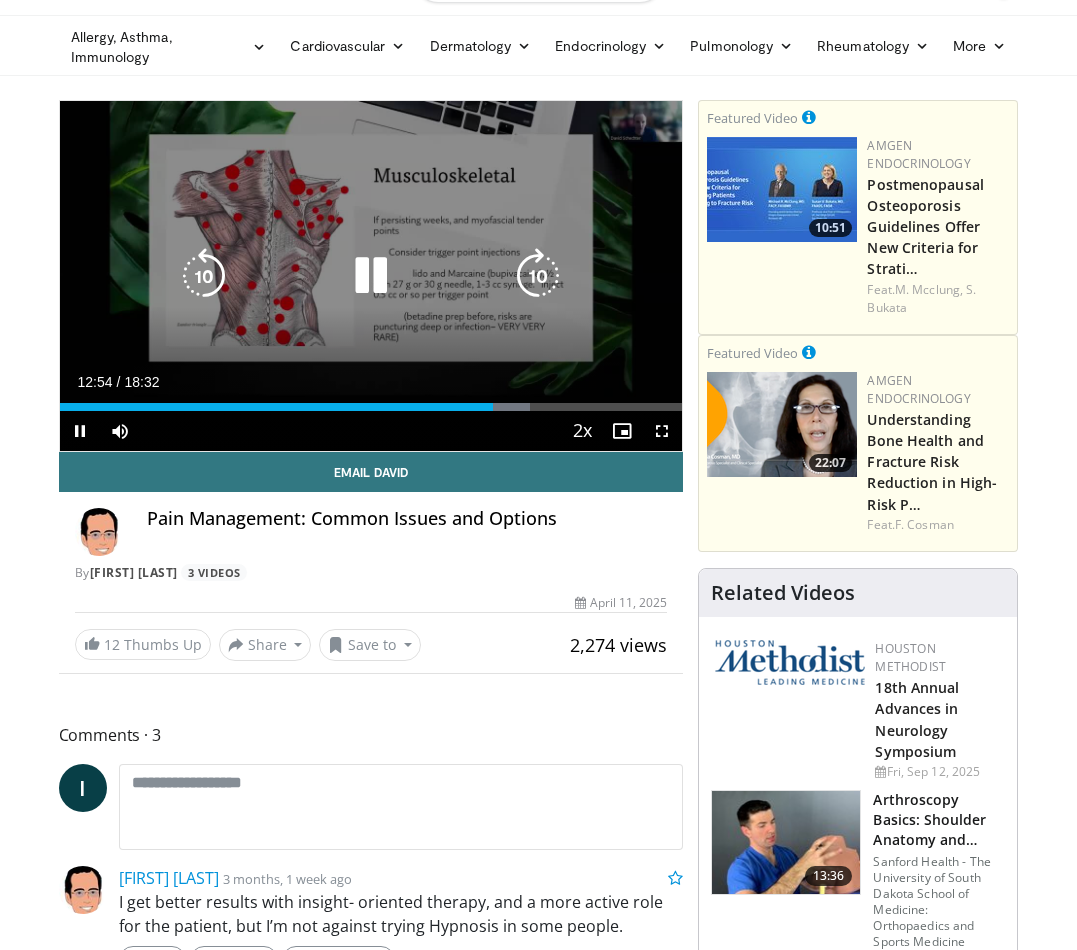 click at bounding box center (538, 276) 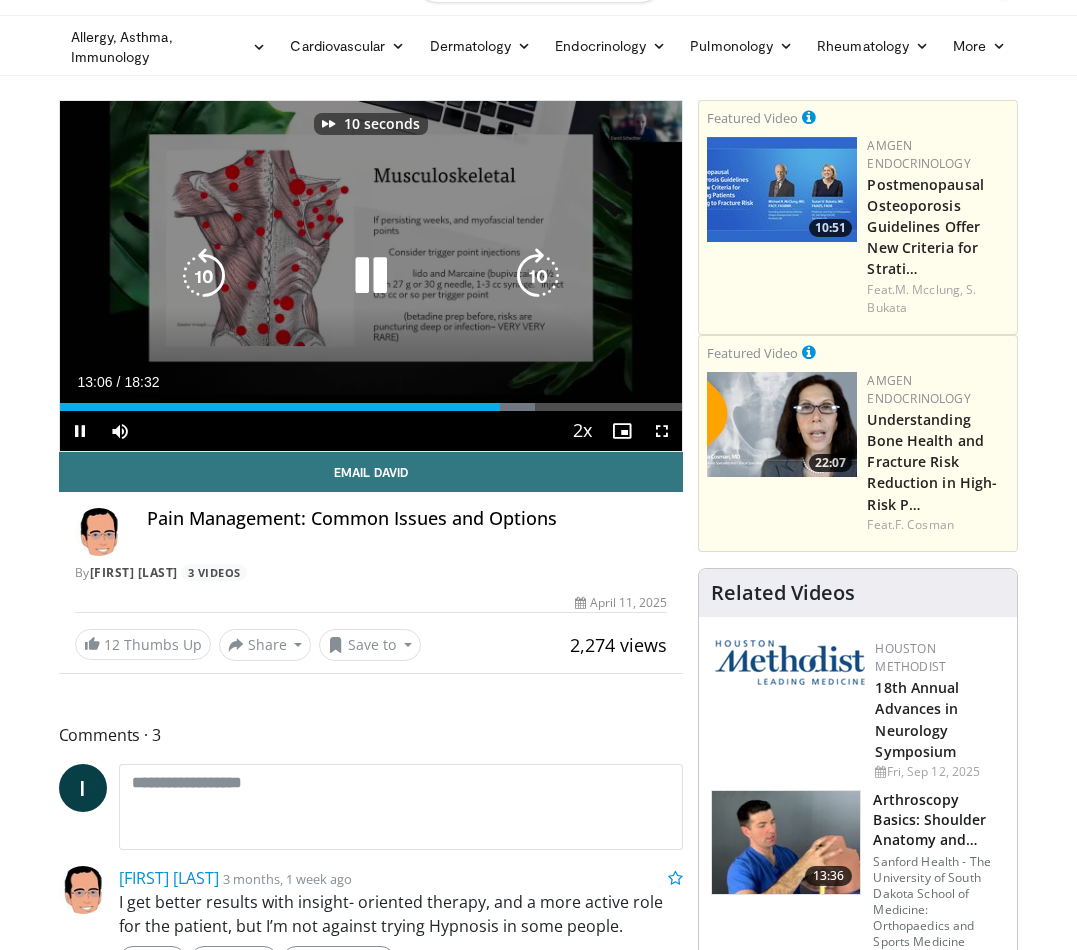 click at bounding box center [538, 276] 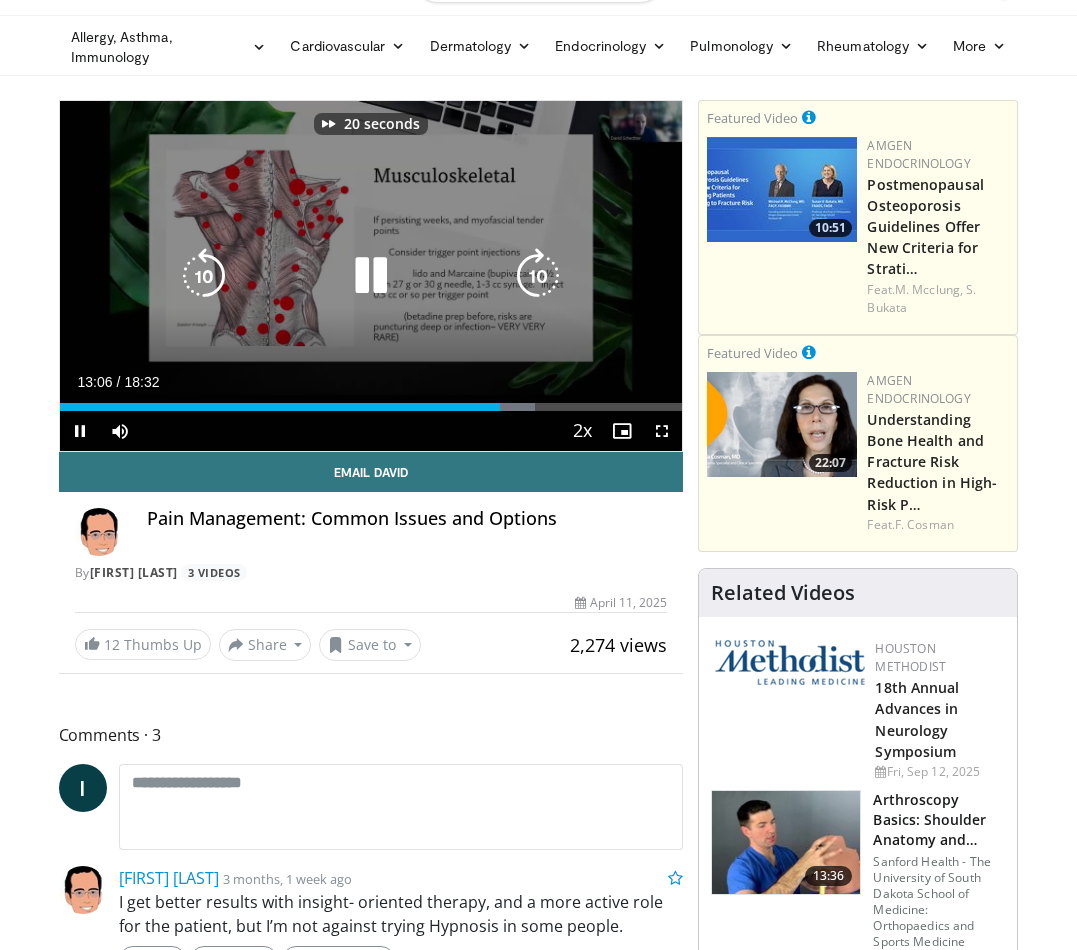 click at bounding box center [538, 276] 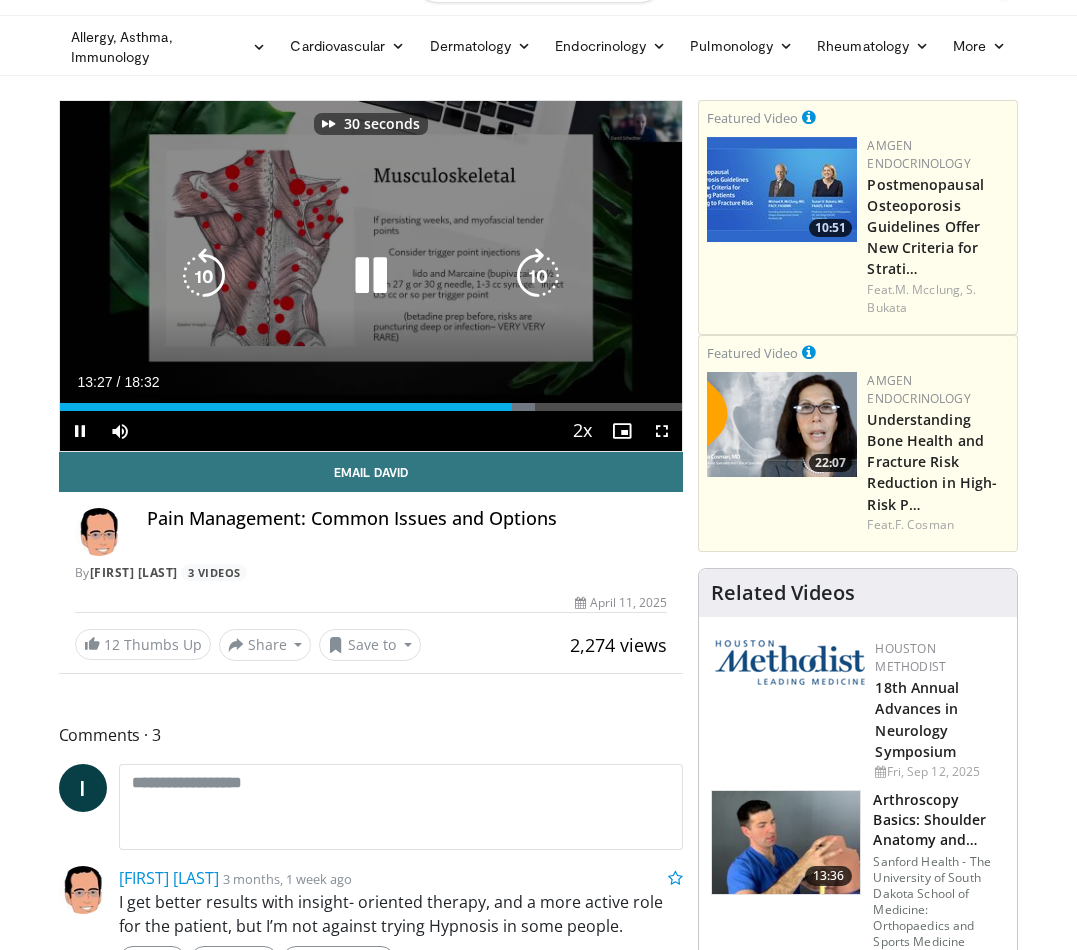 click at bounding box center (538, 276) 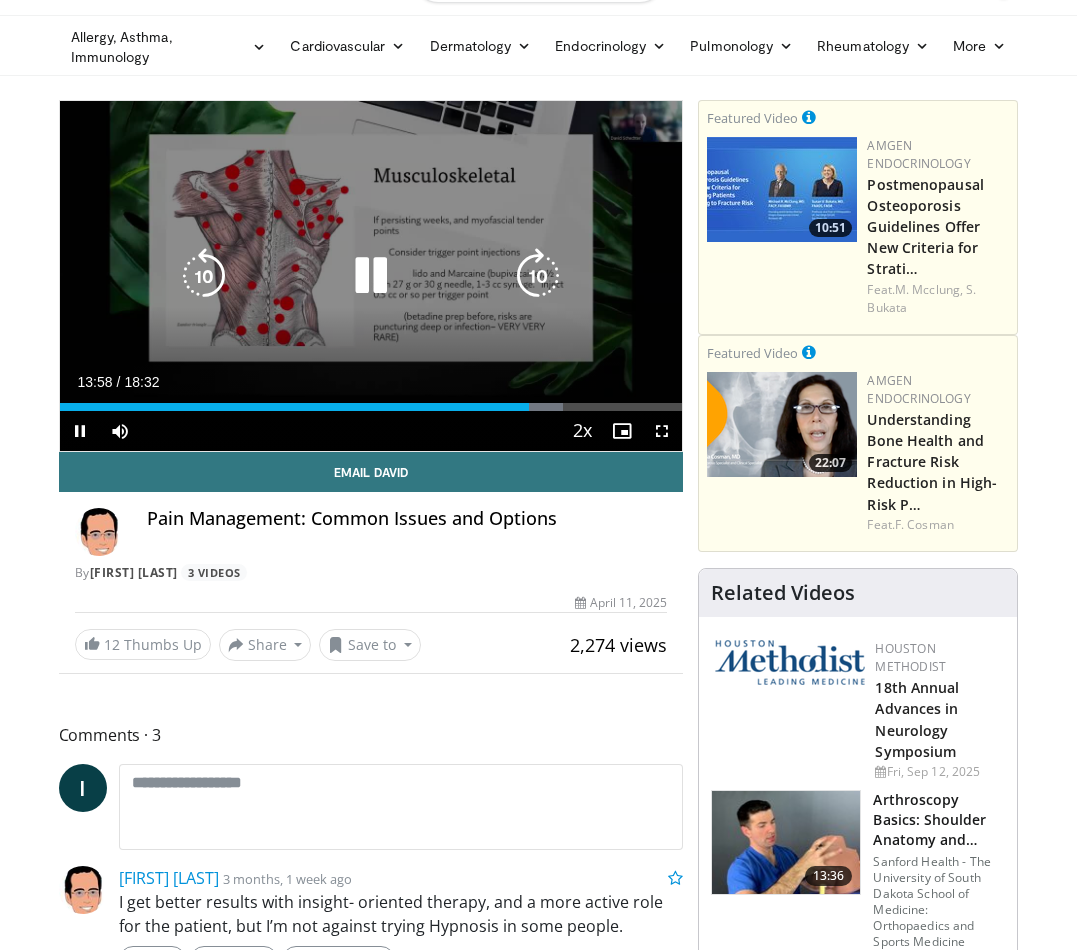 click at bounding box center (538, 276) 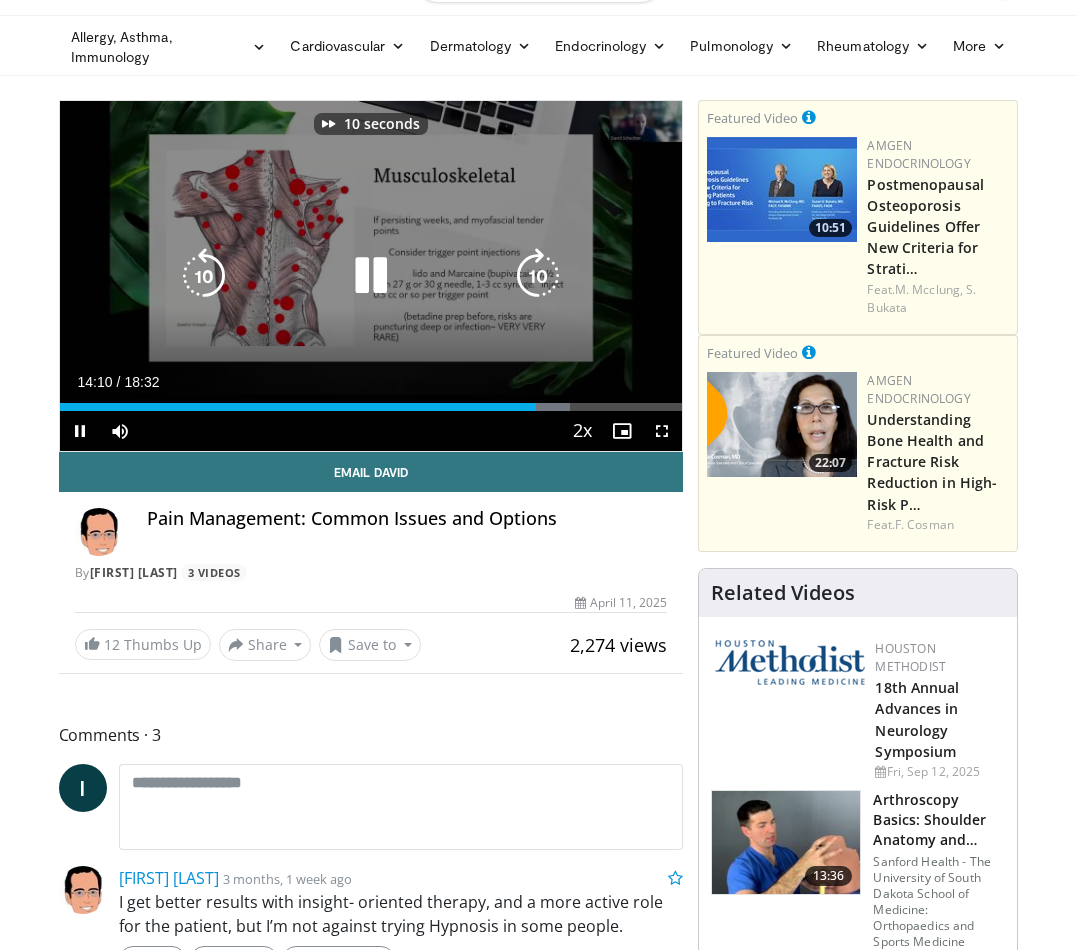 click at bounding box center [538, 276] 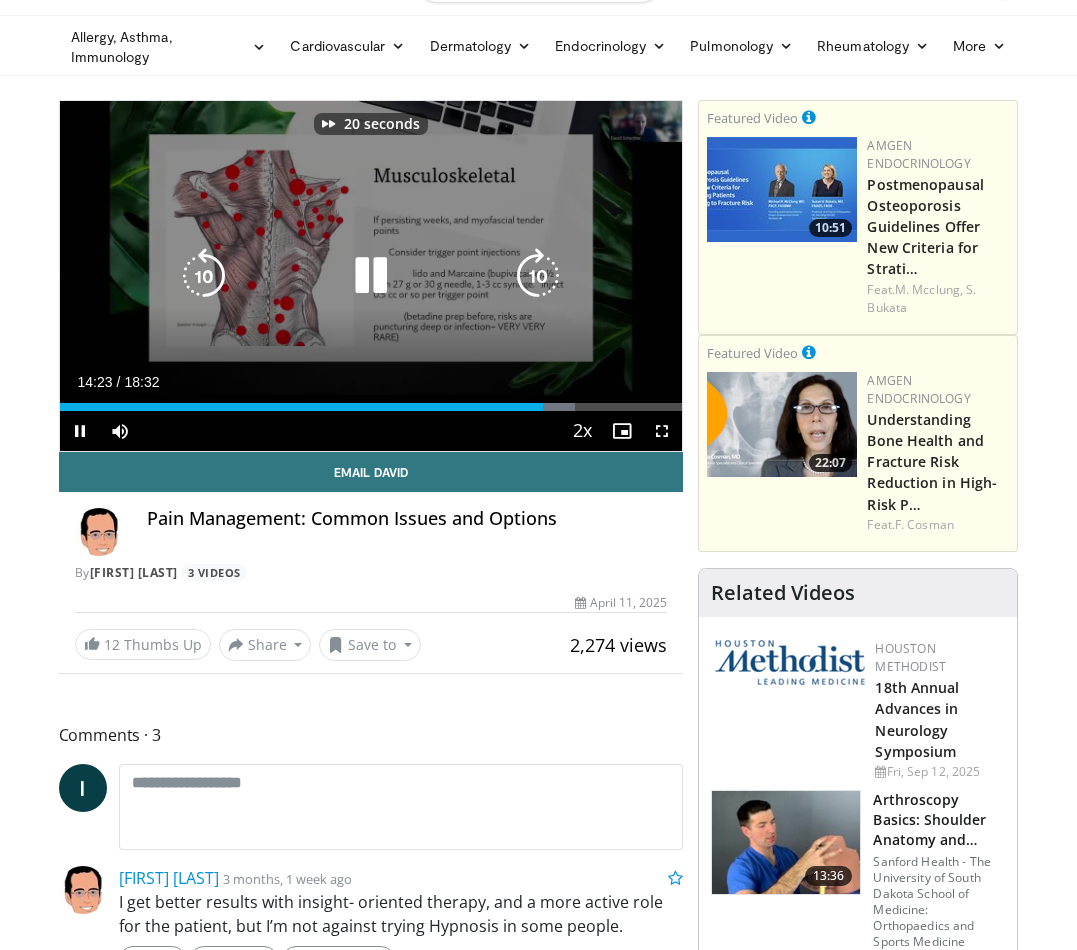 click at bounding box center (538, 276) 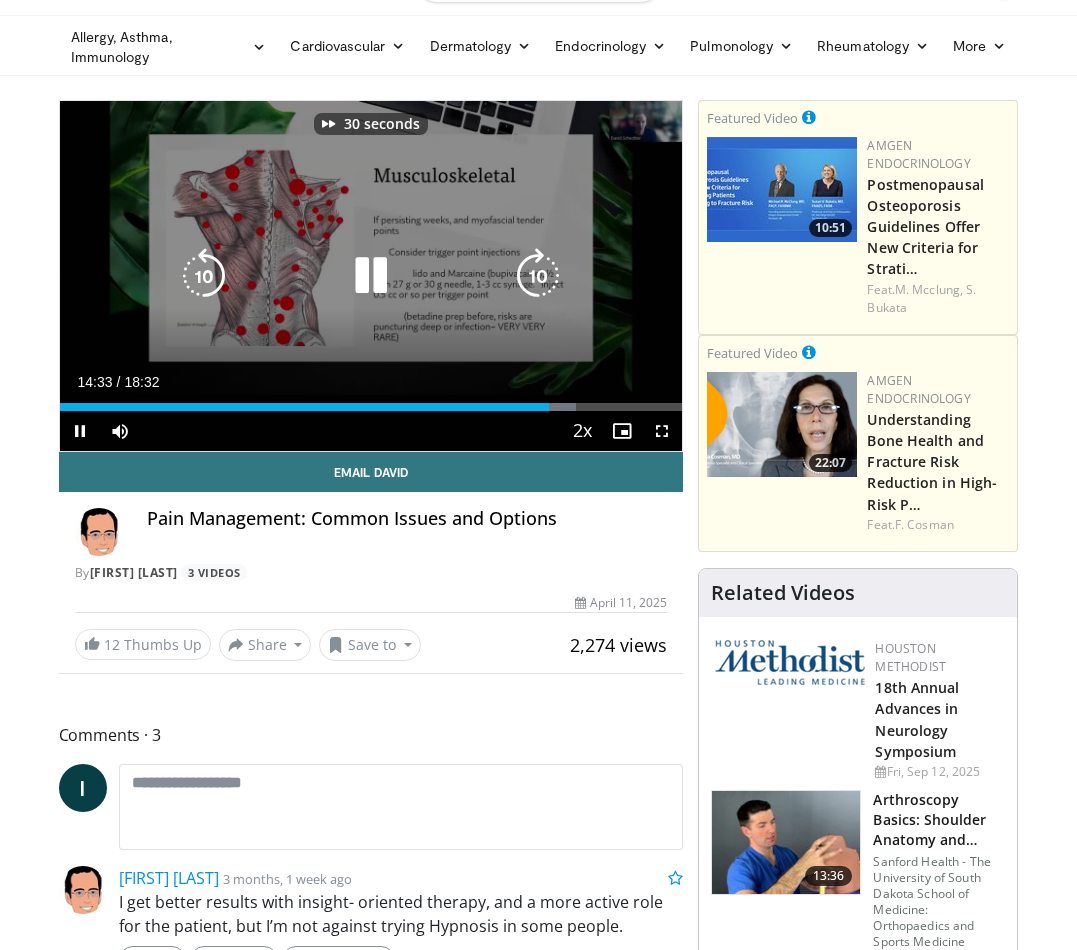 click at bounding box center [538, 276] 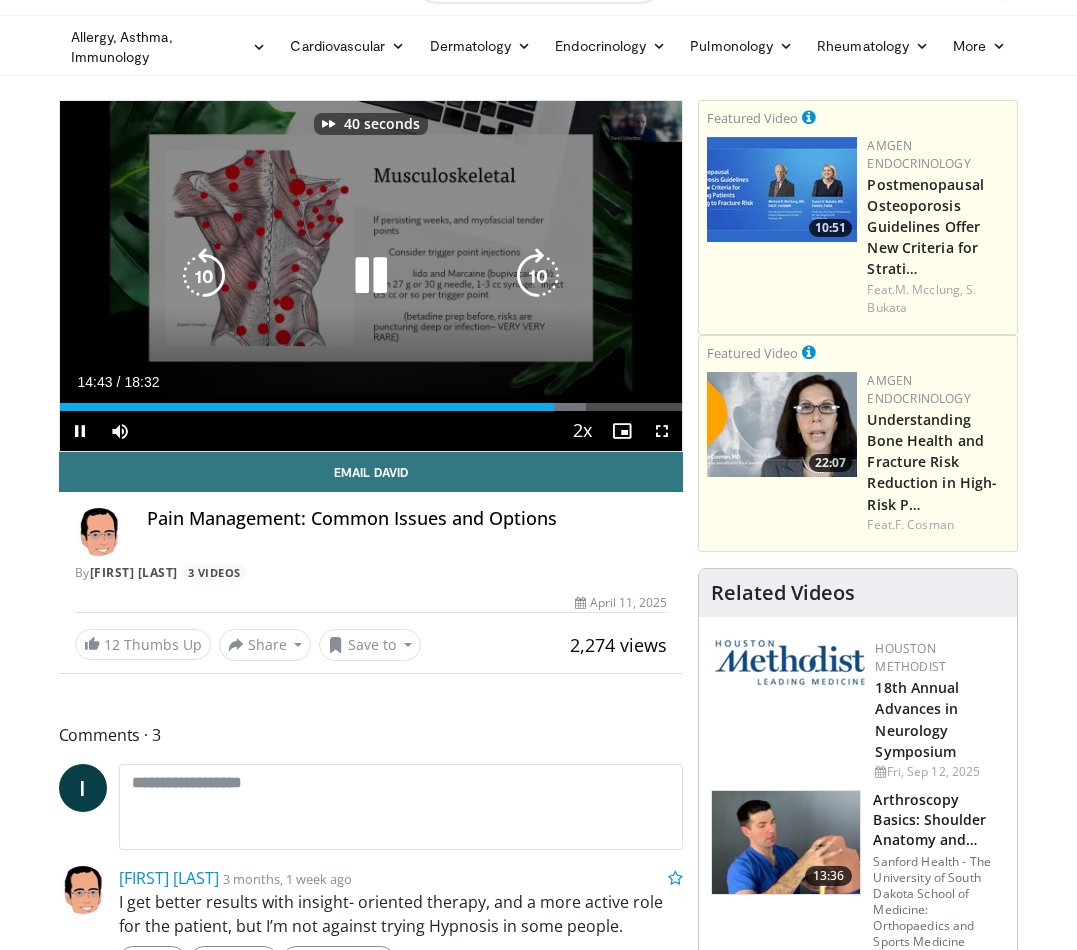 click at bounding box center (538, 276) 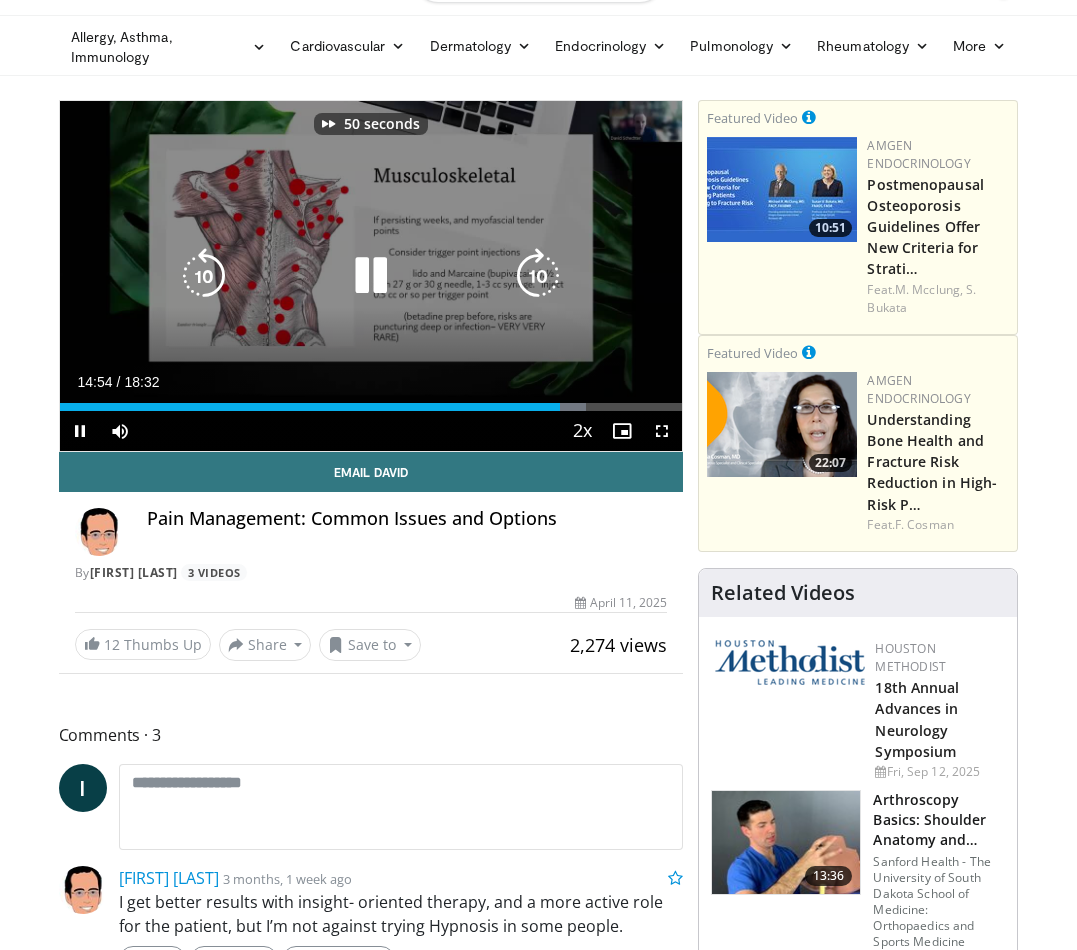 click at bounding box center [538, 276] 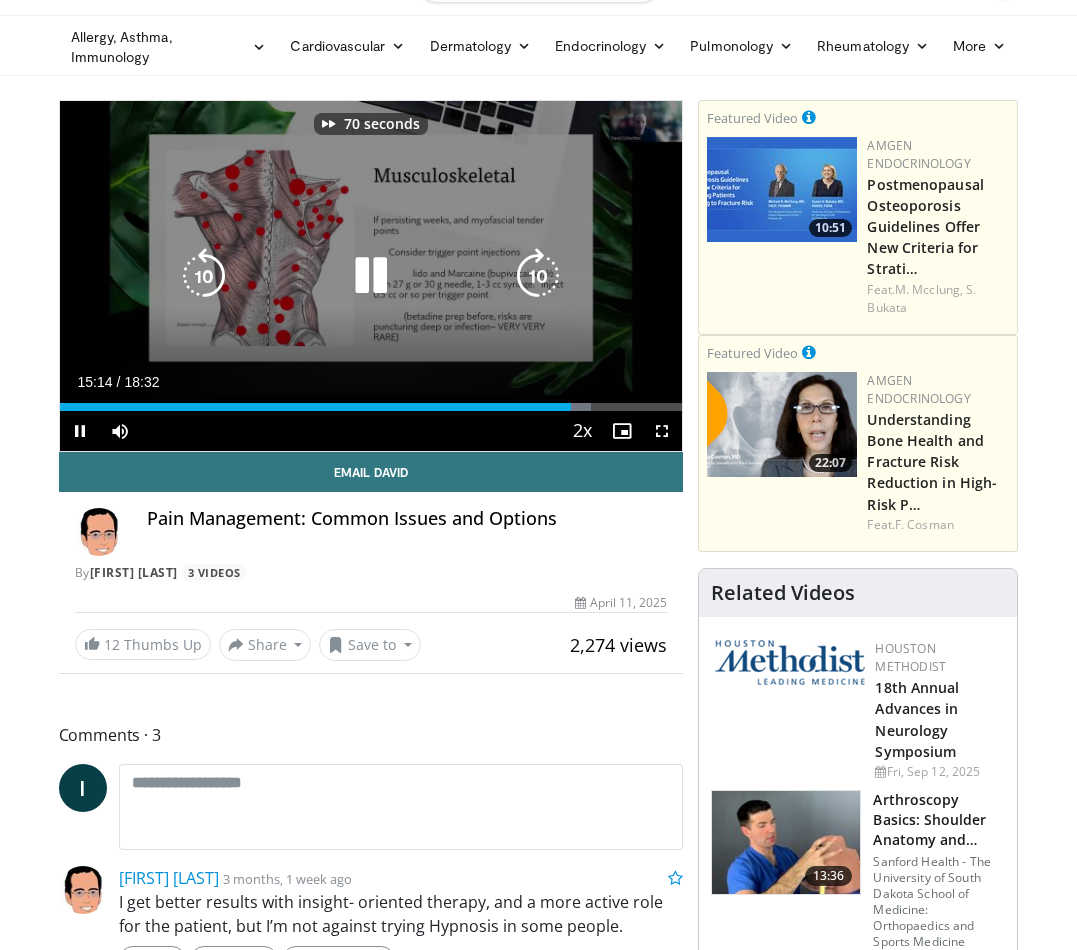 click at bounding box center [538, 276] 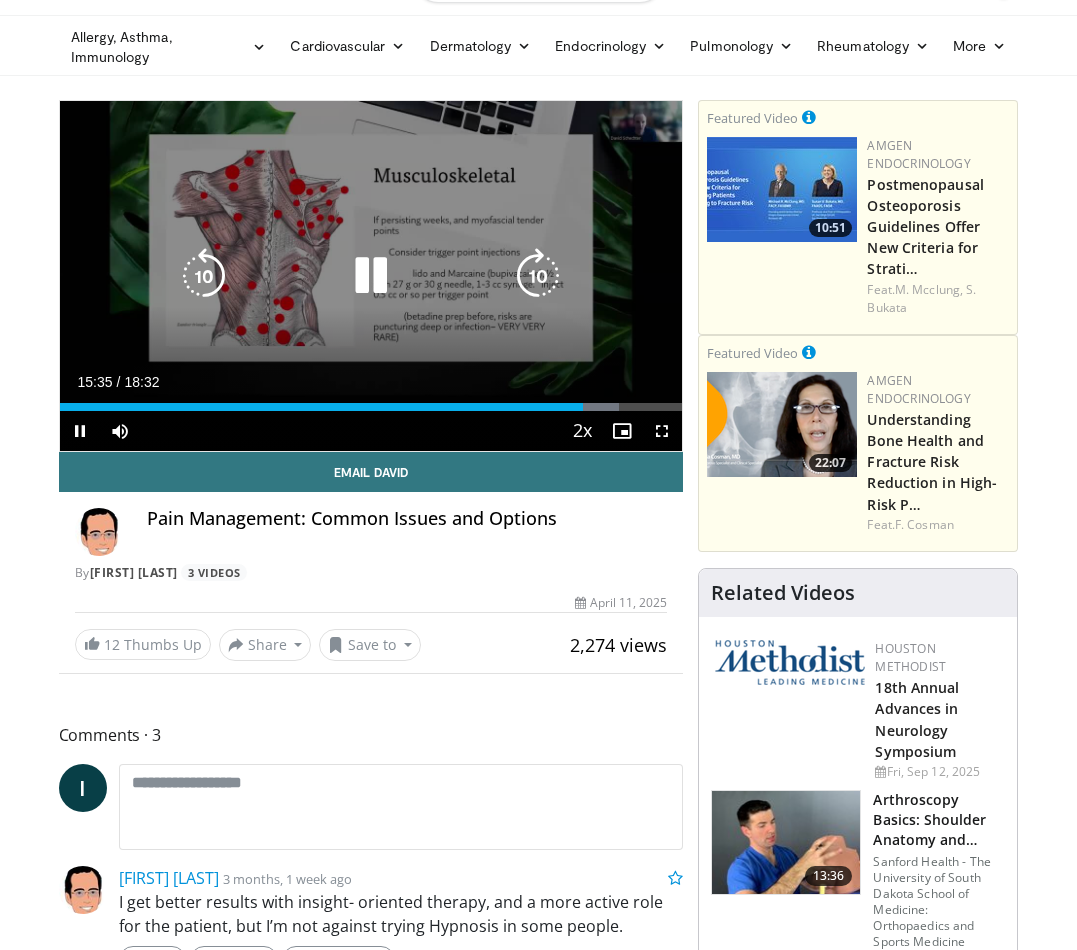 click at bounding box center [538, 276] 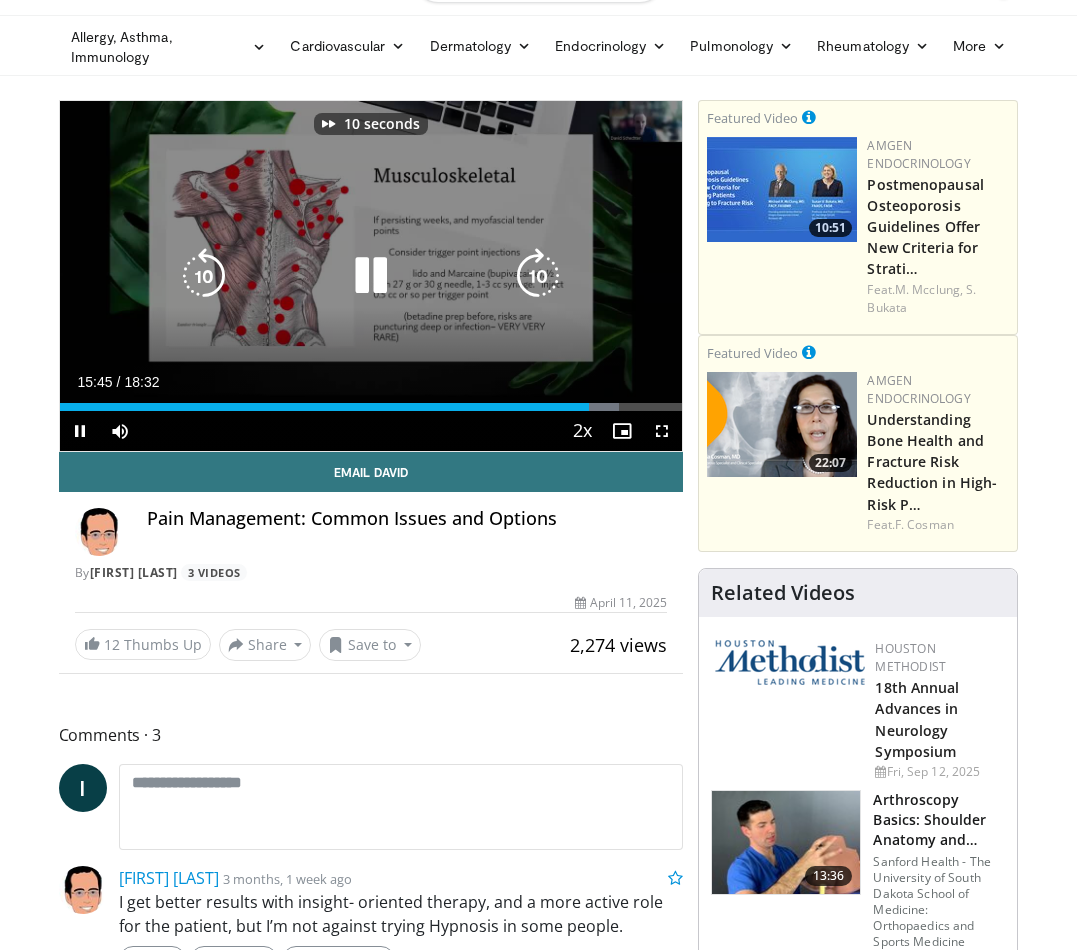 click at bounding box center (538, 276) 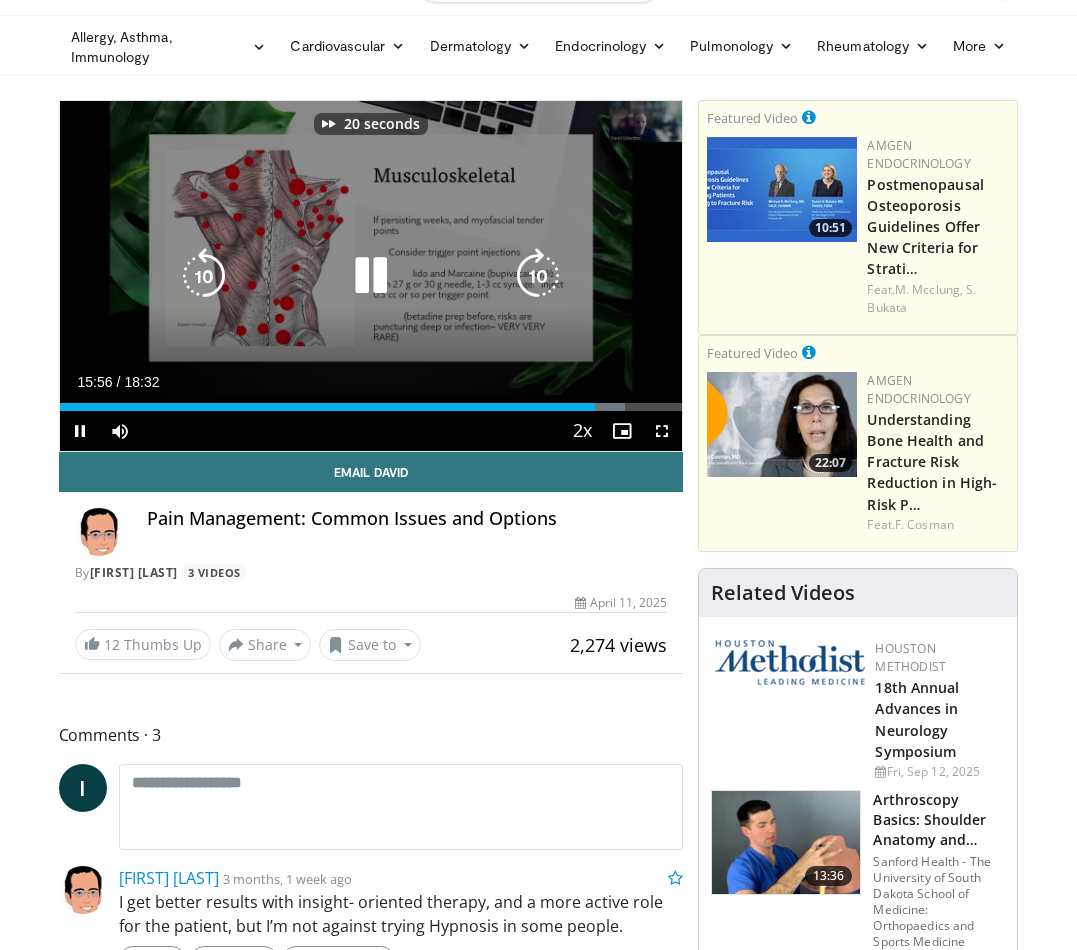 click at bounding box center [538, 276] 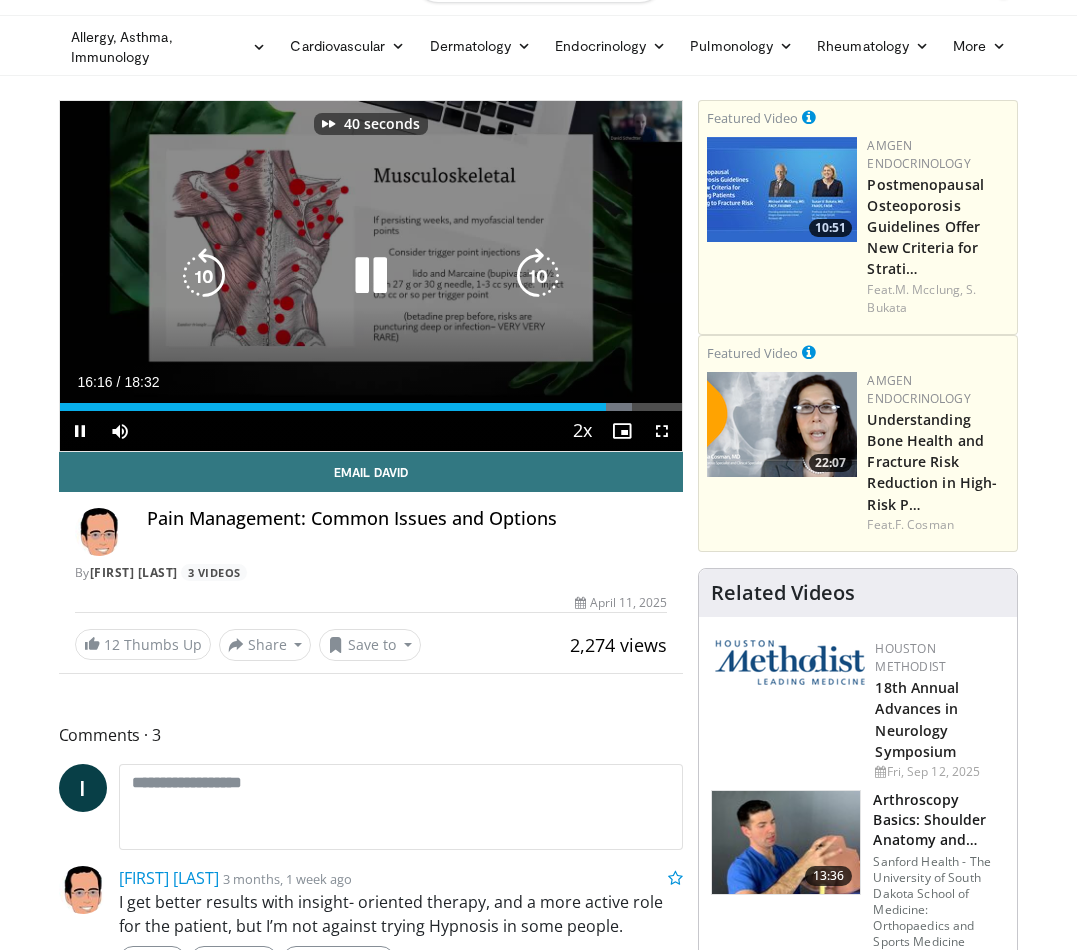 click at bounding box center (538, 276) 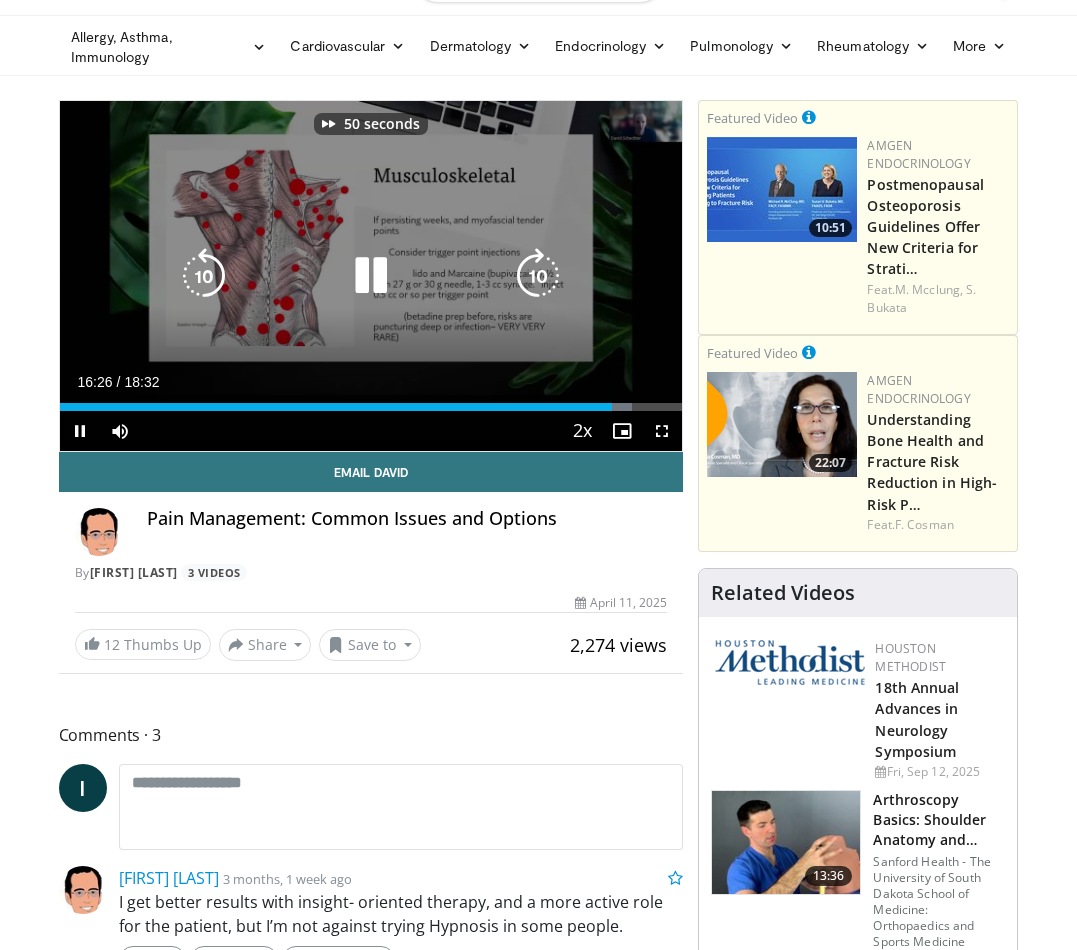 click at bounding box center (538, 276) 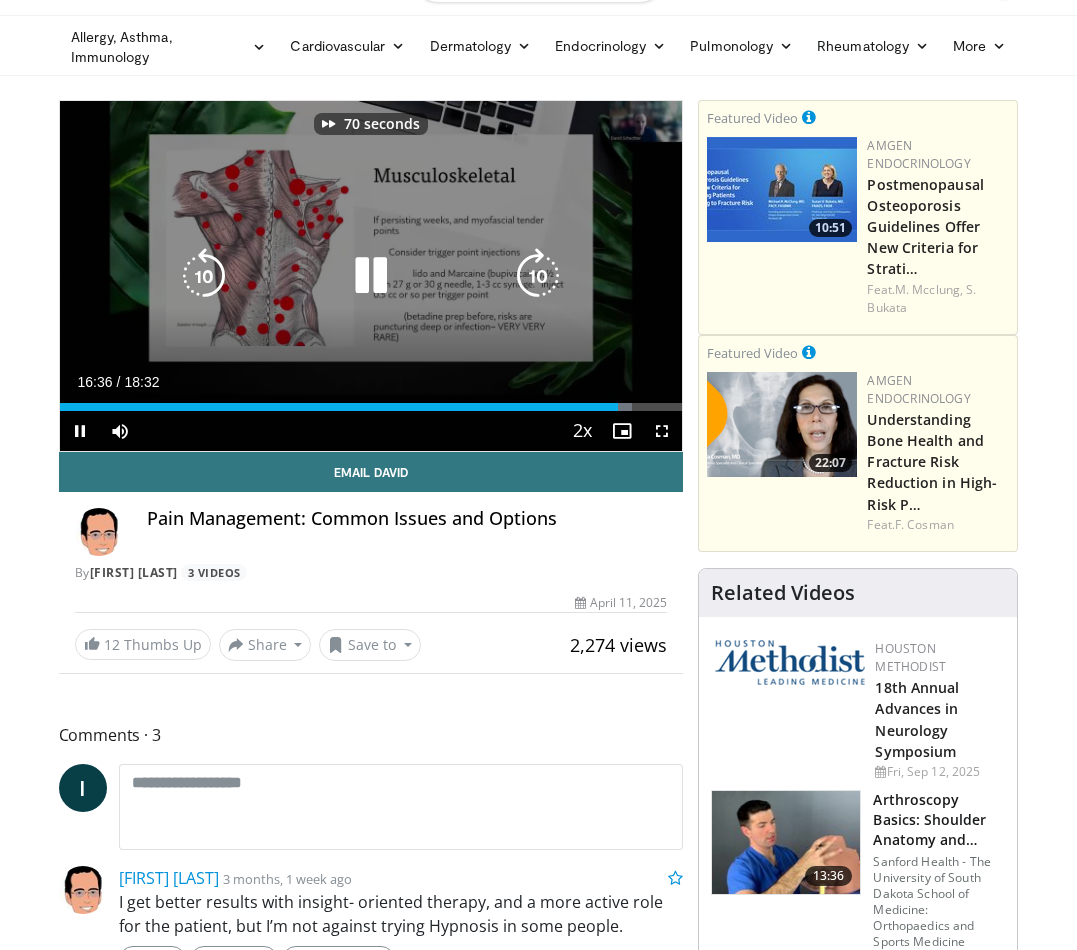 click at bounding box center (538, 276) 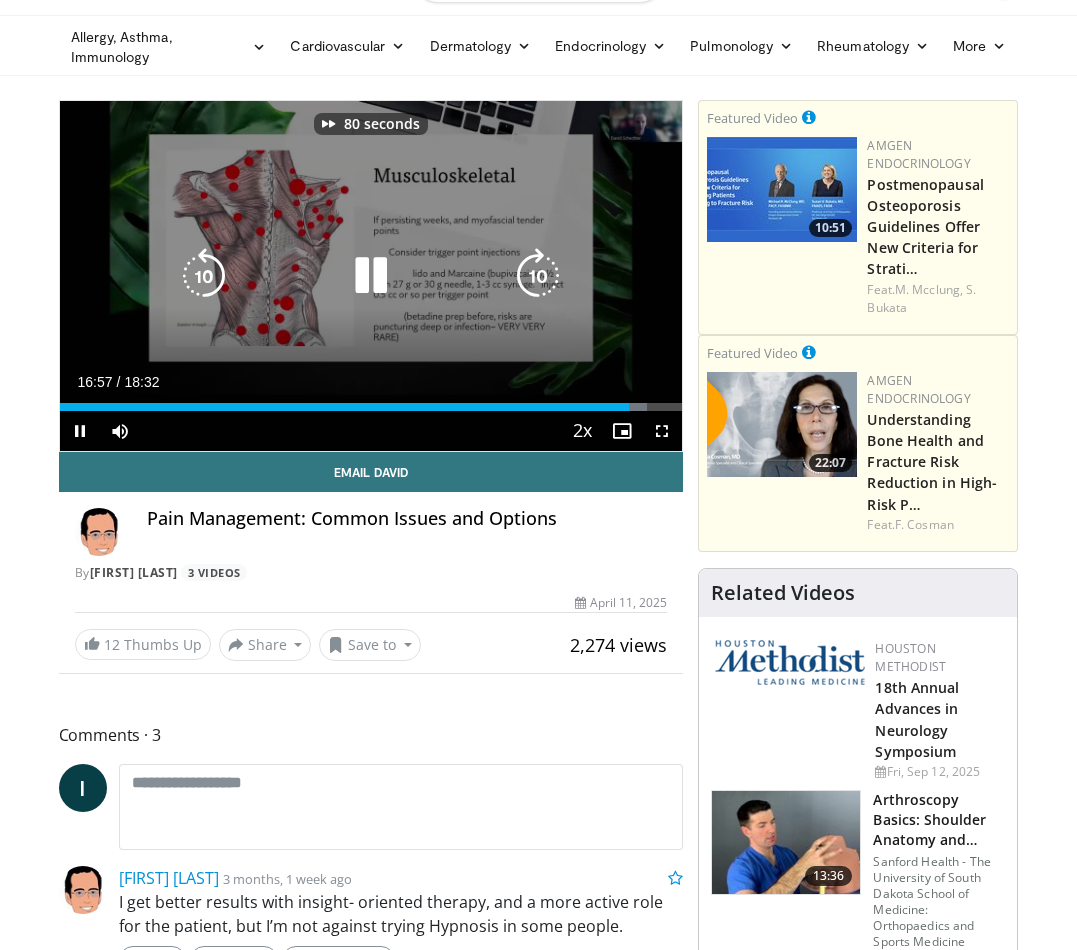 click at bounding box center [538, 276] 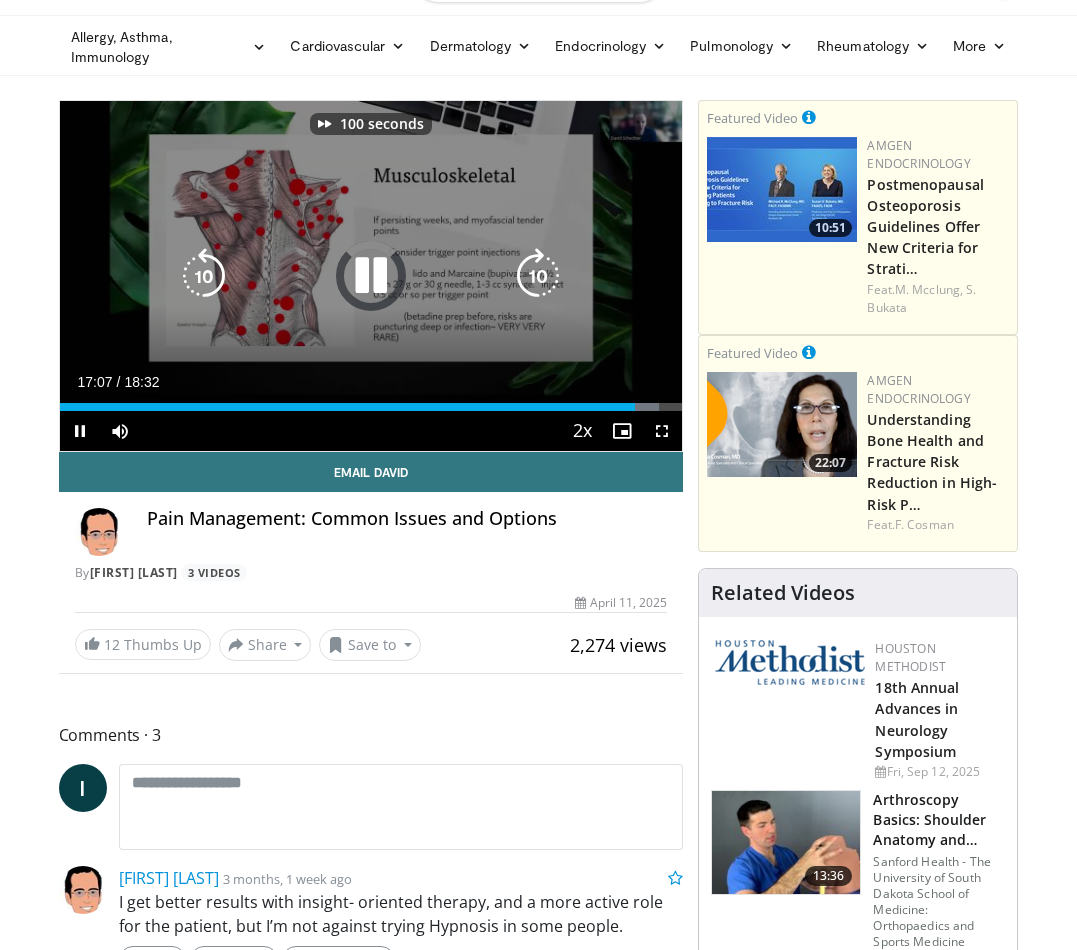 click at bounding box center [538, 276] 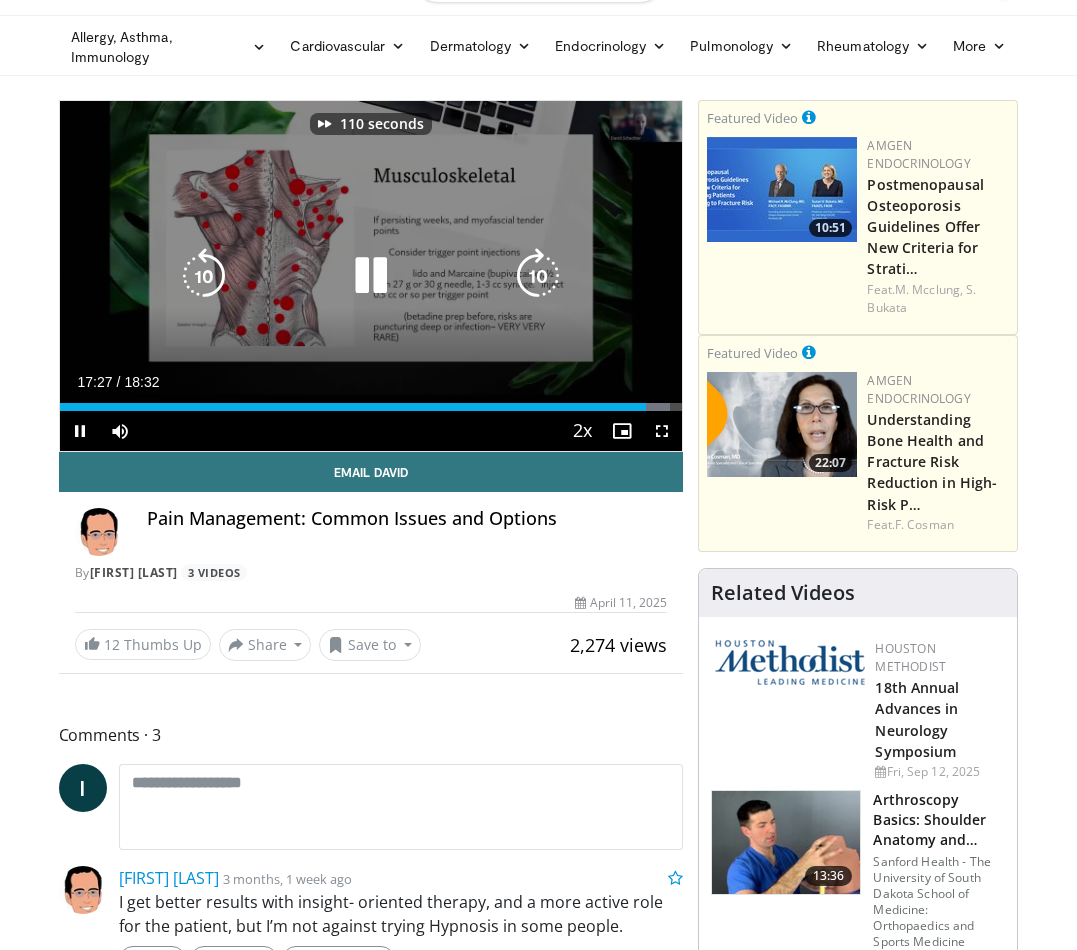 click at bounding box center (538, 276) 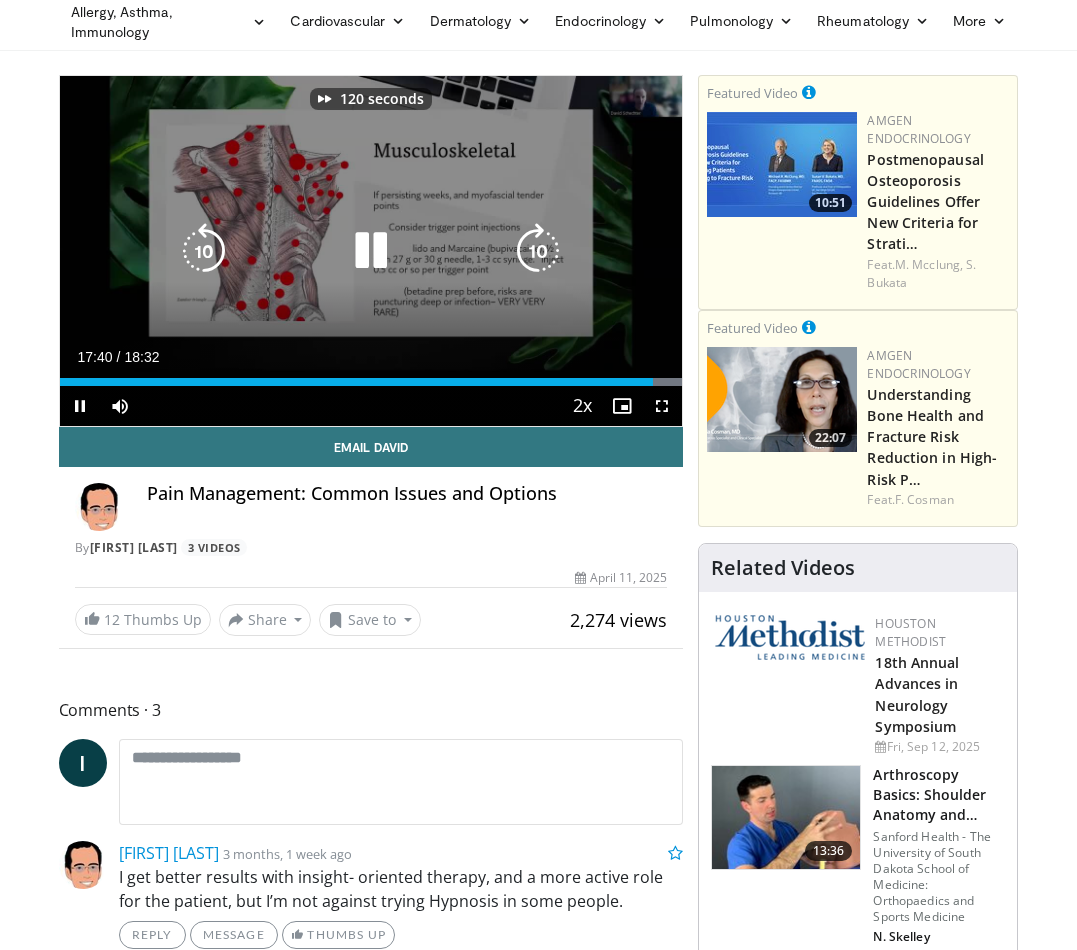 scroll, scrollTop: 83, scrollLeft: 0, axis: vertical 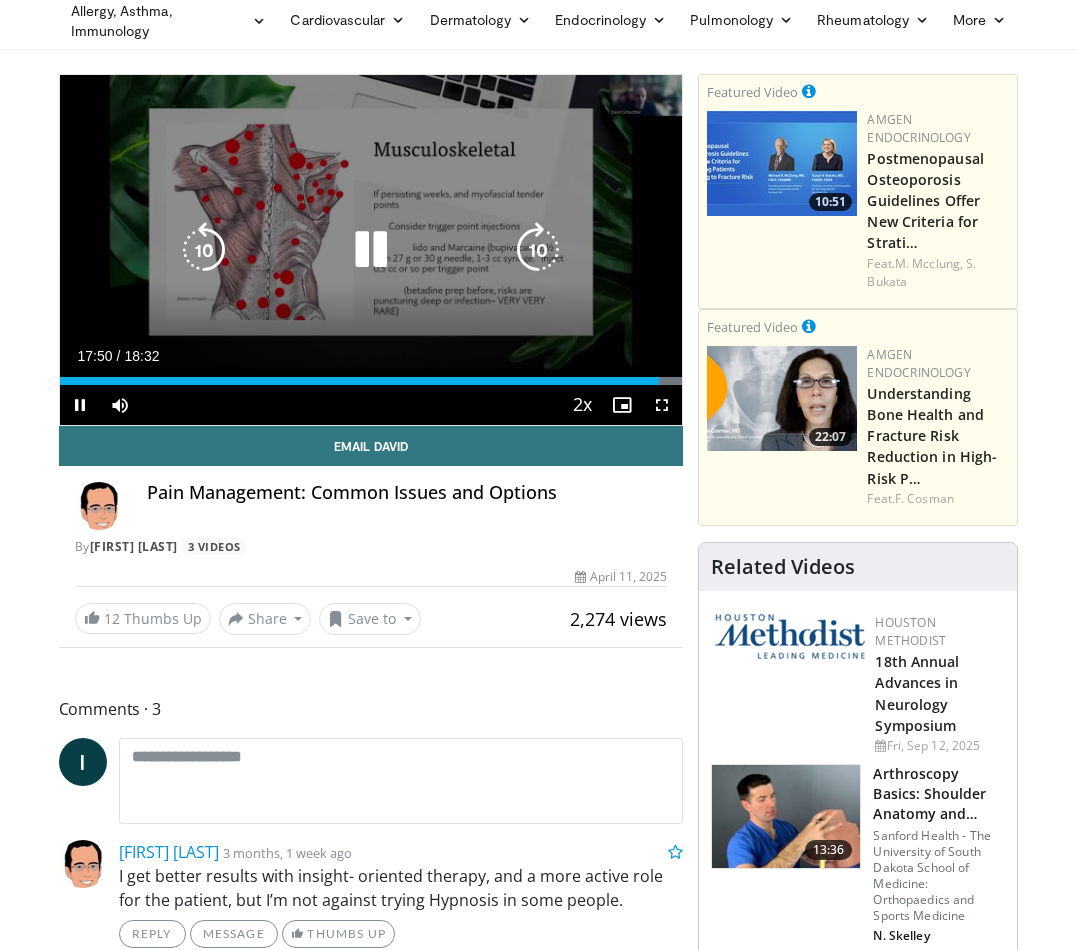 click at bounding box center [538, 250] 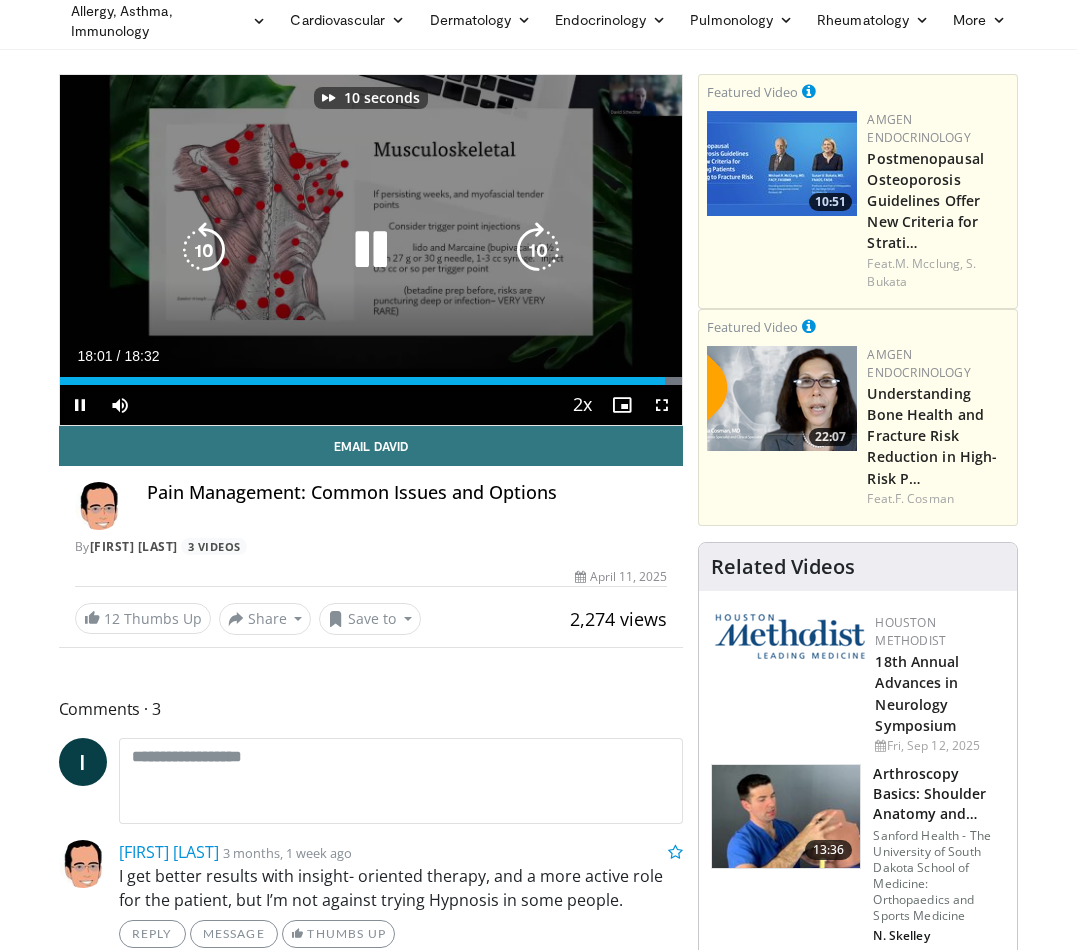 click at bounding box center [538, 250] 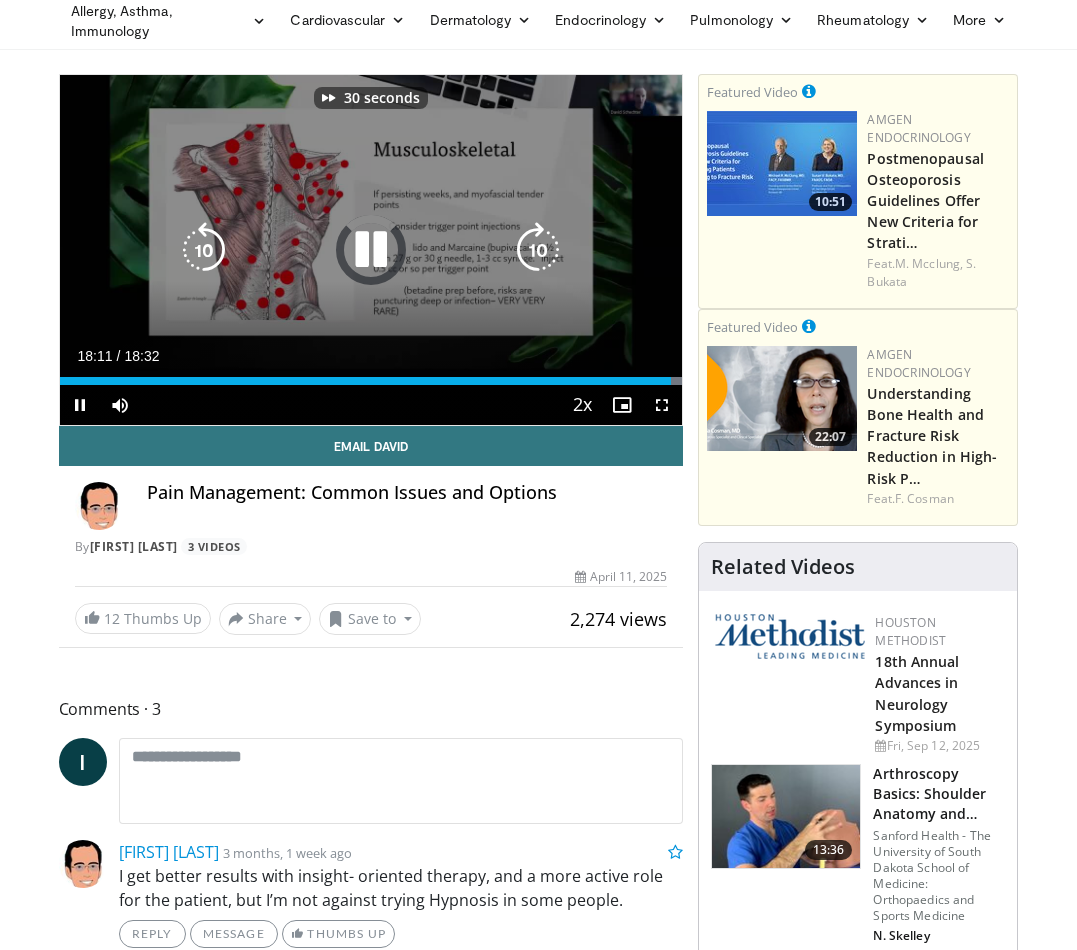 click at bounding box center (538, 250) 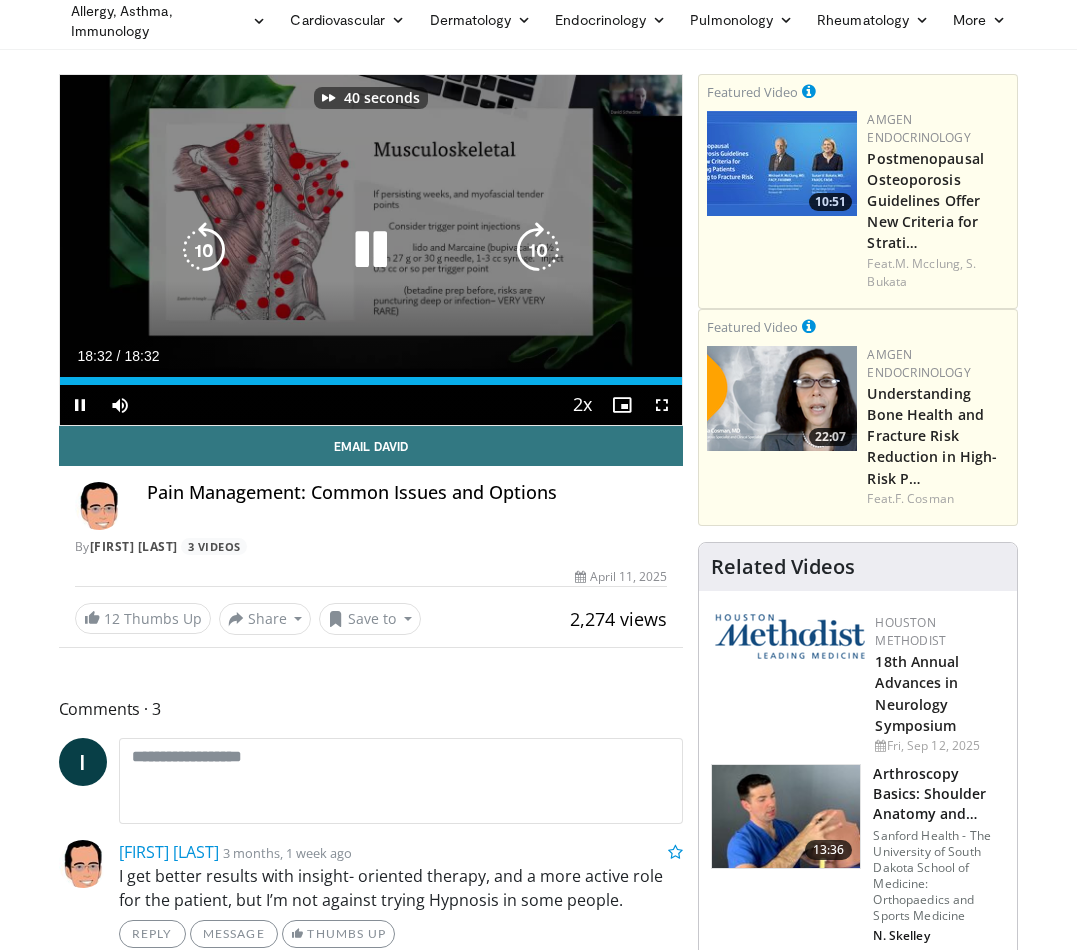 scroll, scrollTop: 119, scrollLeft: 0, axis: vertical 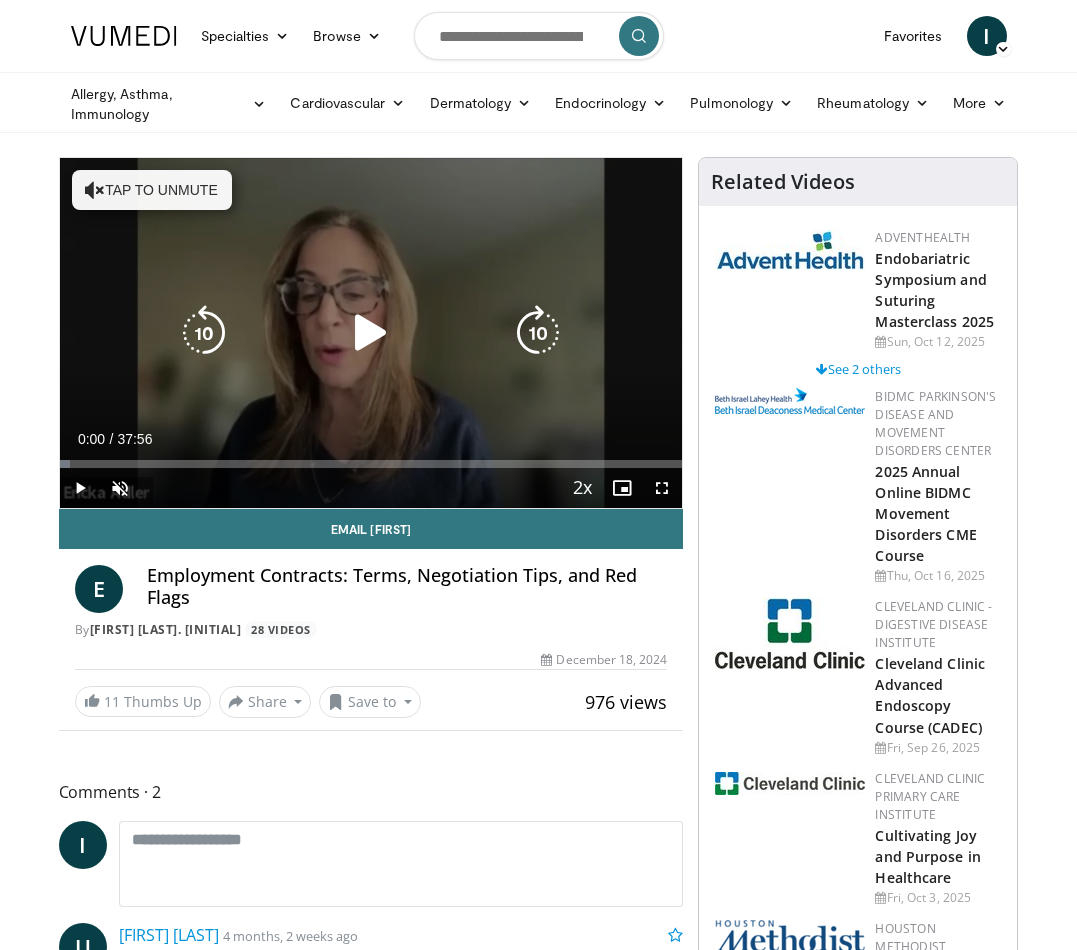 click at bounding box center [371, 333] 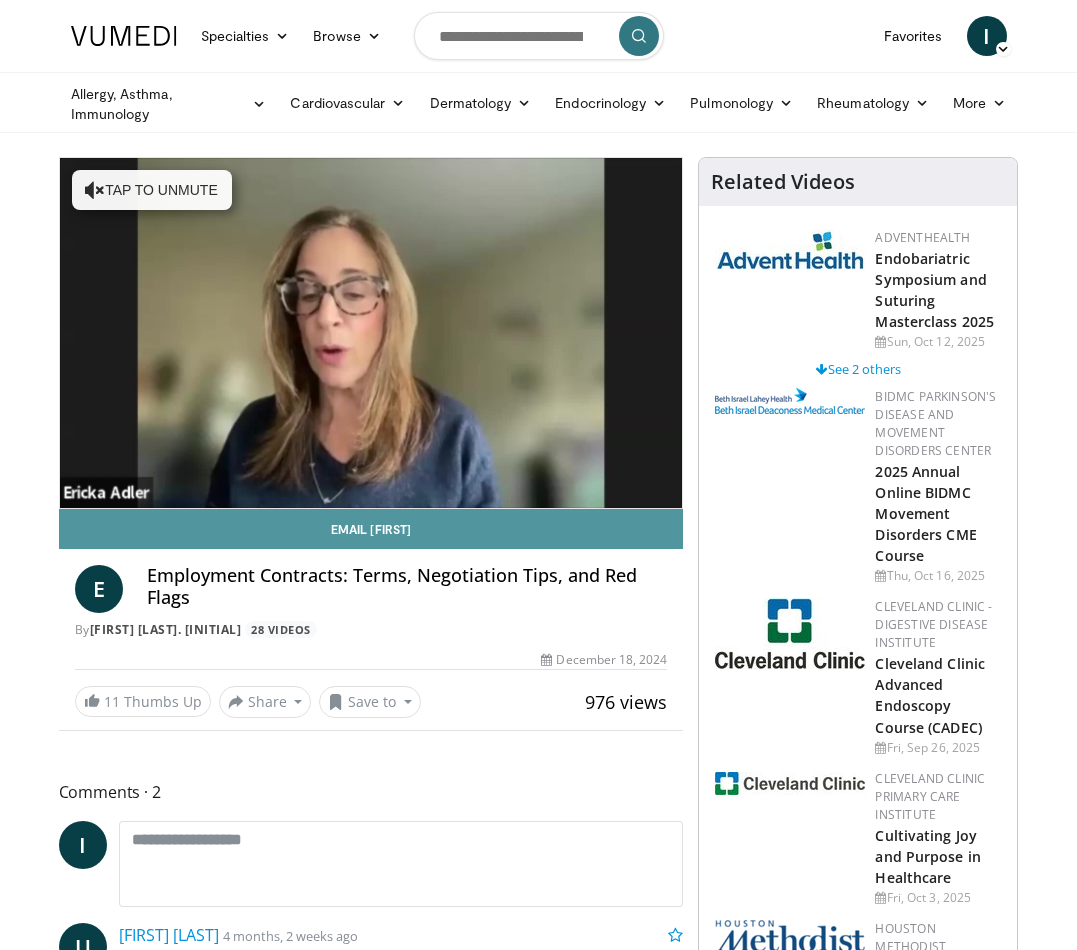 click on "Email
Ericka" at bounding box center [371, 529] 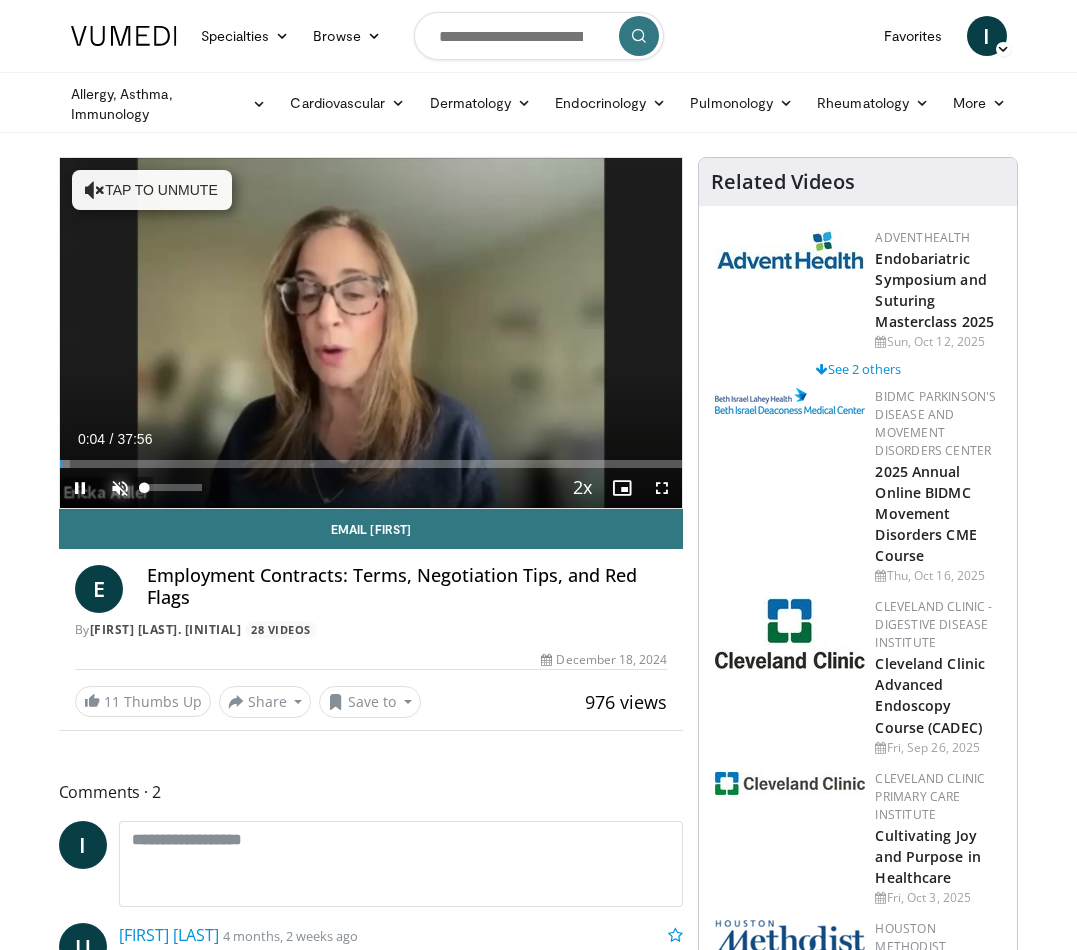 click at bounding box center (120, 488) 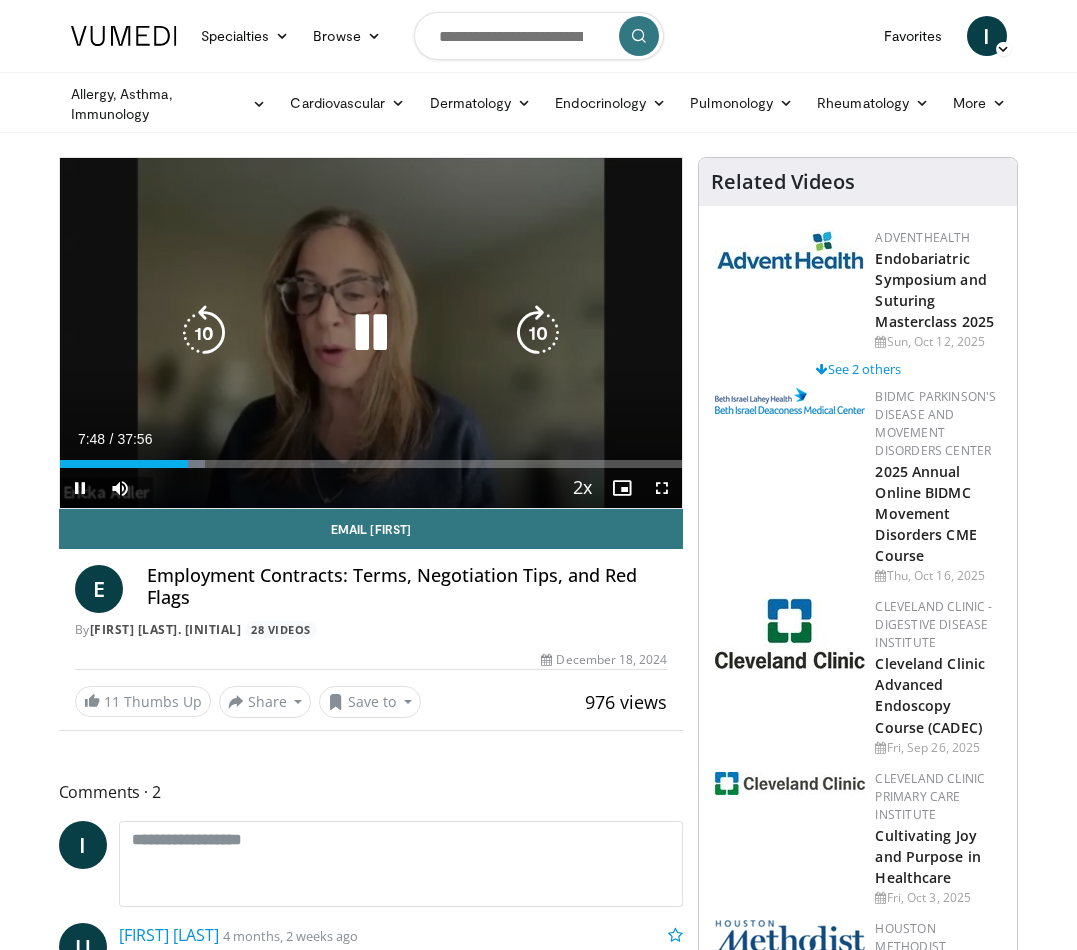 click on "10 seconds
Tap to unmute" at bounding box center [371, 333] 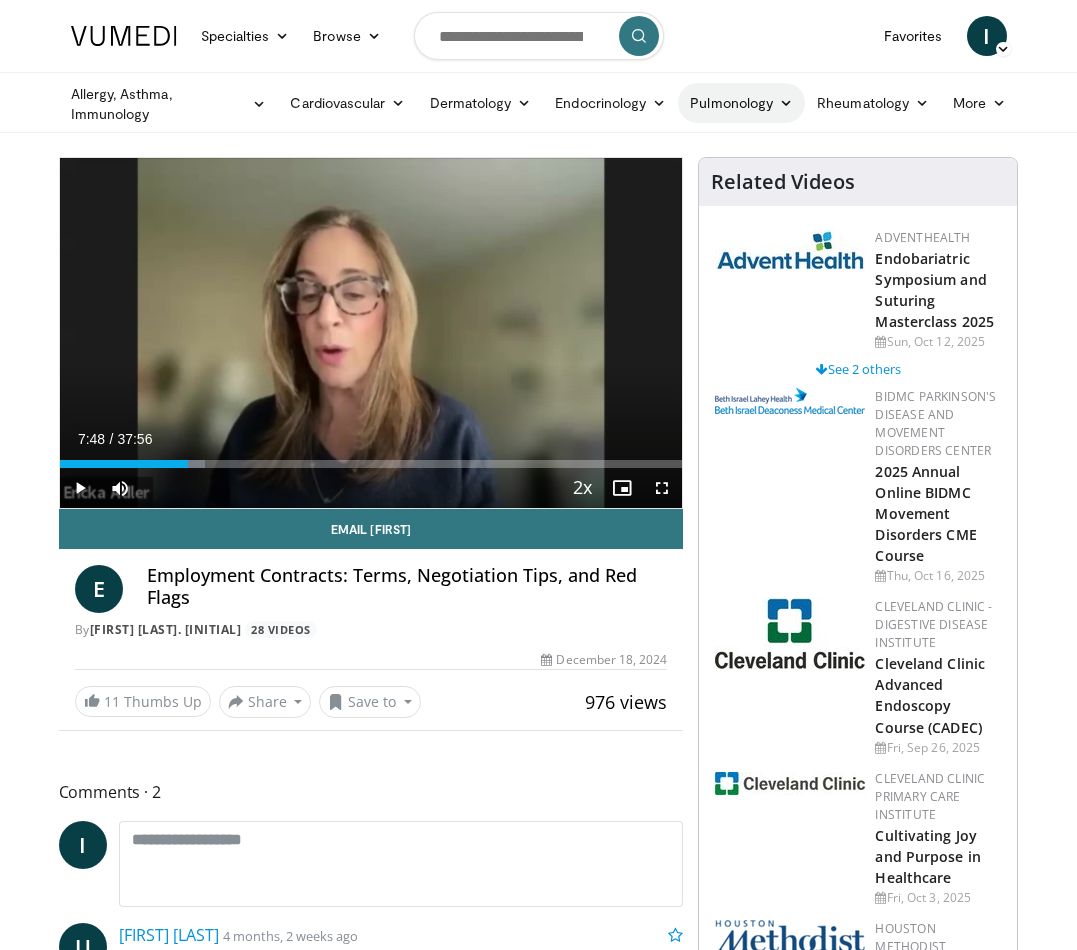 scroll, scrollTop: 1, scrollLeft: 0, axis: vertical 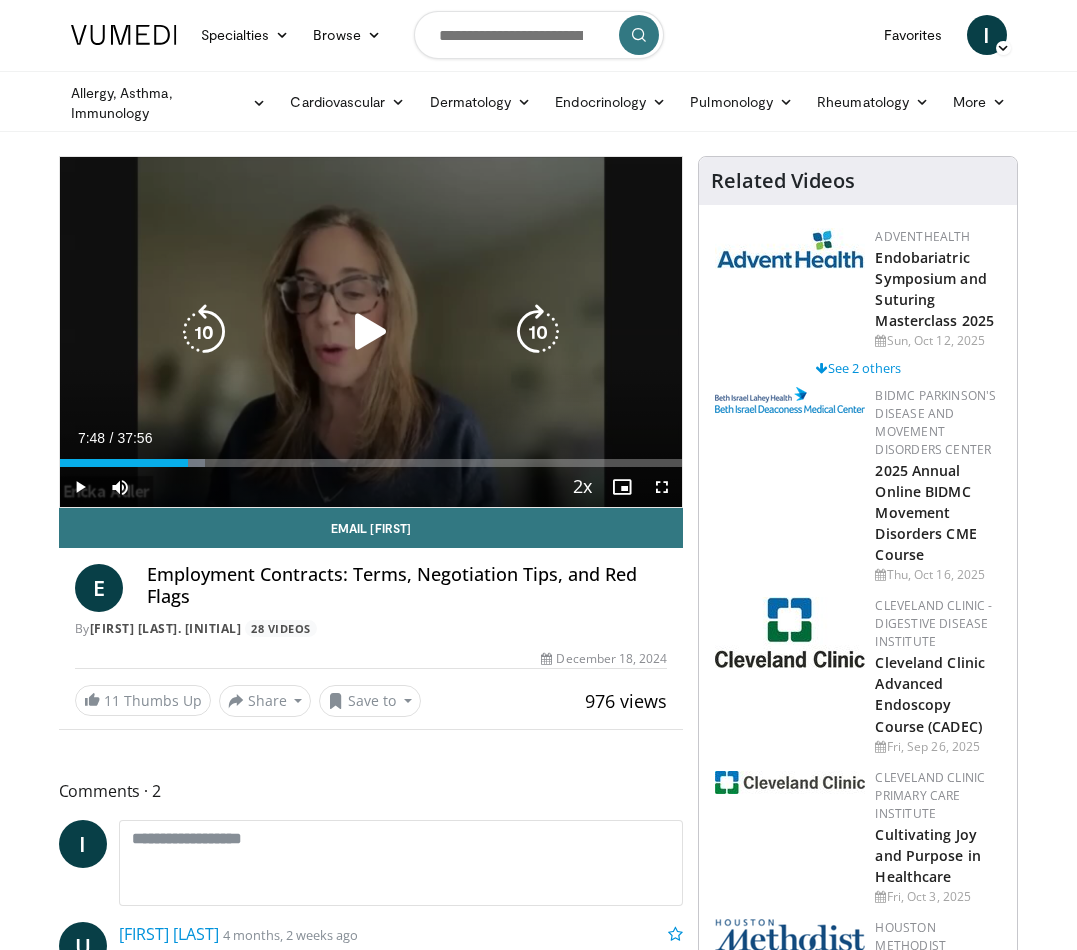 click at bounding box center [371, 332] 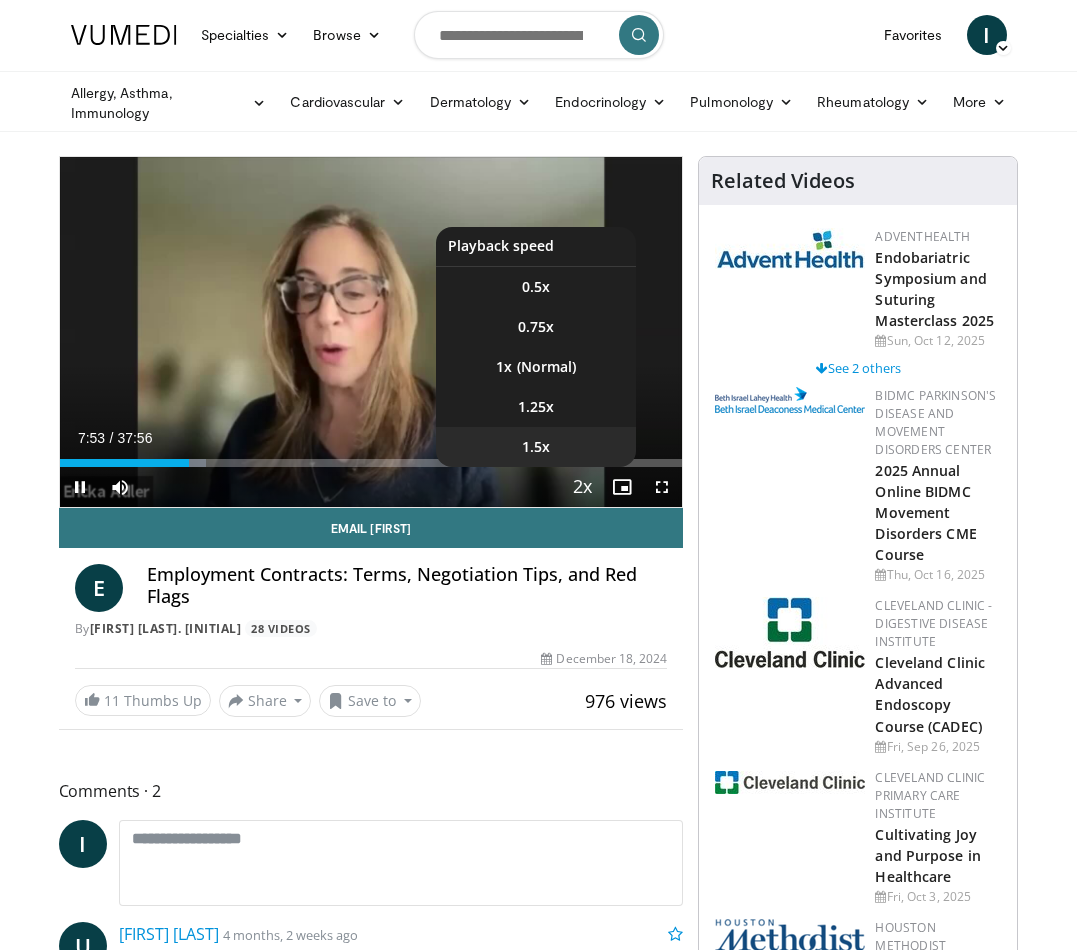click on "1.5x" at bounding box center (536, 447) 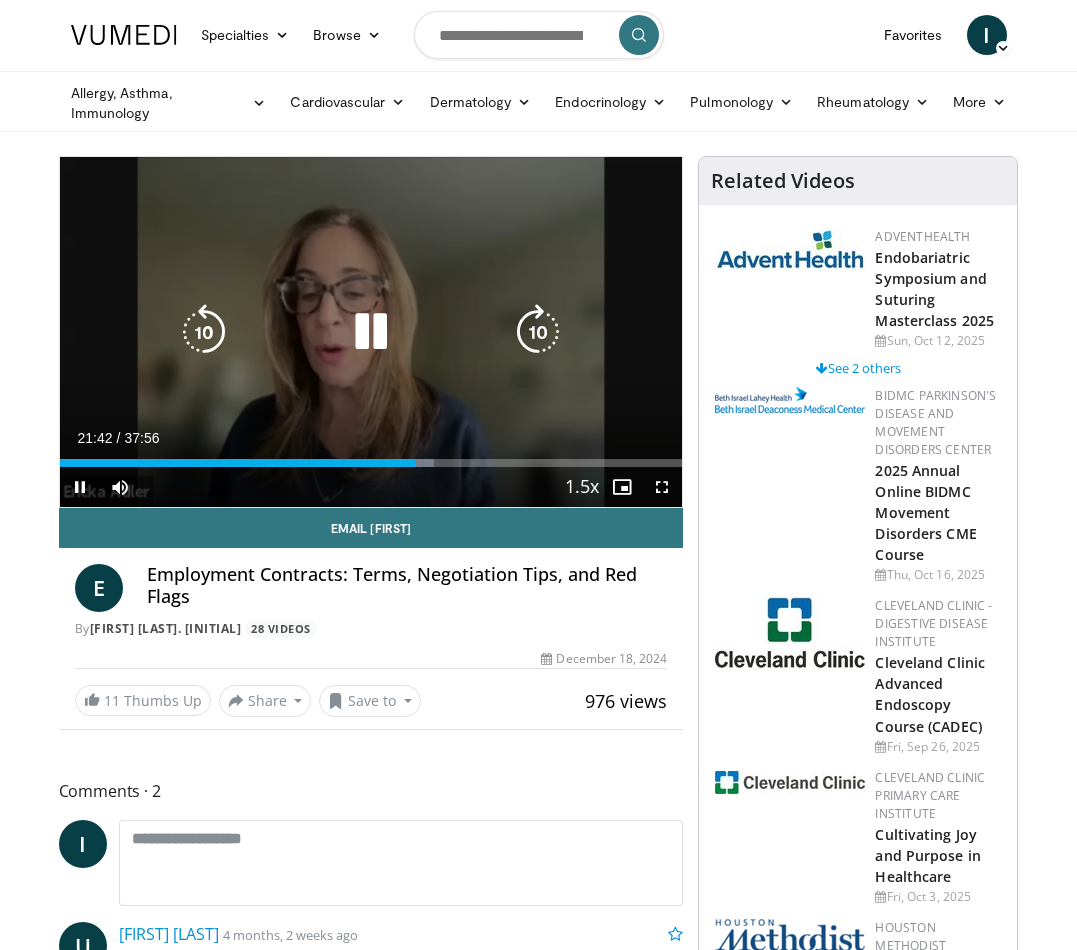 click at bounding box center (371, 332) 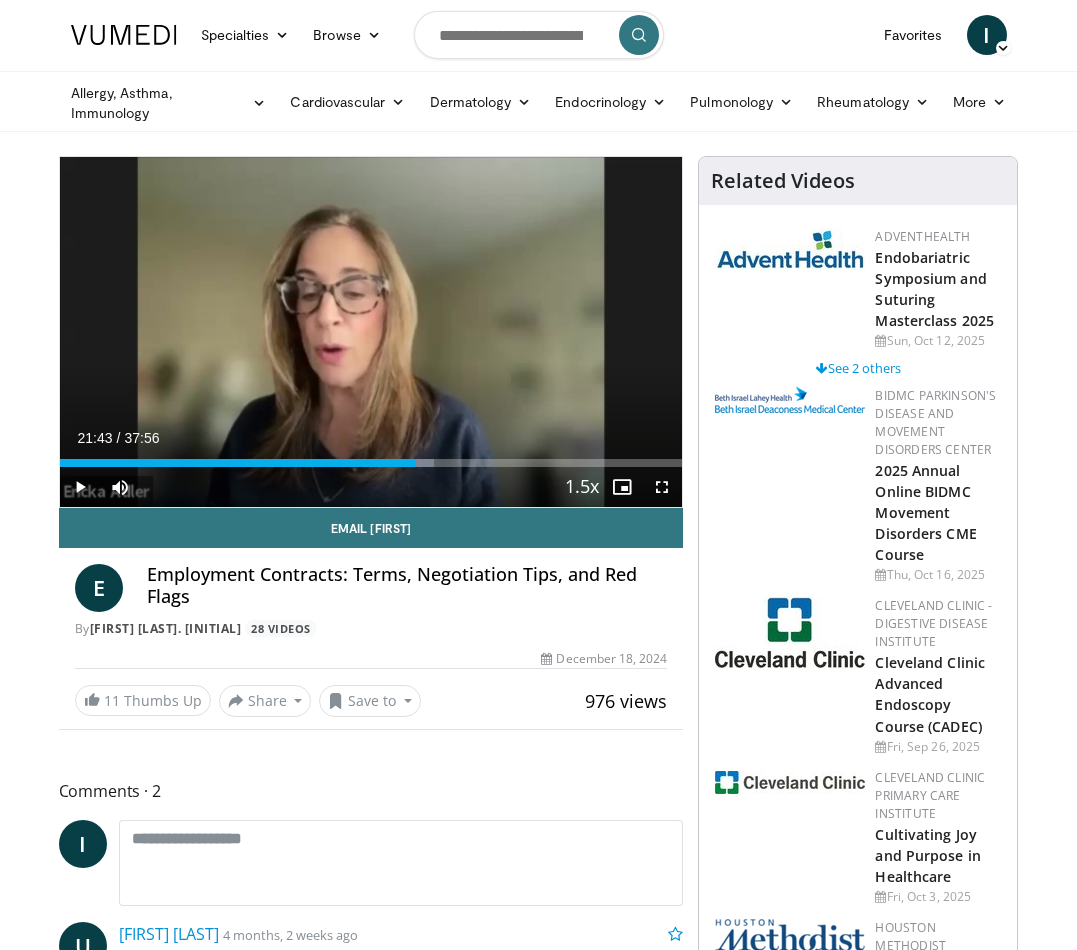 click at bounding box center (371, 332) 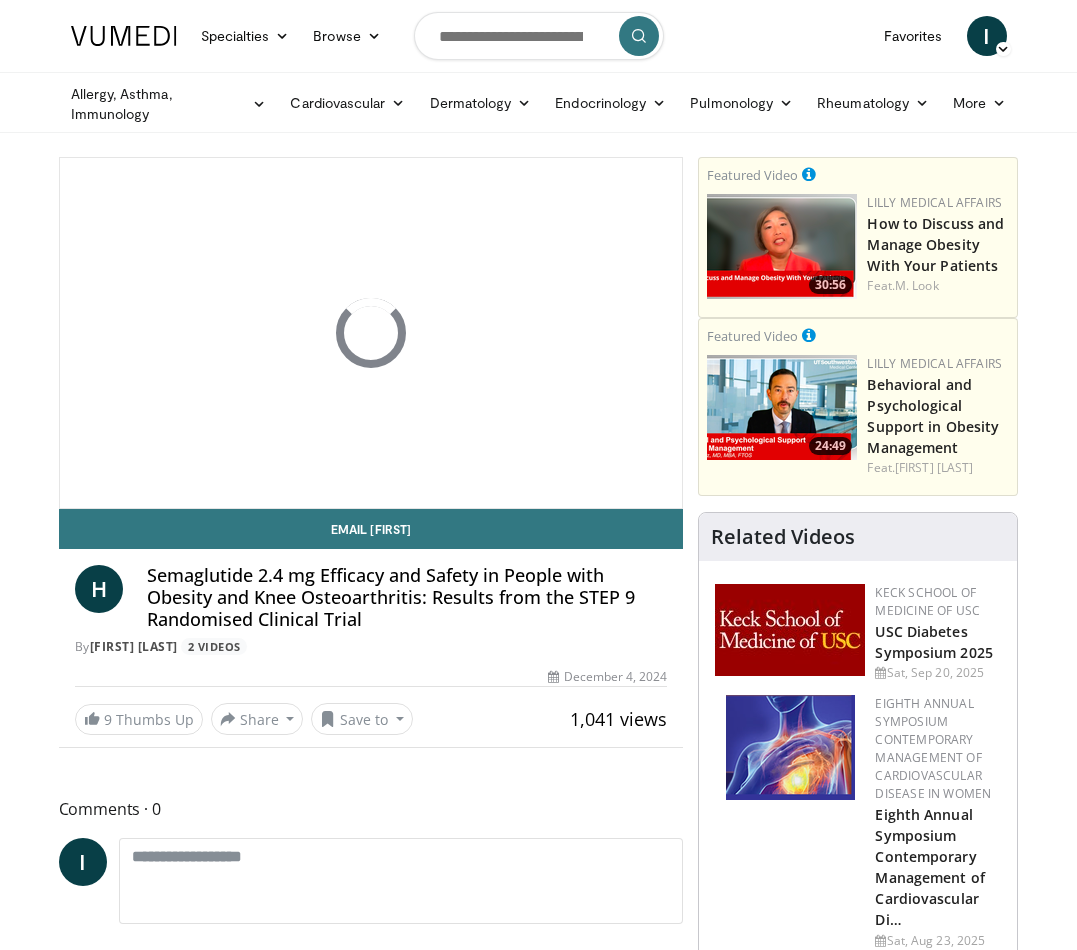 scroll, scrollTop: 0, scrollLeft: 0, axis: both 